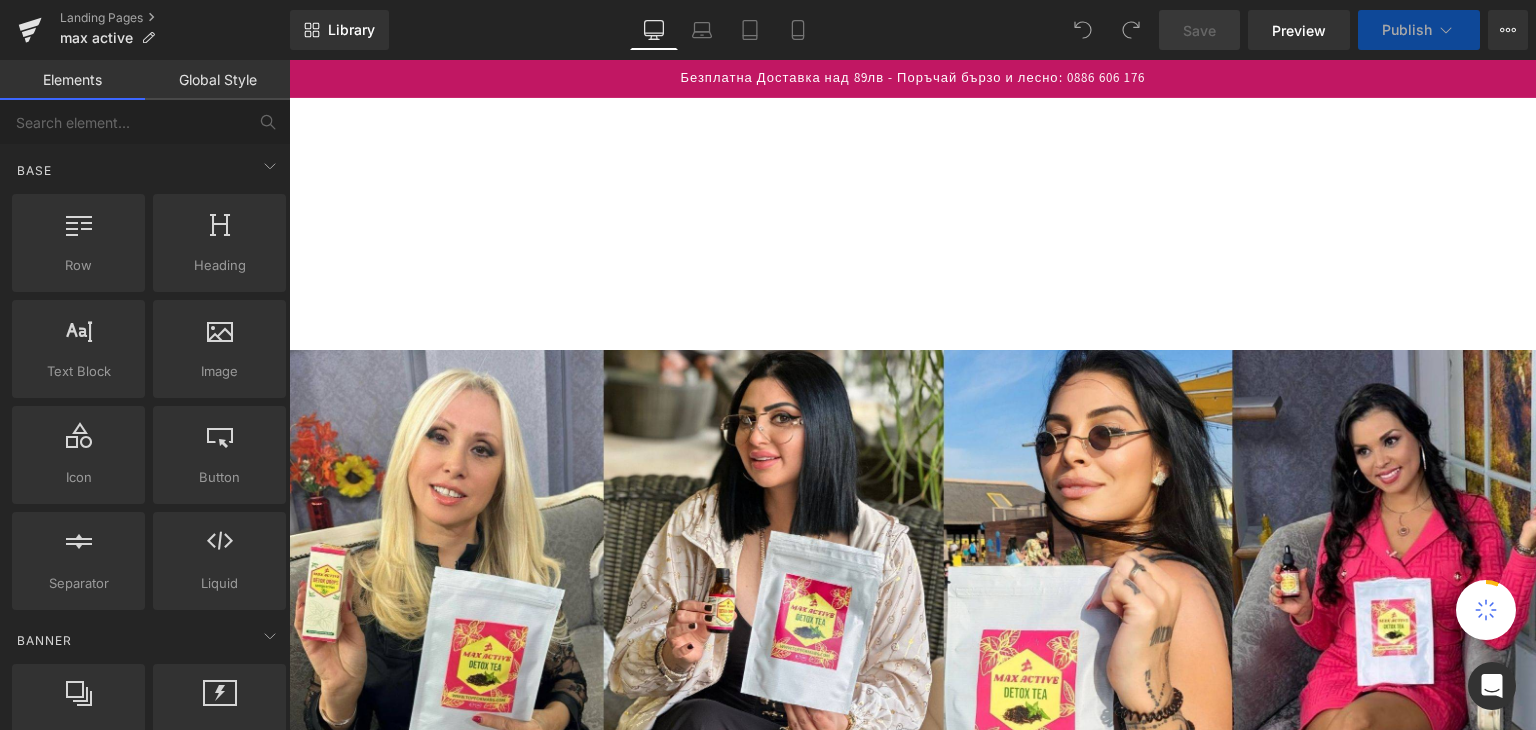 scroll, scrollTop: 900, scrollLeft: 0, axis: vertical 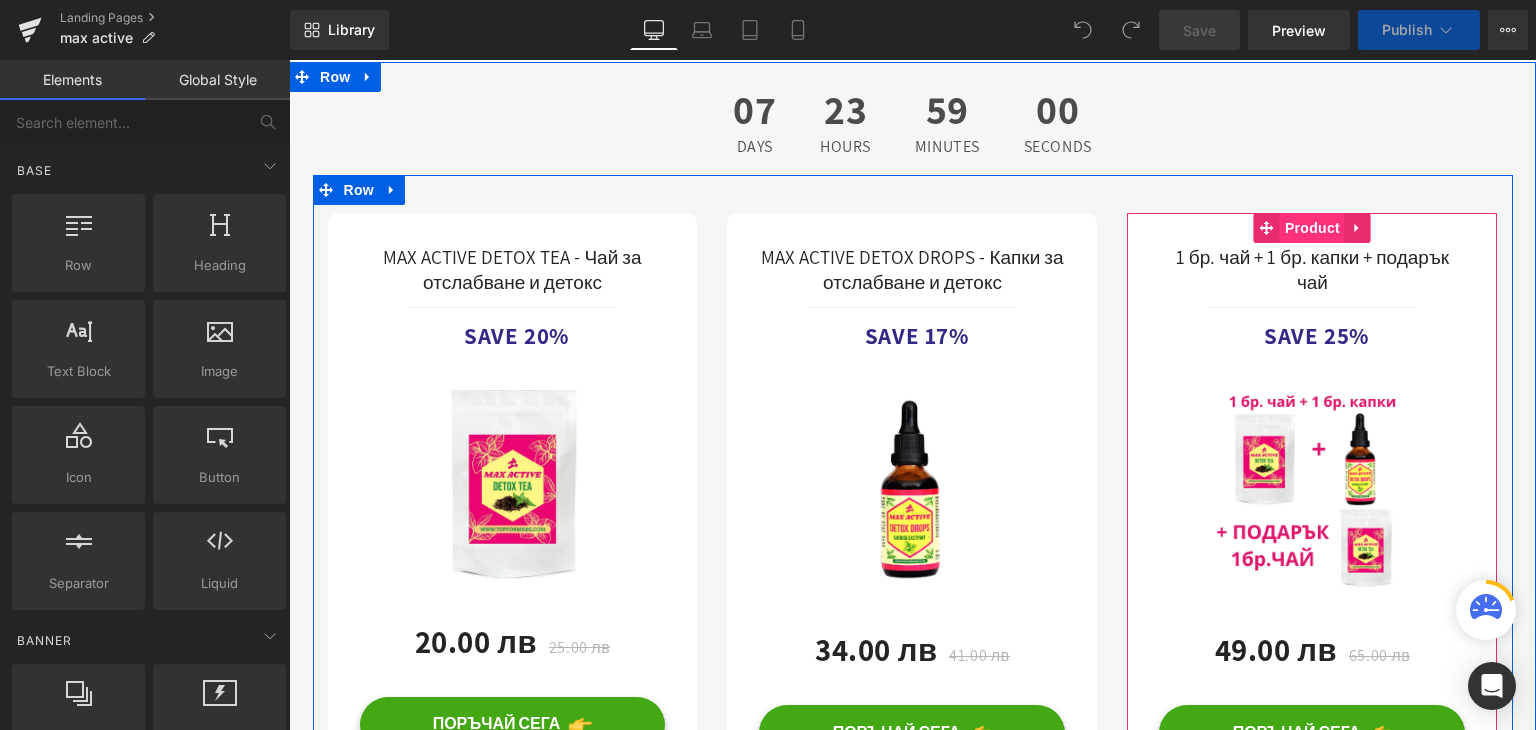 click on "Product" at bounding box center (1312, 228) 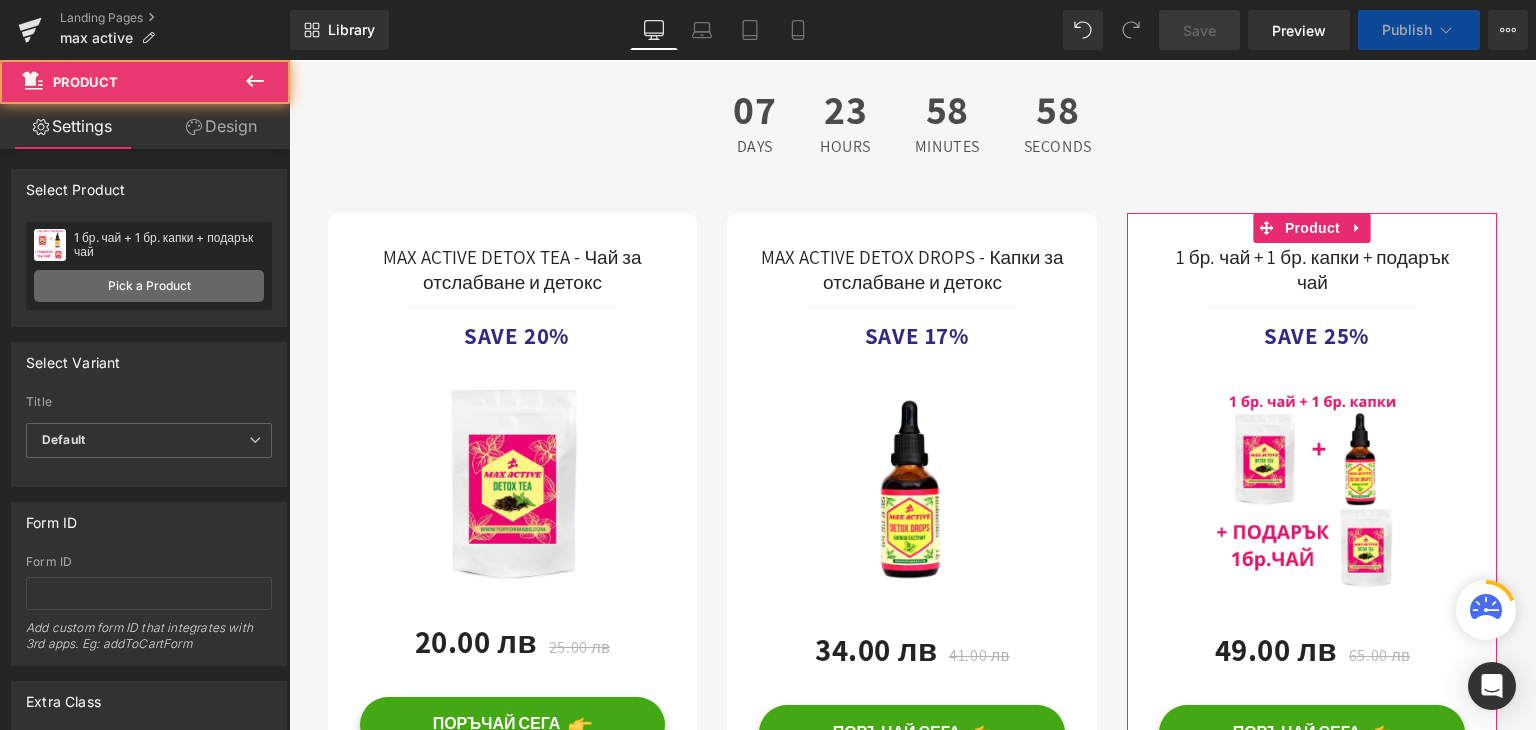 click on "Pick a Product" at bounding box center [149, 286] 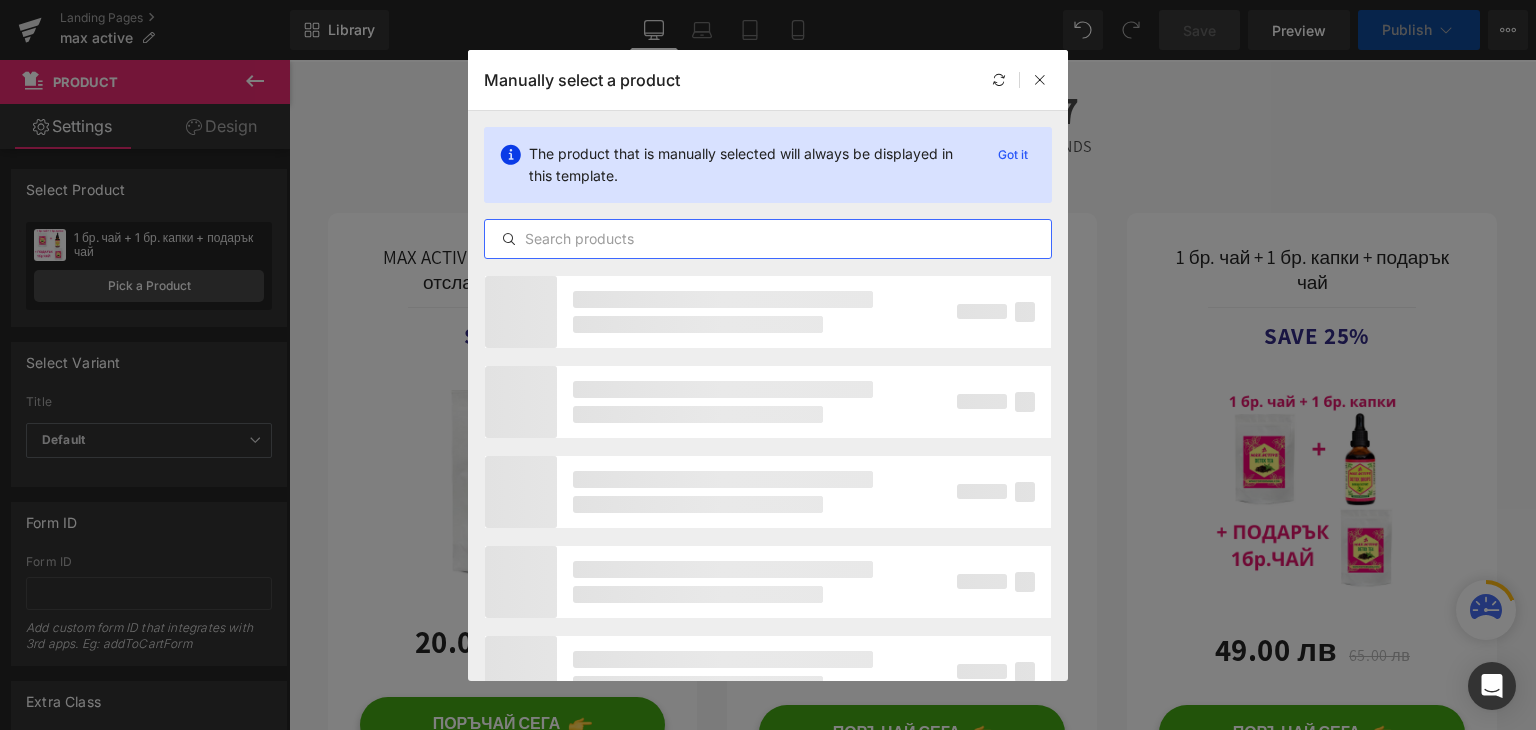 click at bounding box center (768, 239) 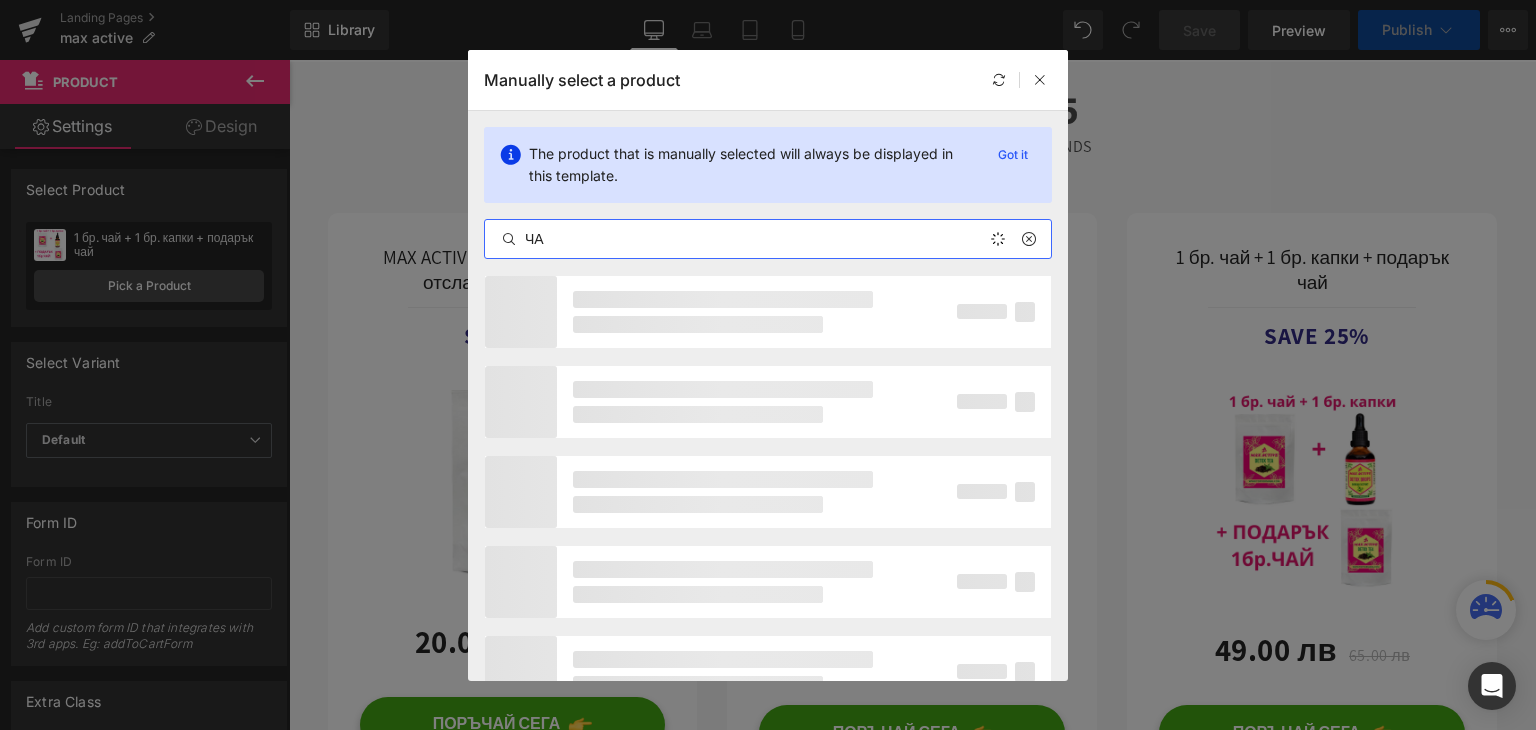 type on "ЧАЙ" 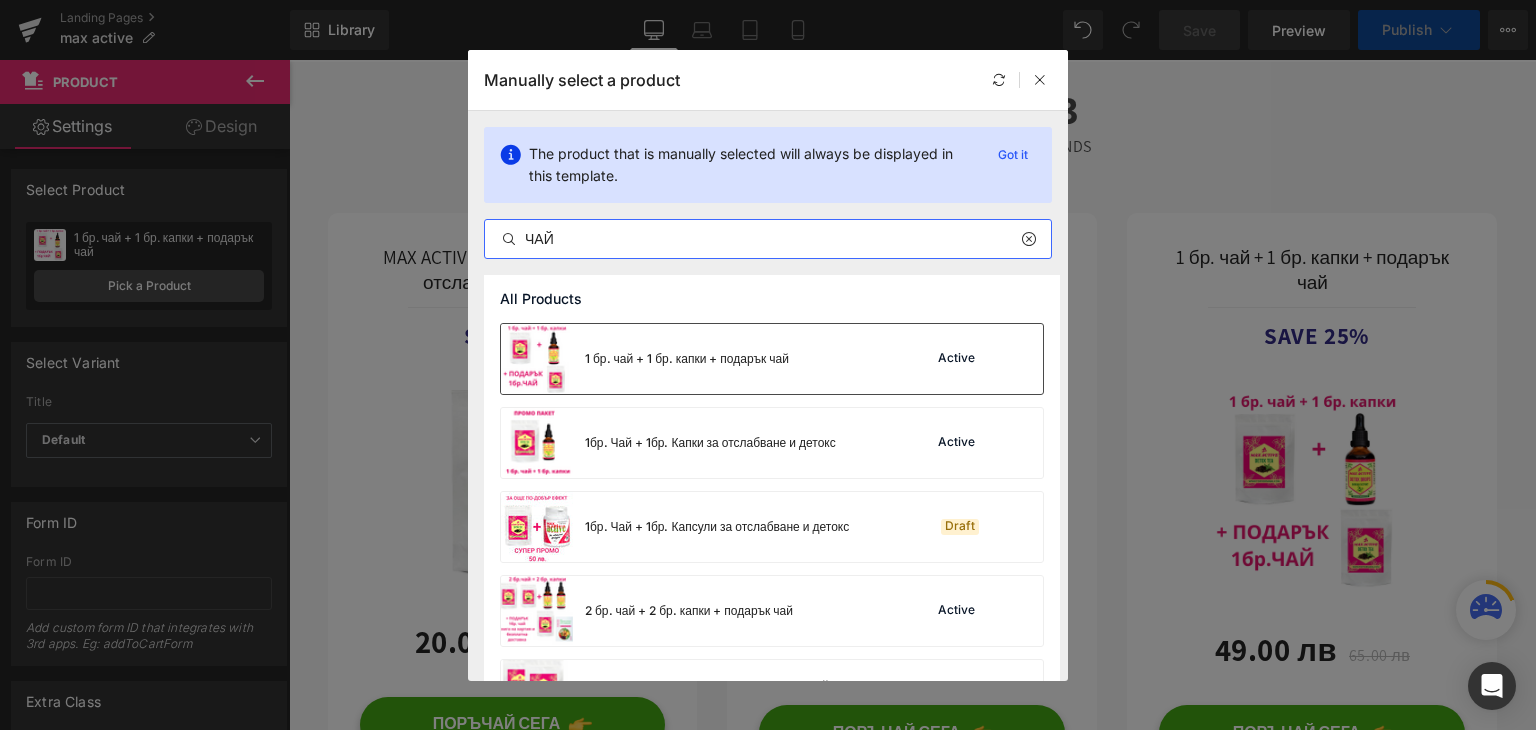 click on "1 бр. чай + 1 бр. капки + подарък чай" at bounding box center [645, 359] 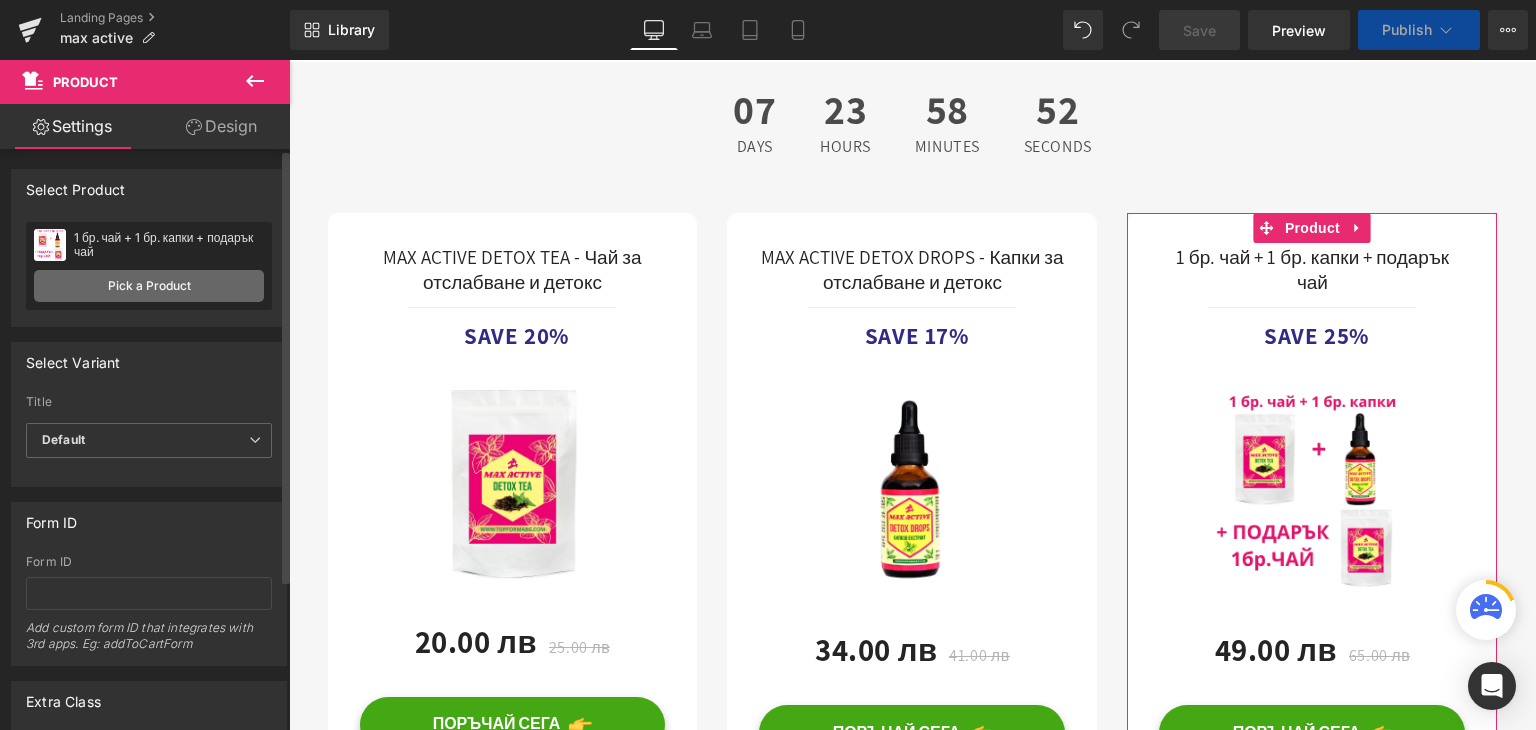 click on "Pick a Product" at bounding box center [149, 286] 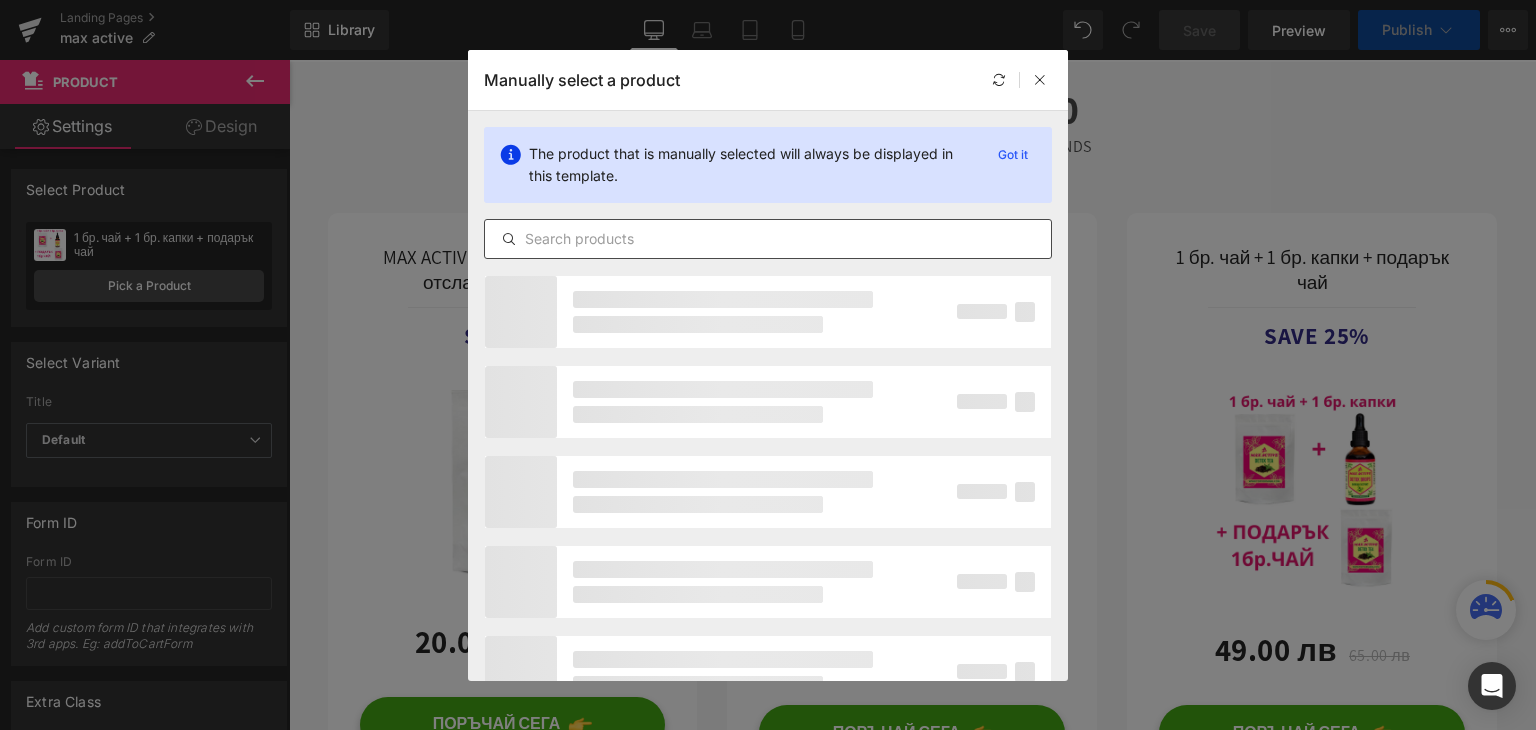 click at bounding box center [768, 239] 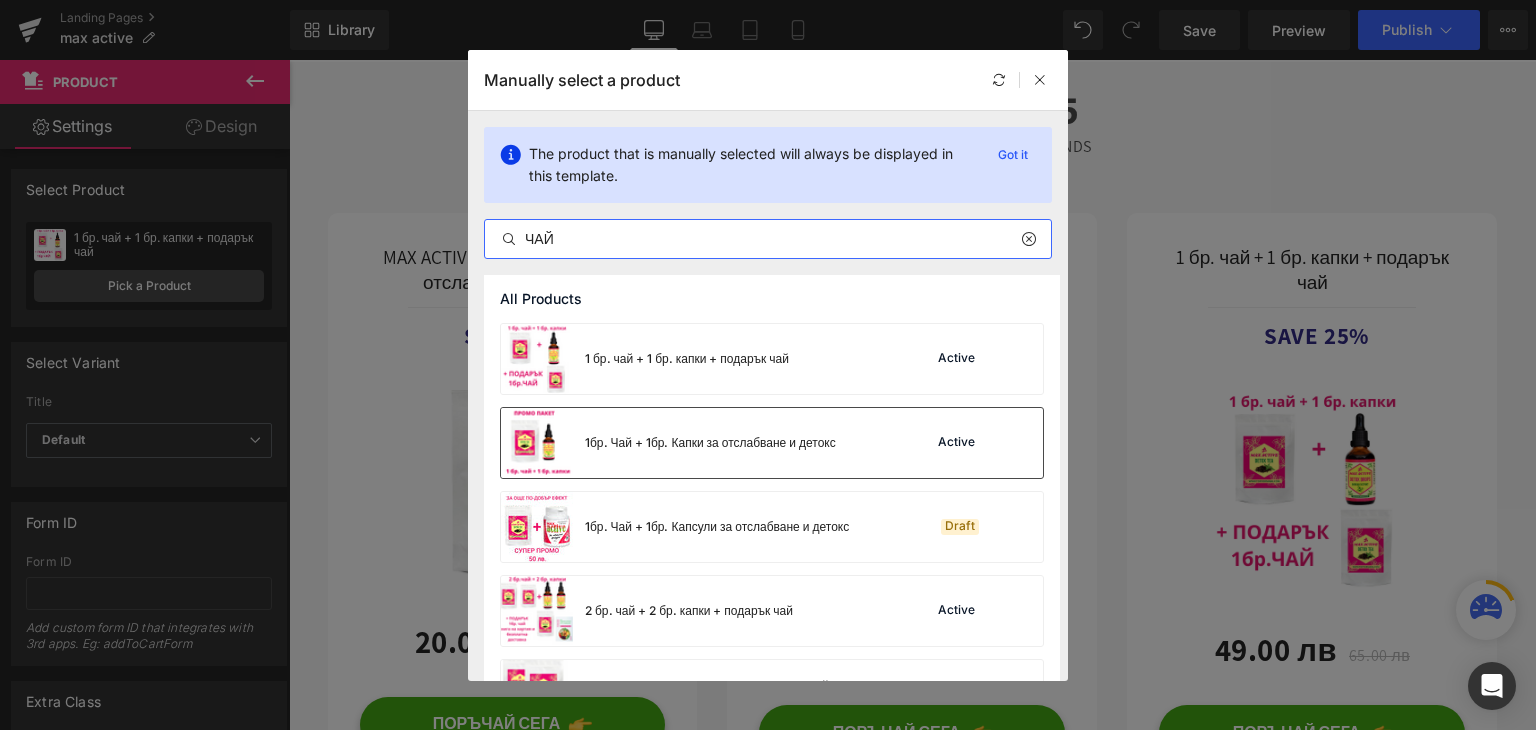 type on "ЧАЙ" 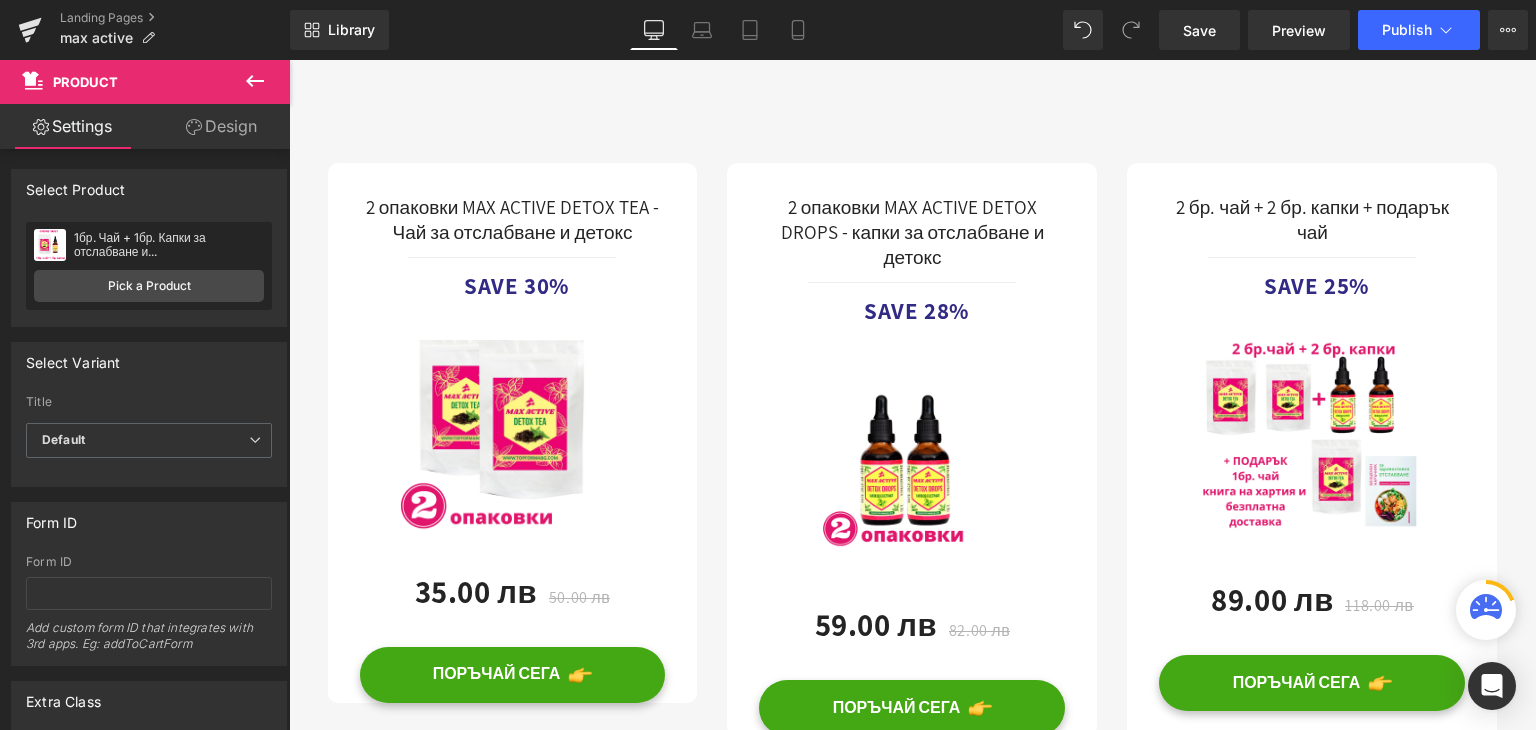 scroll, scrollTop: 4300, scrollLeft: 0, axis: vertical 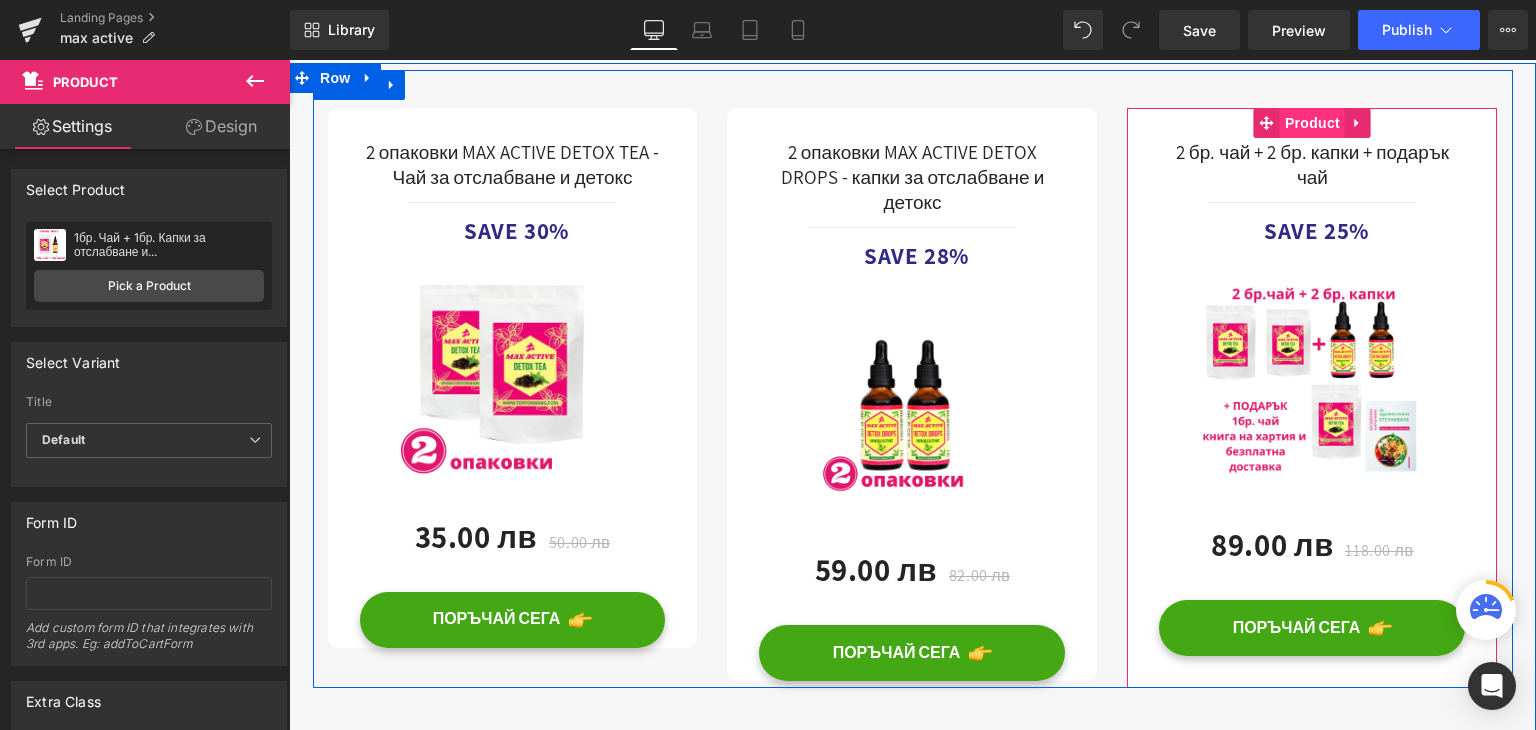click on "Product" at bounding box center [1312, 123] 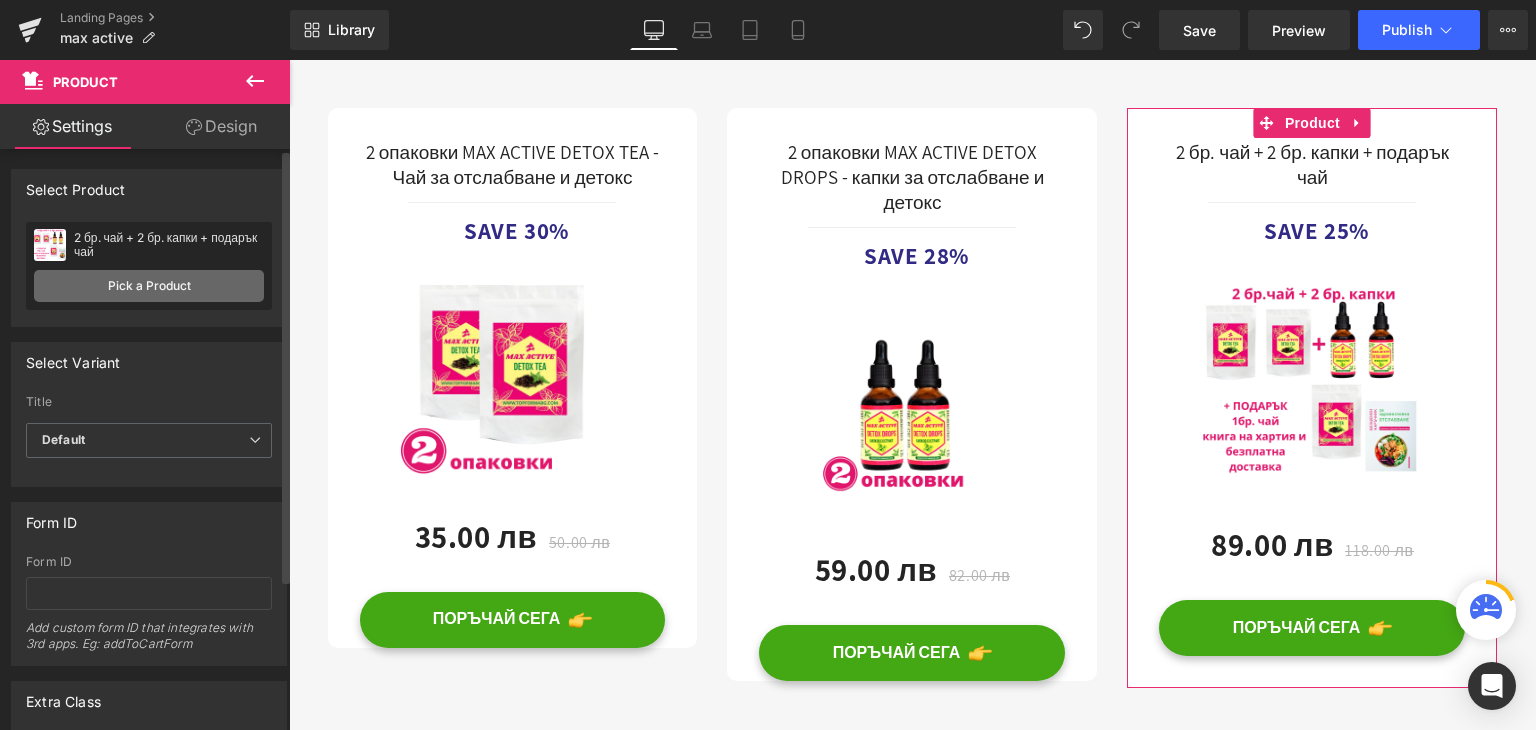 click on "Pick a Product" at bounding box center [149, 286] 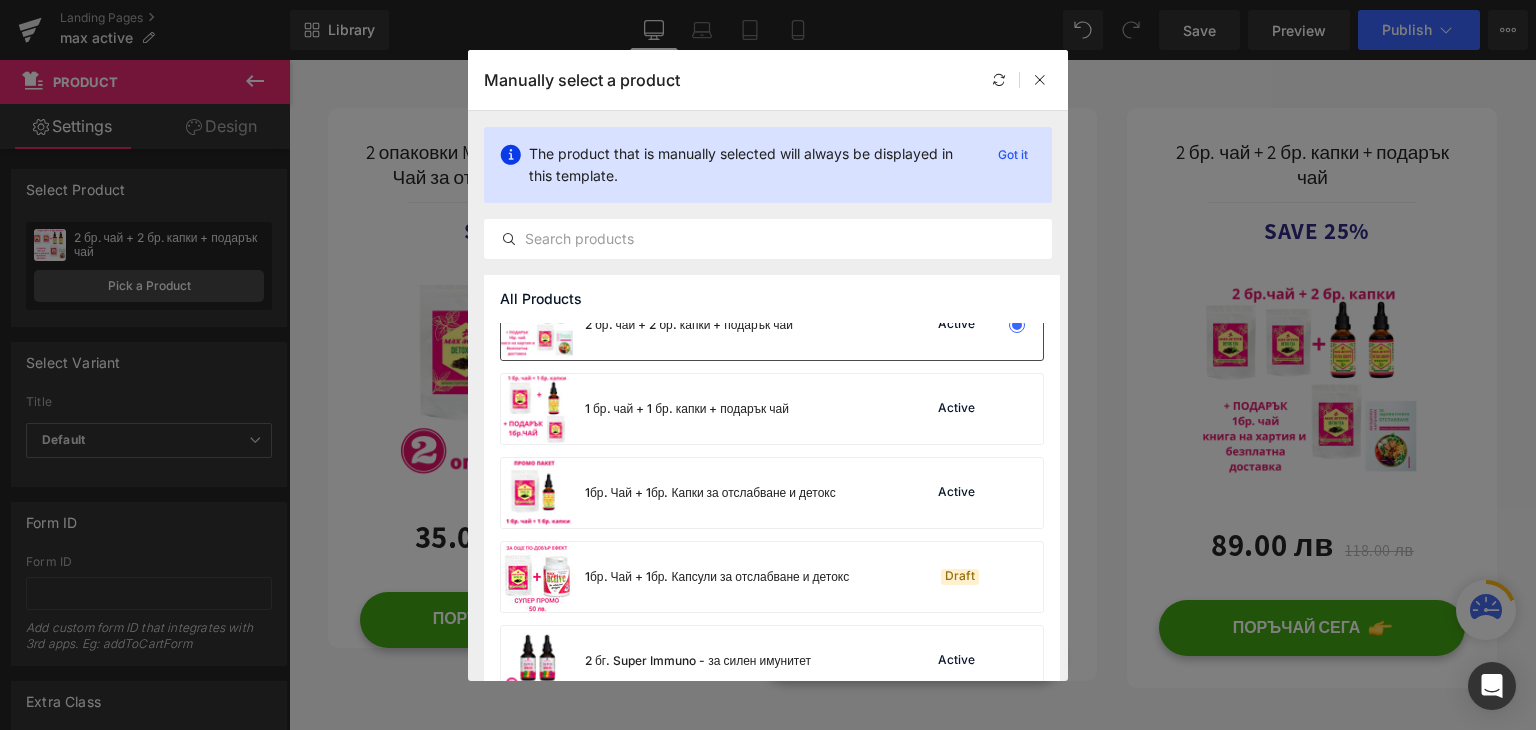scroll, scrollTop: 0, scrollLeft: 0, axis: both 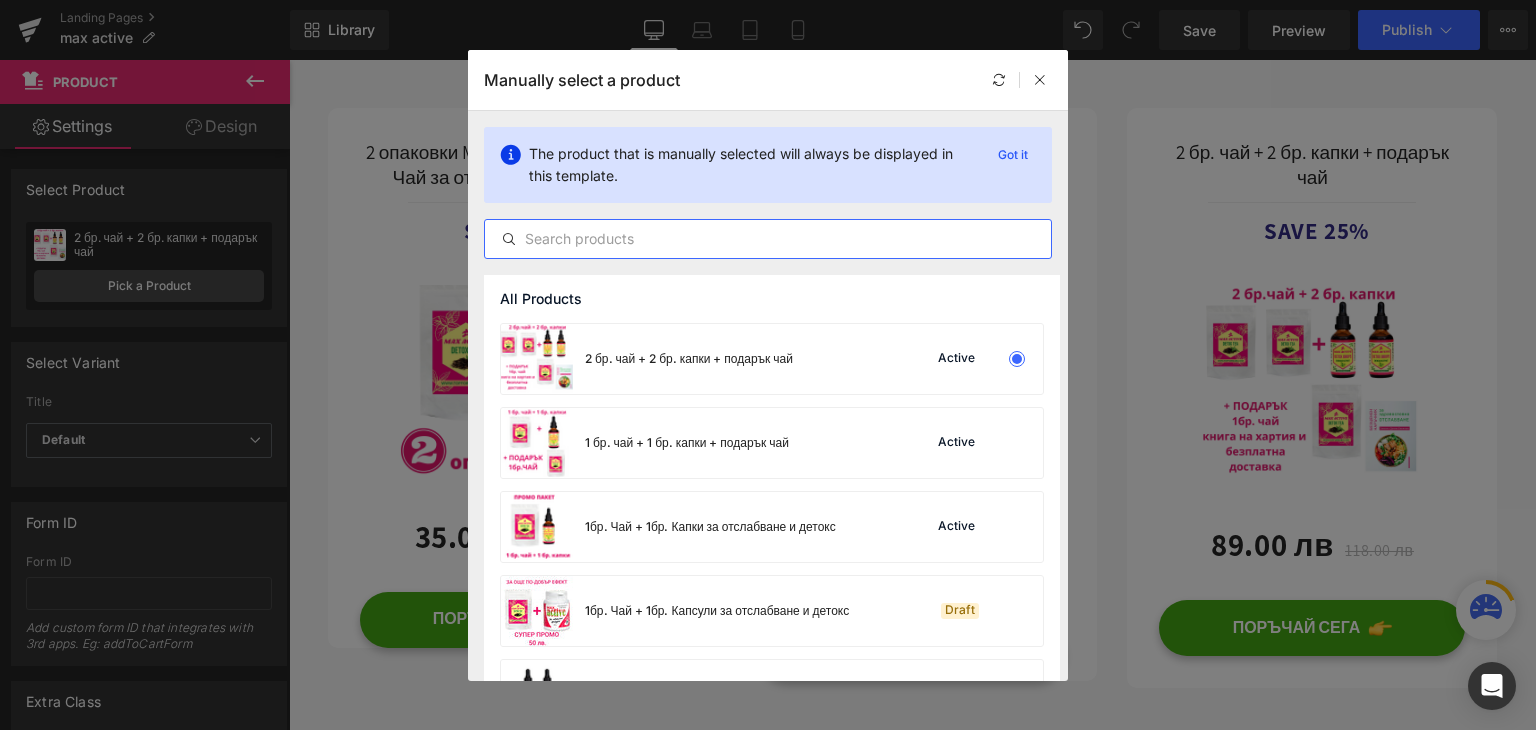 click at bounding box center (768, 239) 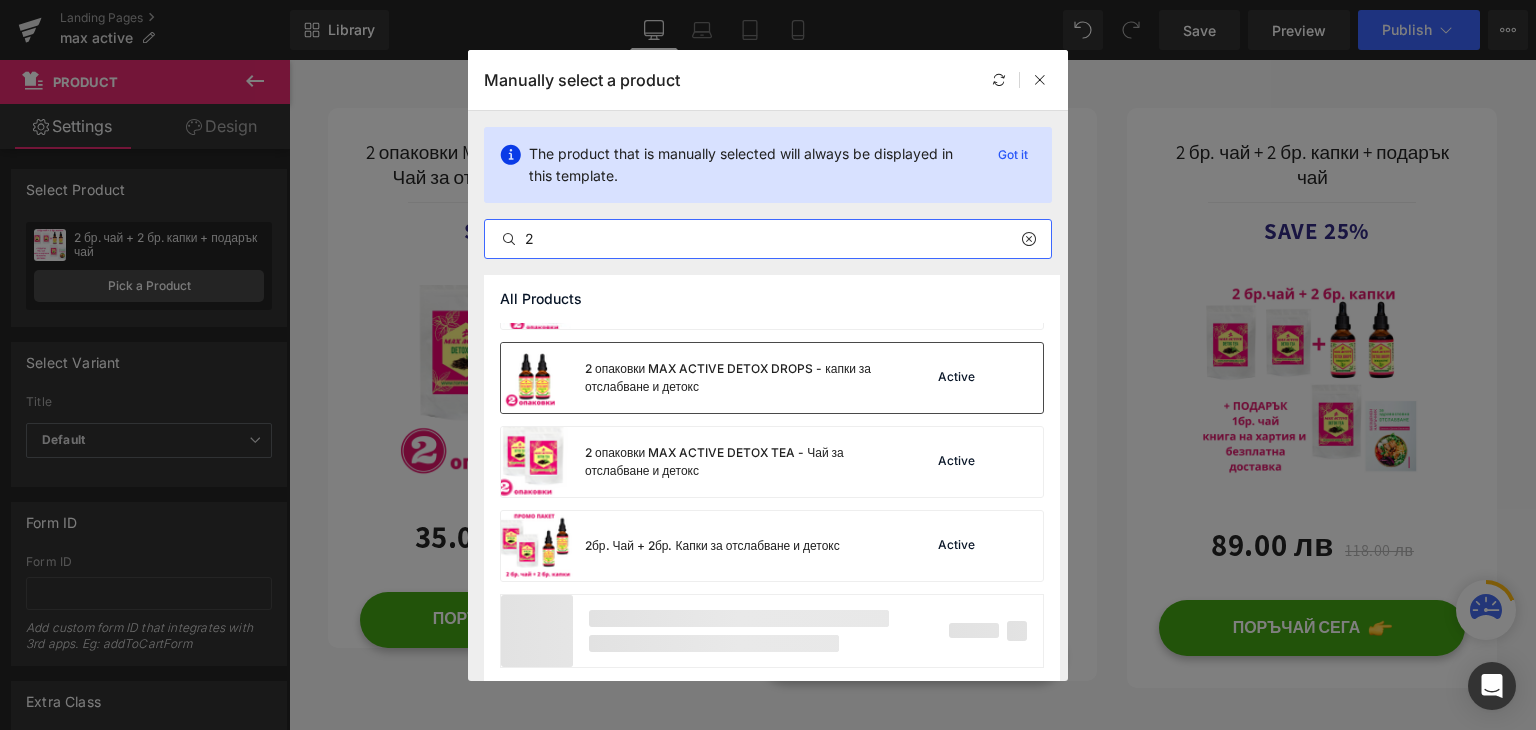 scroll, scrollTop: 1328, scrollLeft: 0, axis: vertical 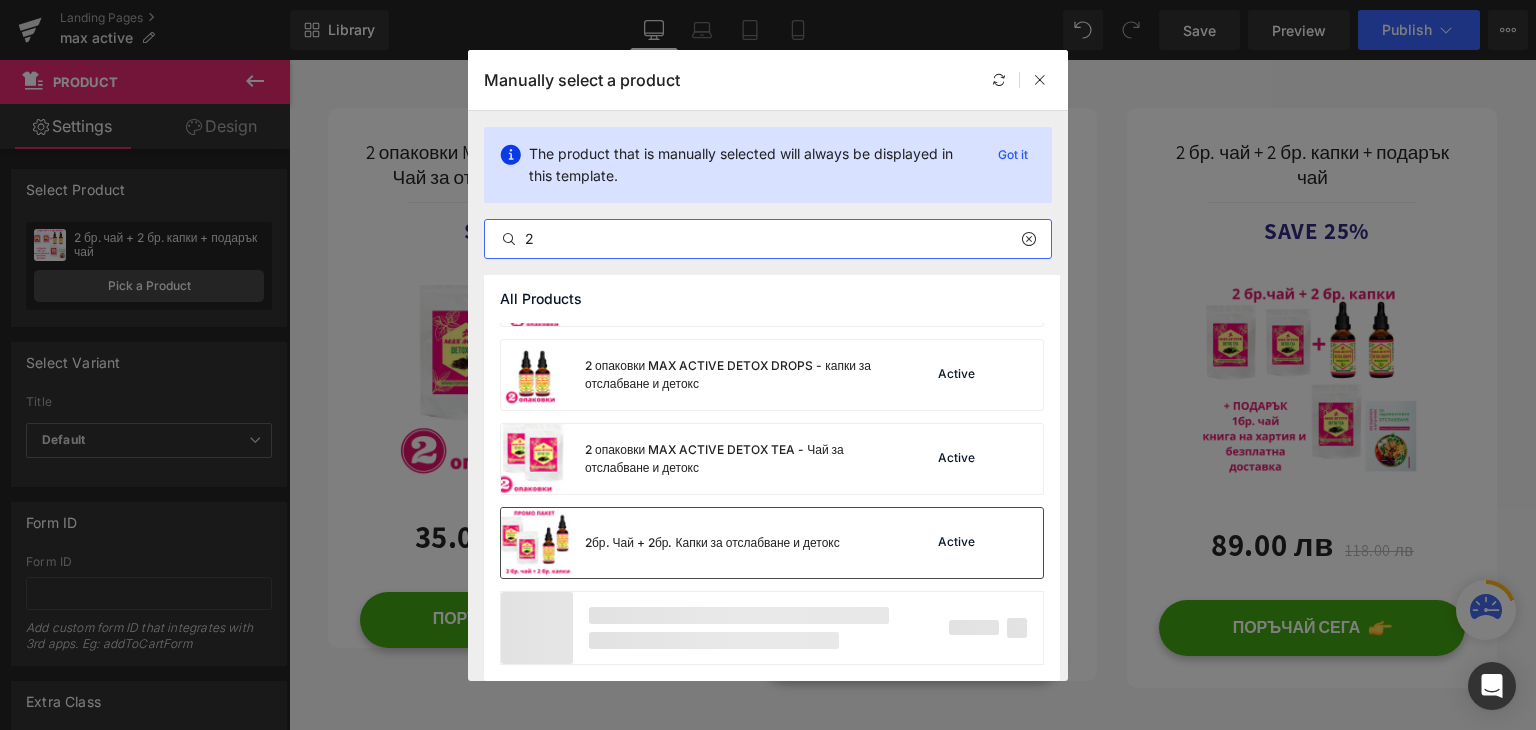type on "2" 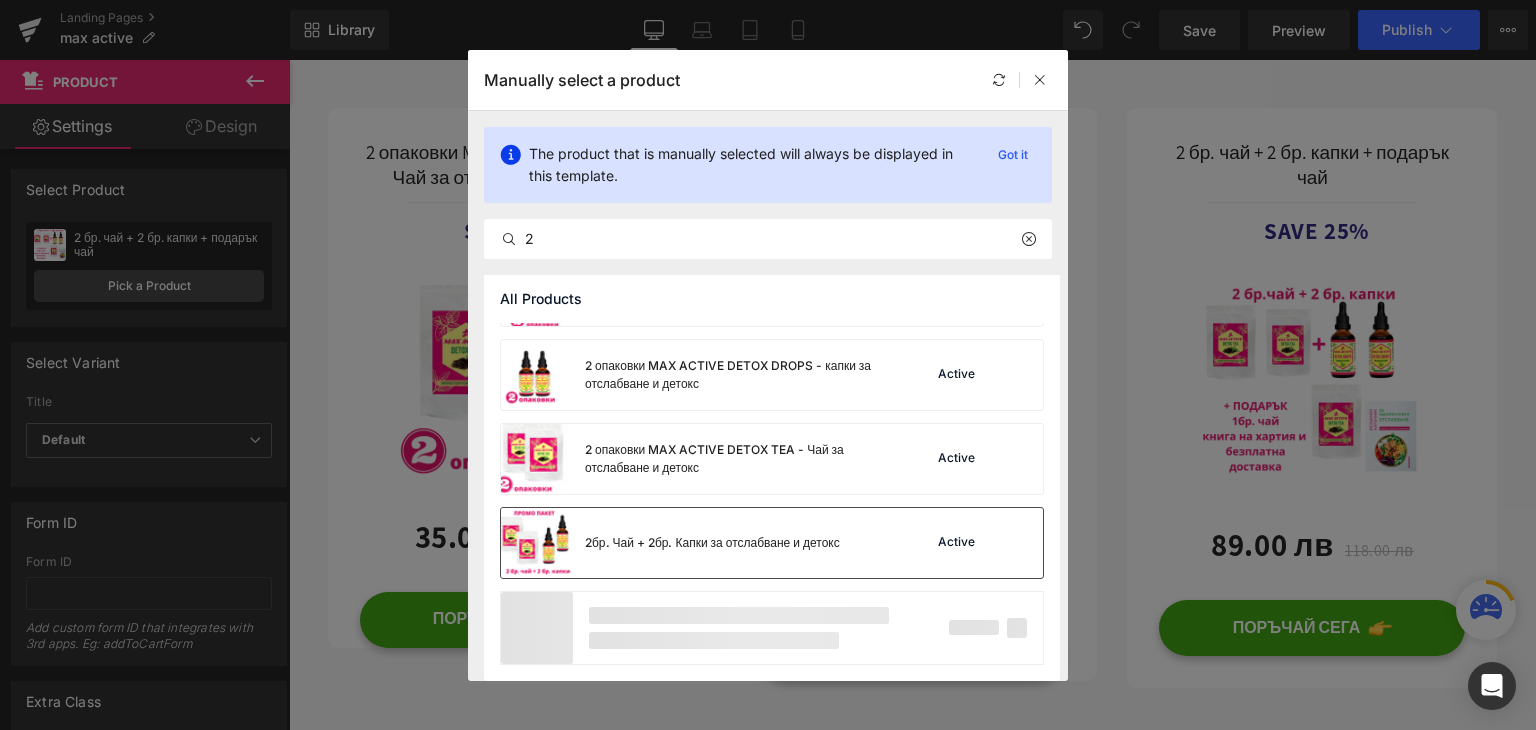 drag, startPoint x: 642, startPoint y: 537, endPoint x: 352, endPoint y: 478, distance: 295.9409 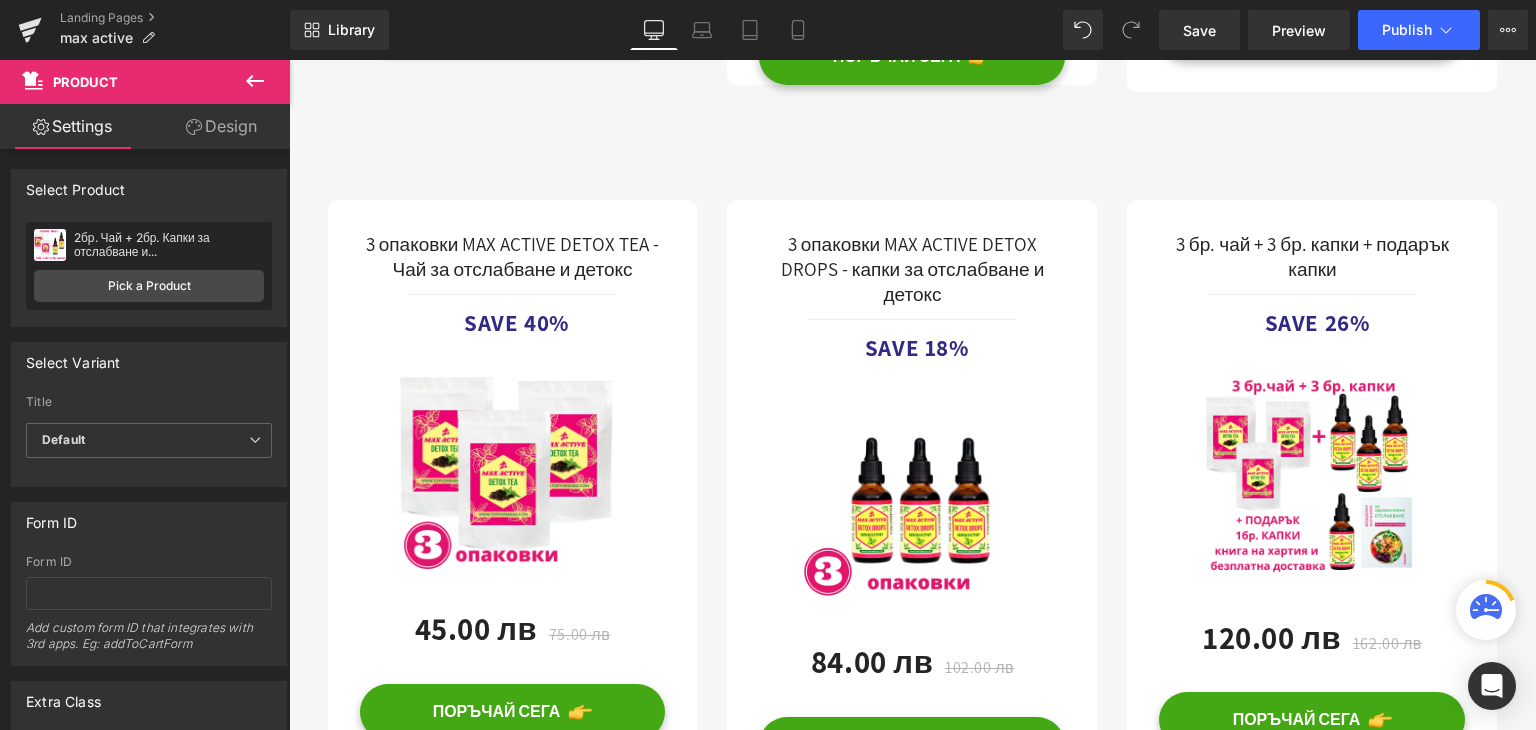 scroll, scrollTop: 4900, scrollLeft: 0, axis: vertical 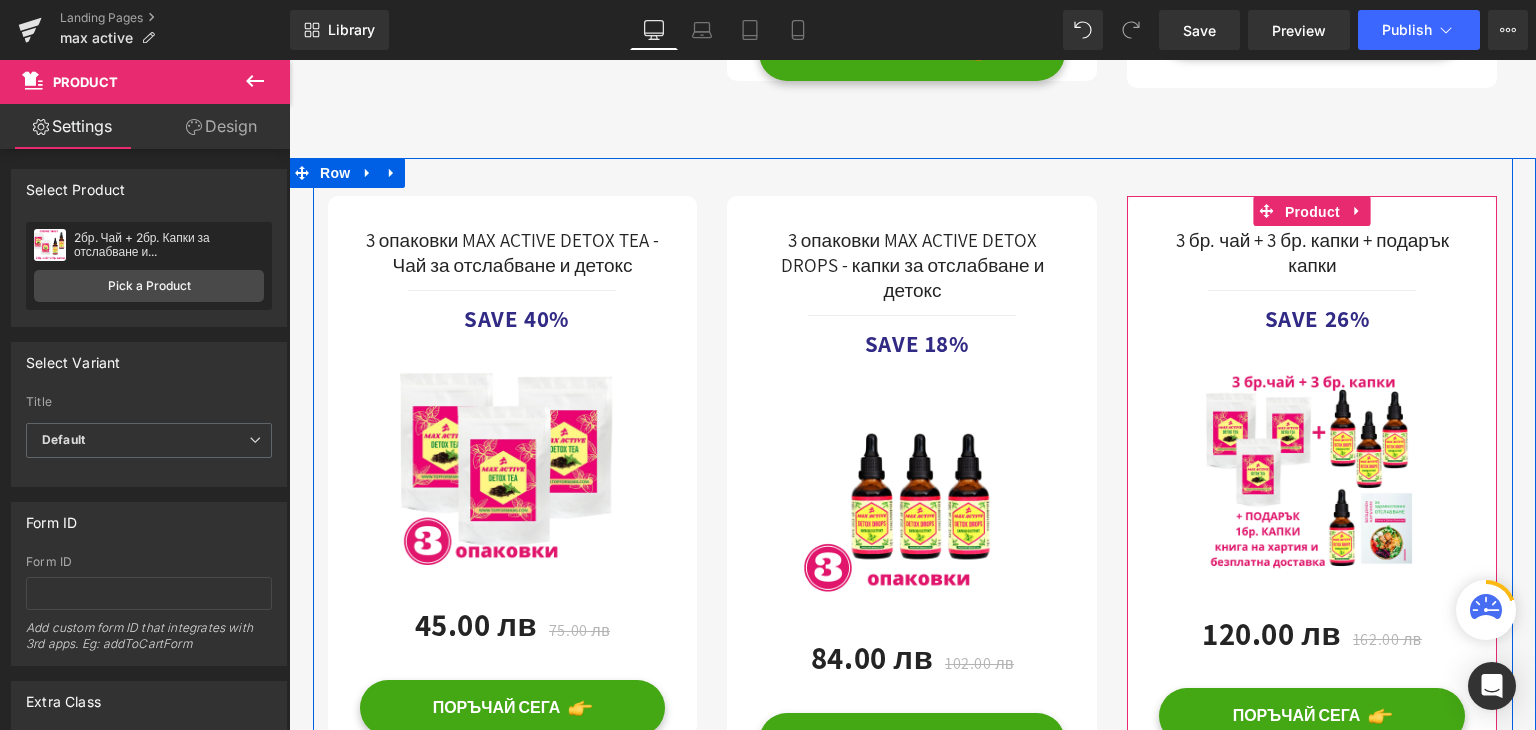 click on "Product" at bounding box center [1312, 212] 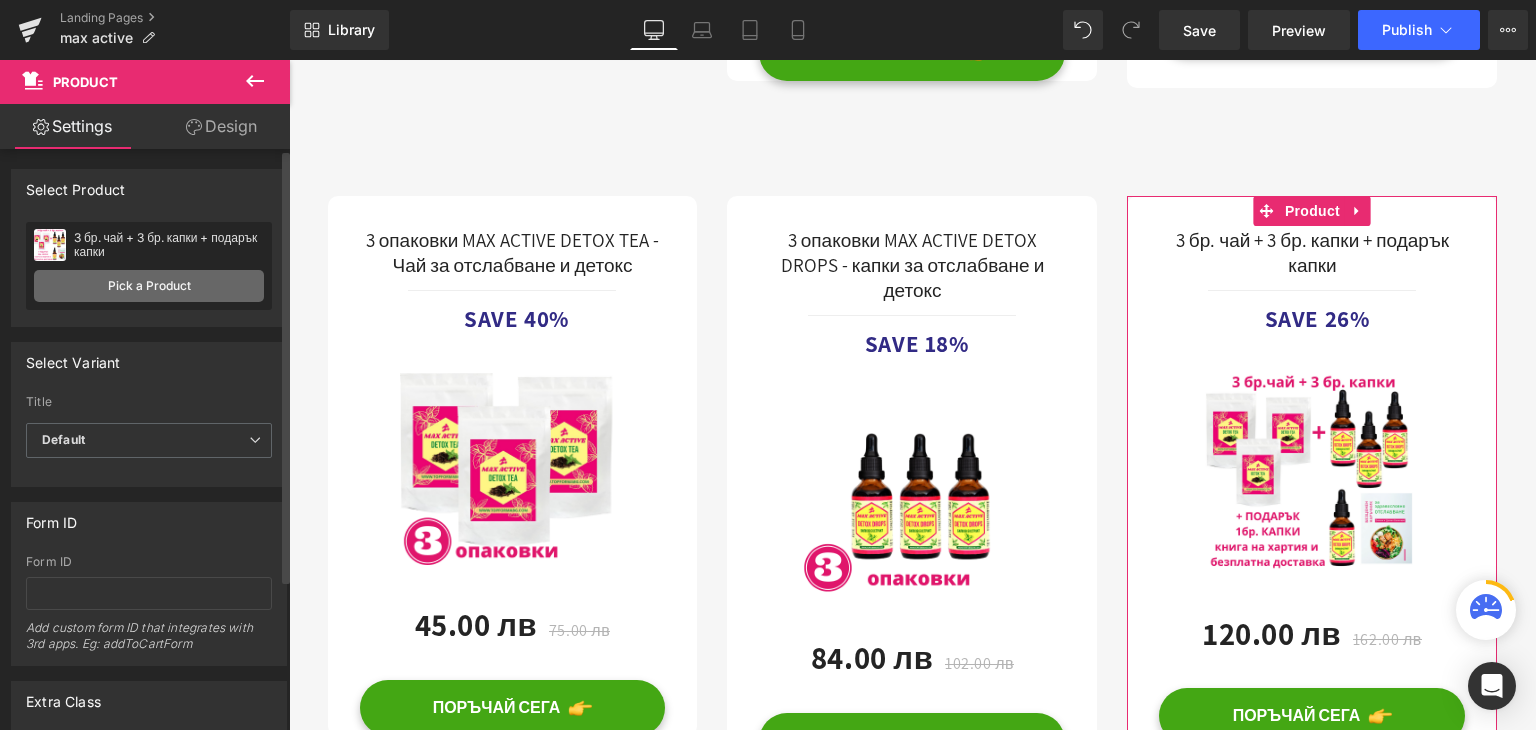 click on "Pick a Product" at bounding box center [149, 286] 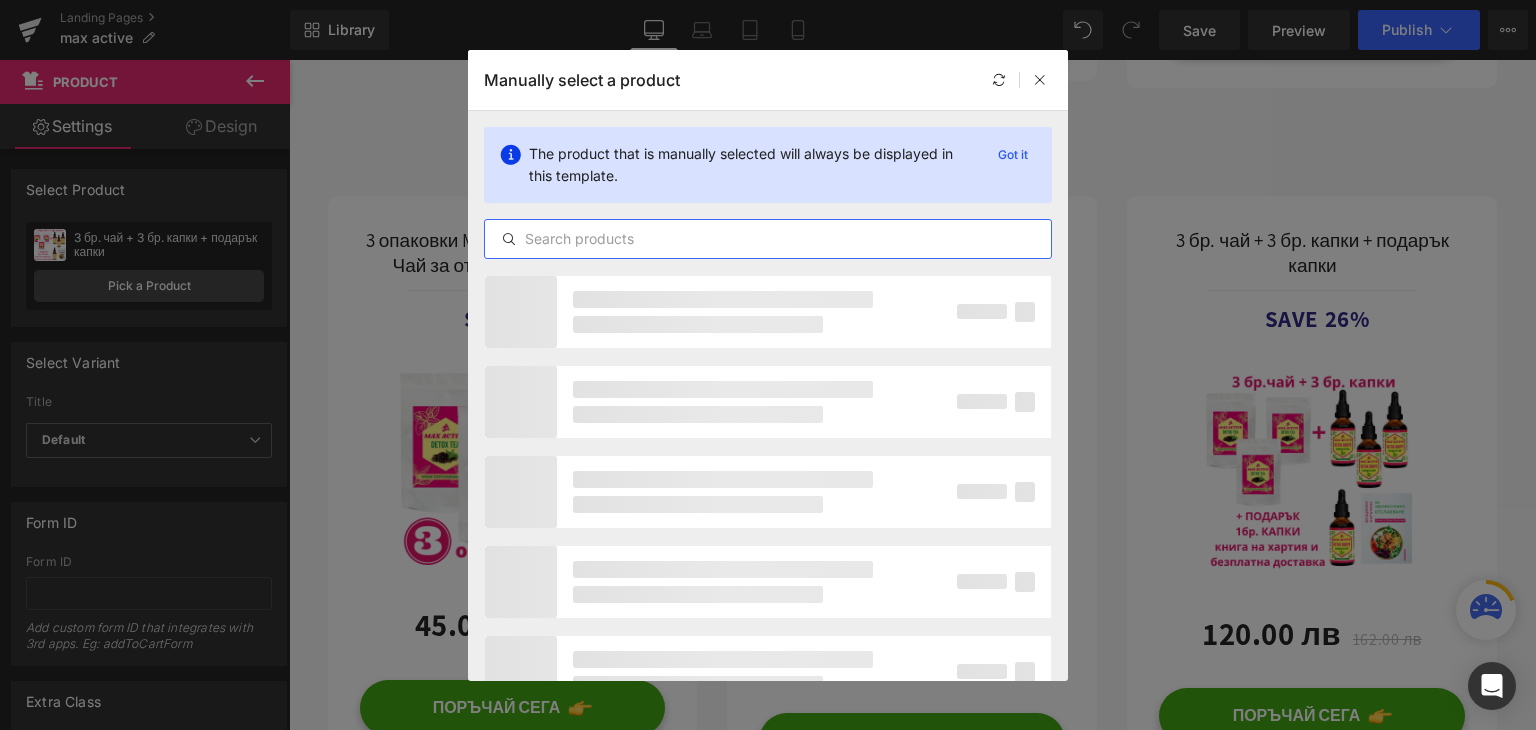 click at bounding box center [768, 239] 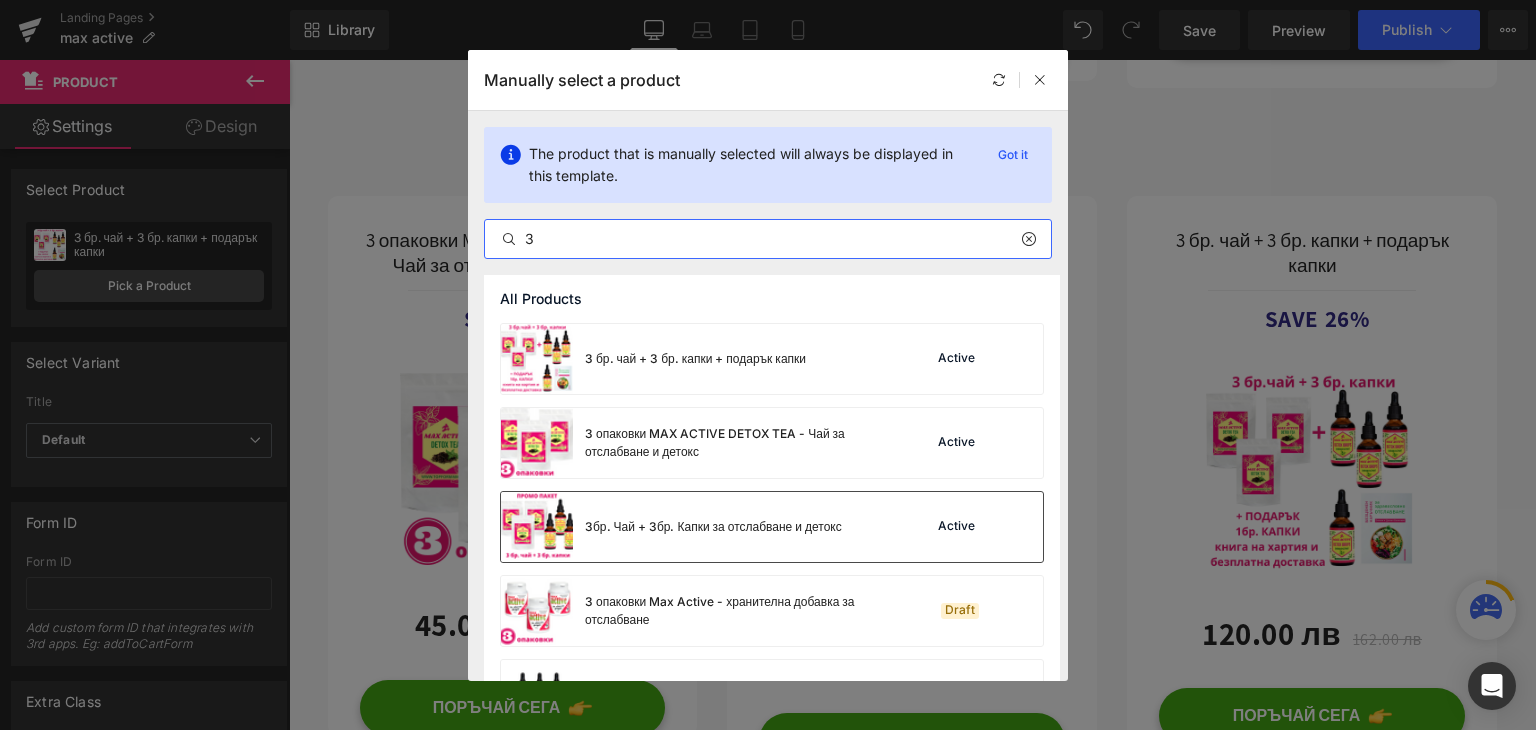 type on "3" 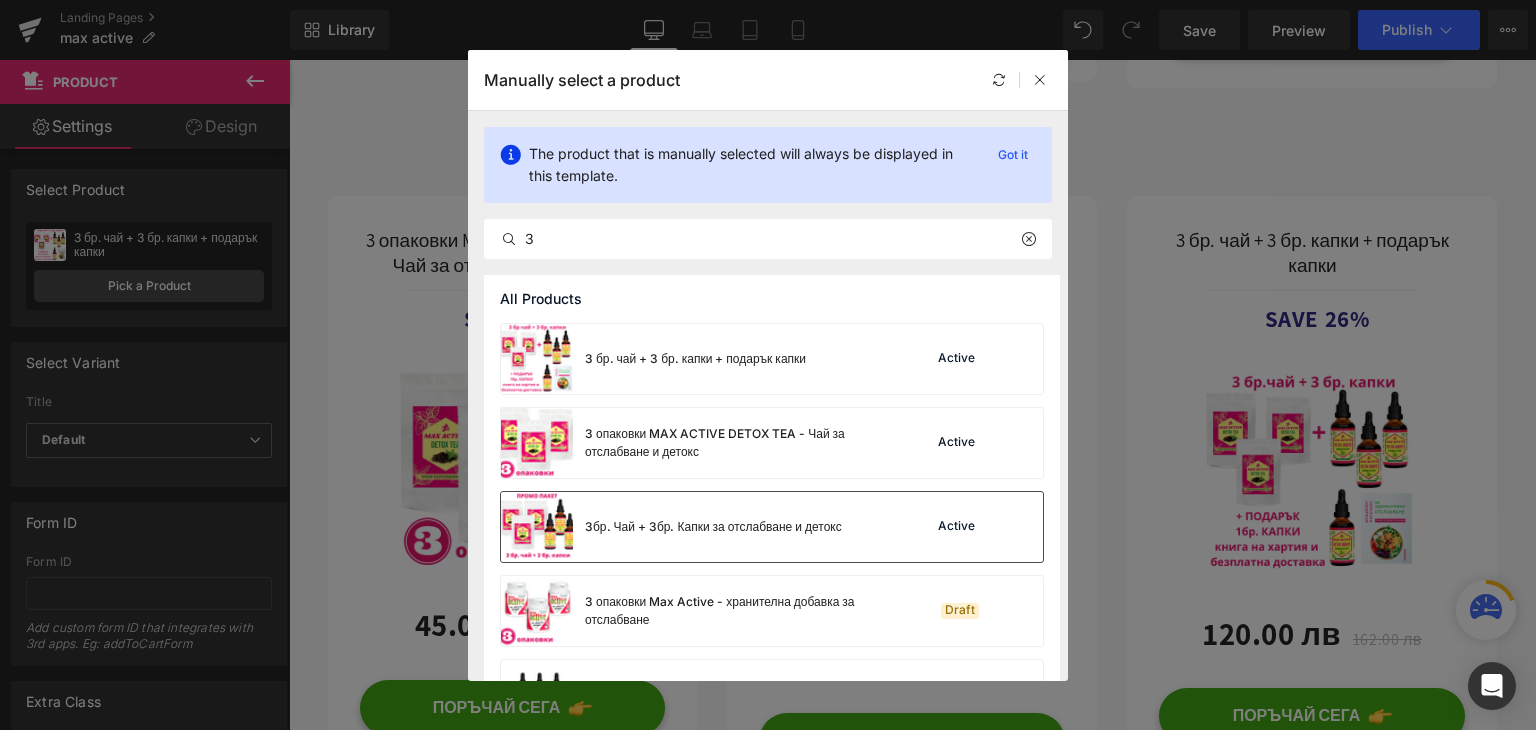 click on "3бр. Чай + 3бр. Капки за отслабване и детокс" at bounding box center (671, 527) 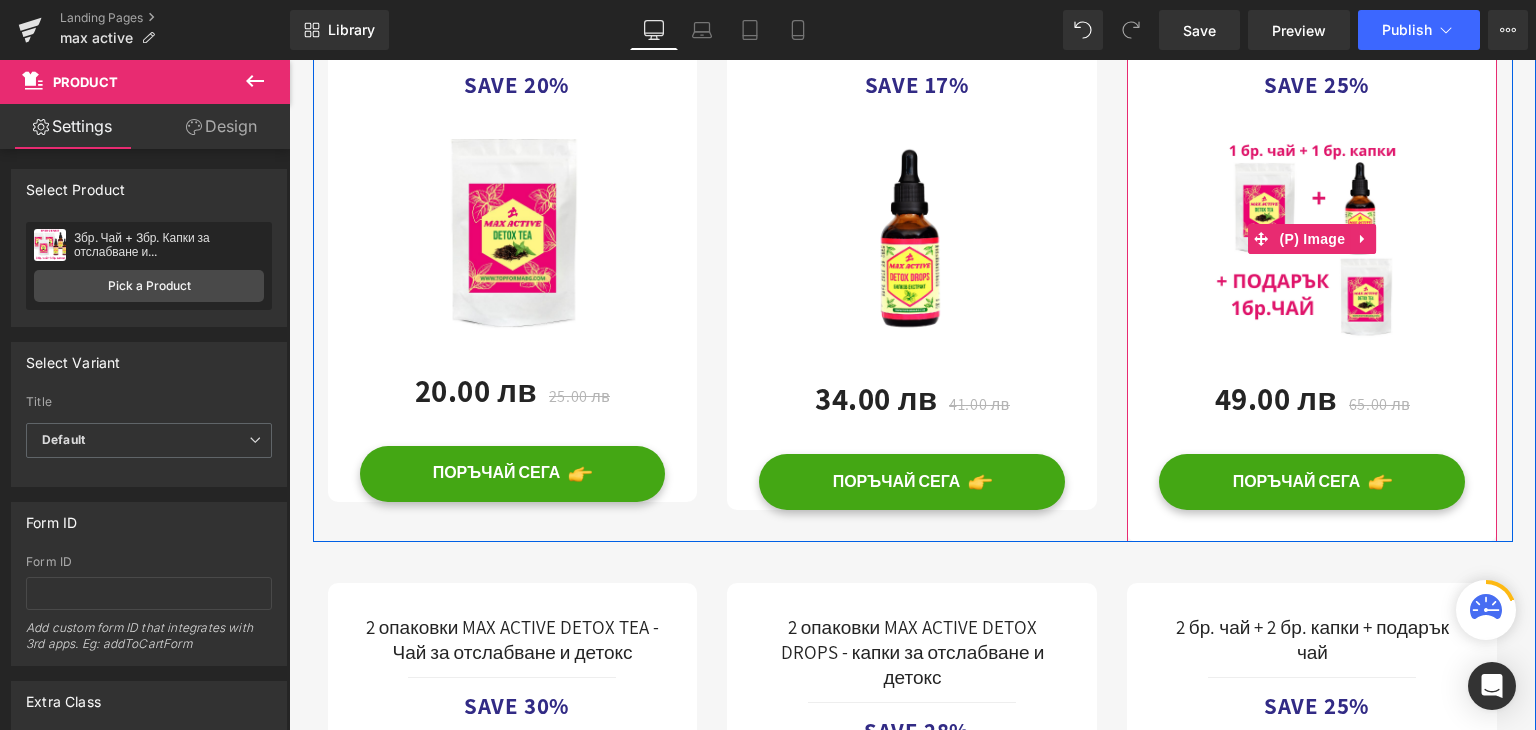 scroll, scrollTop: 8300, scrollLeft: 0, axis: vertical 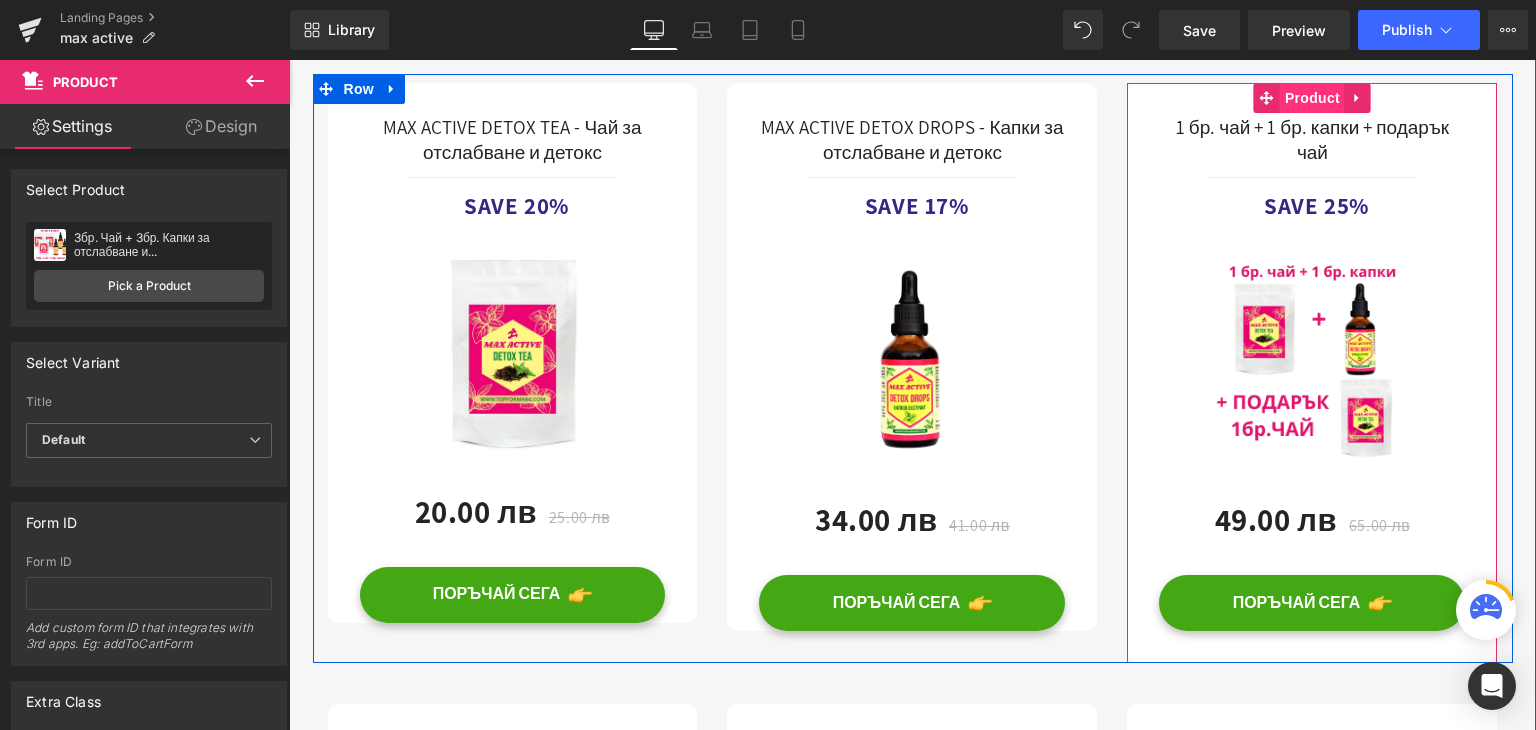 click on "Product" at bounding box center (1312, 98) 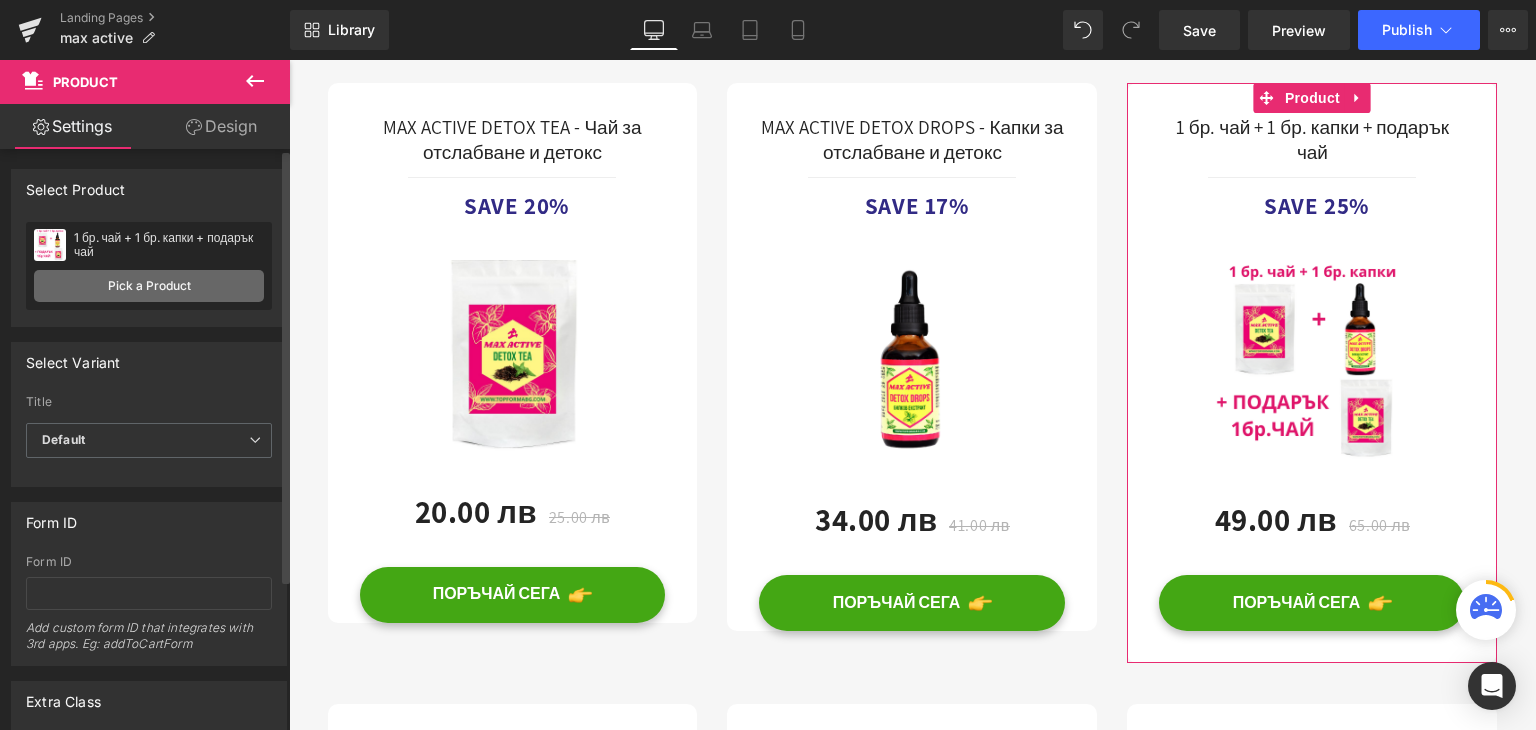 click on "Pick a Product" at bounding box center [149, 286] 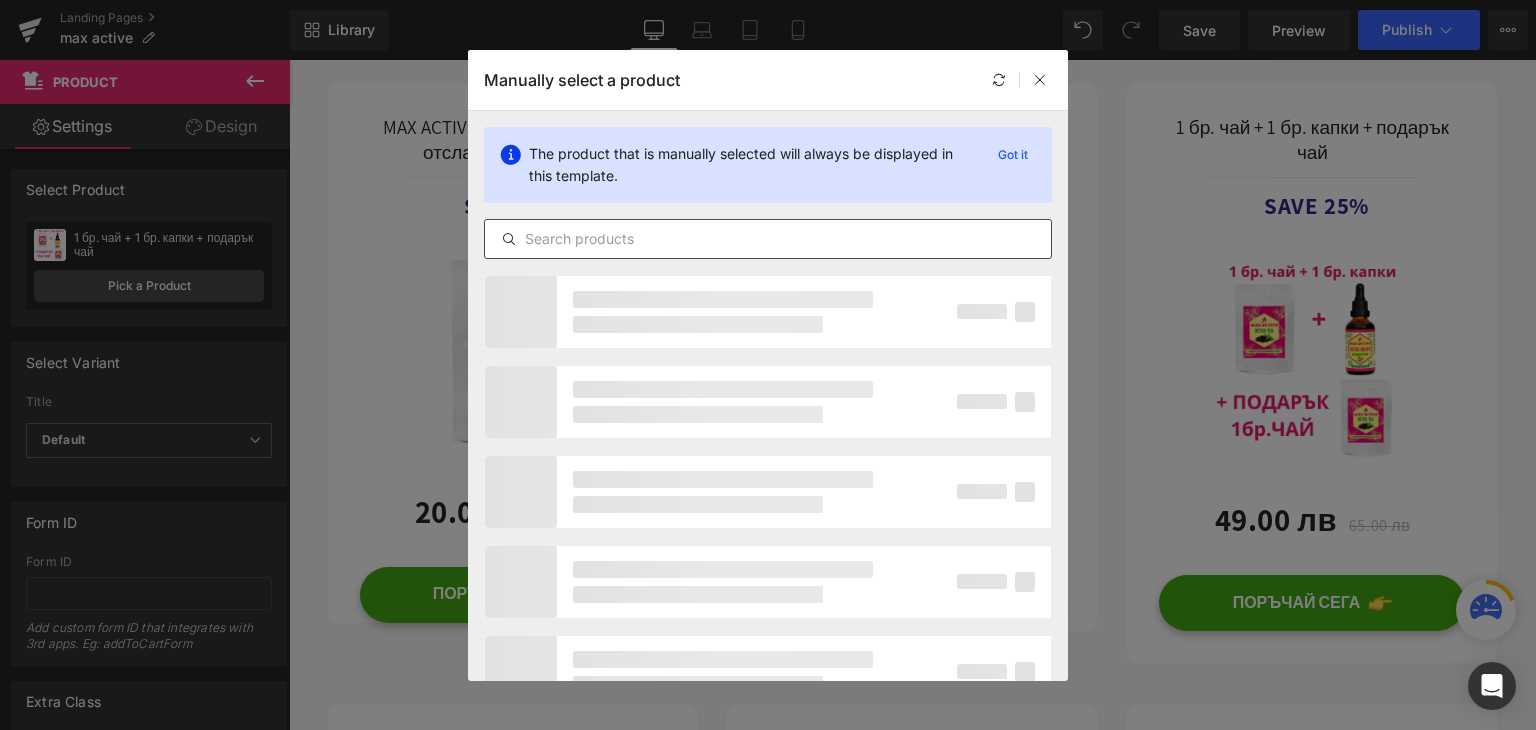 click at bounding box center (768, 239) 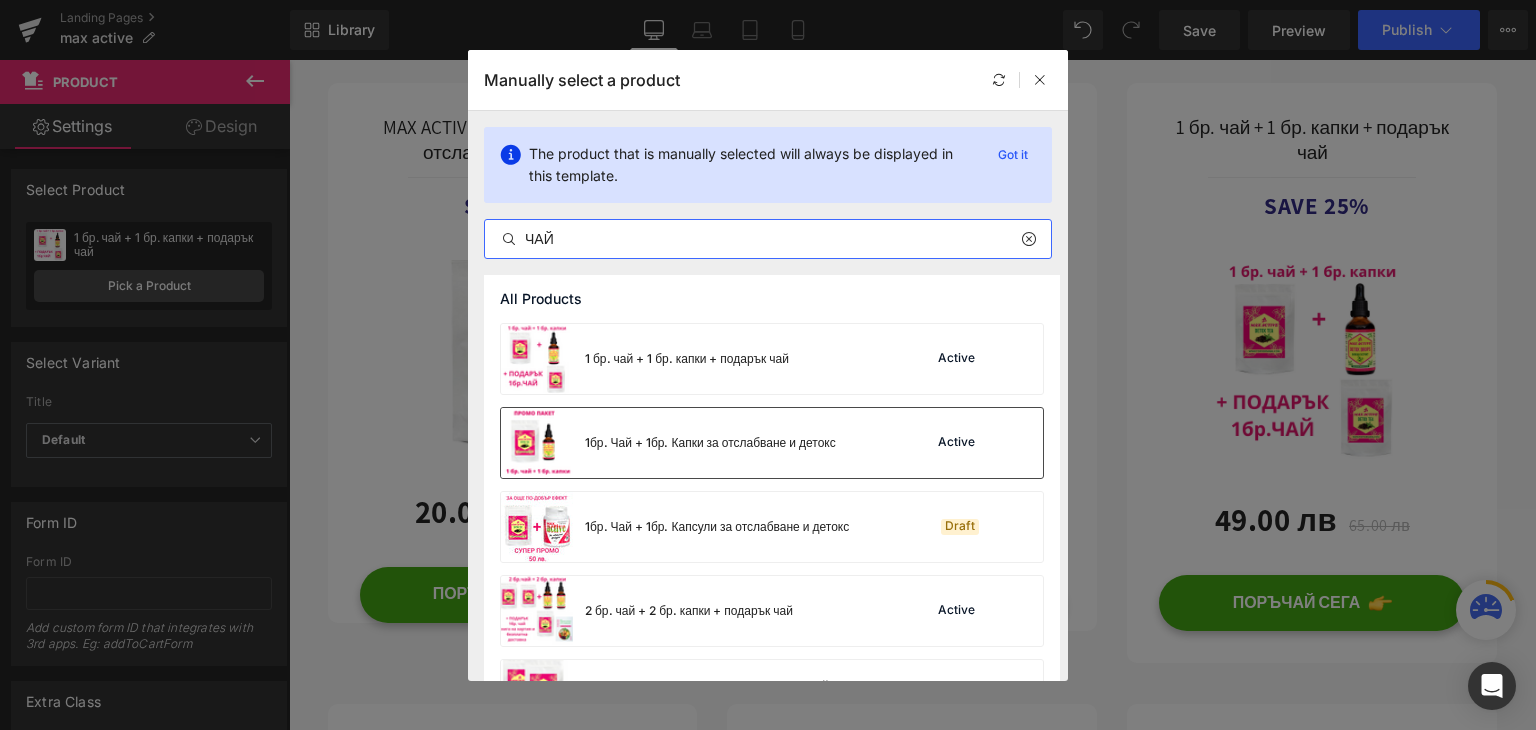 type on "ЧАЙ" 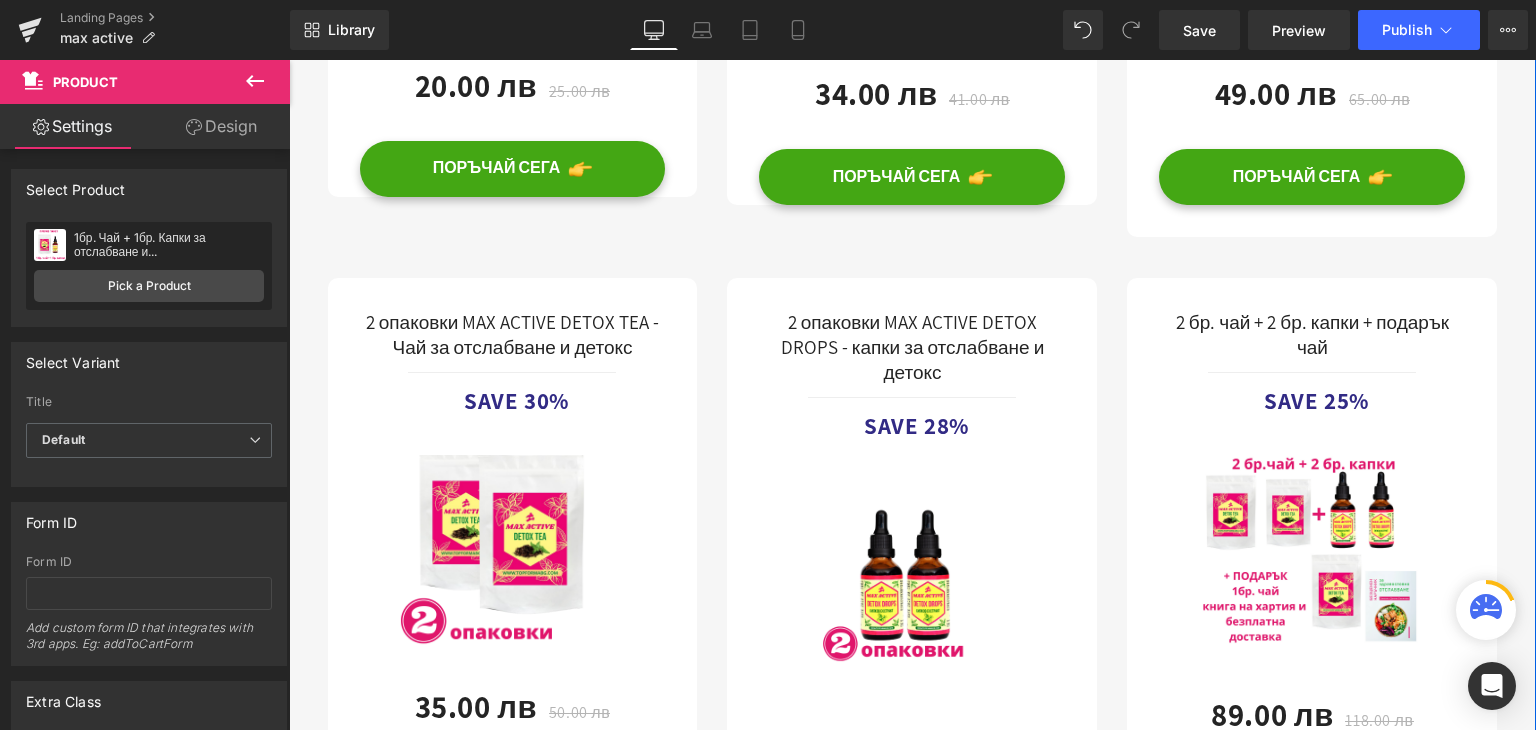 scroll, scrollTop: 8800, scrollLeft: 0, axis: vertical 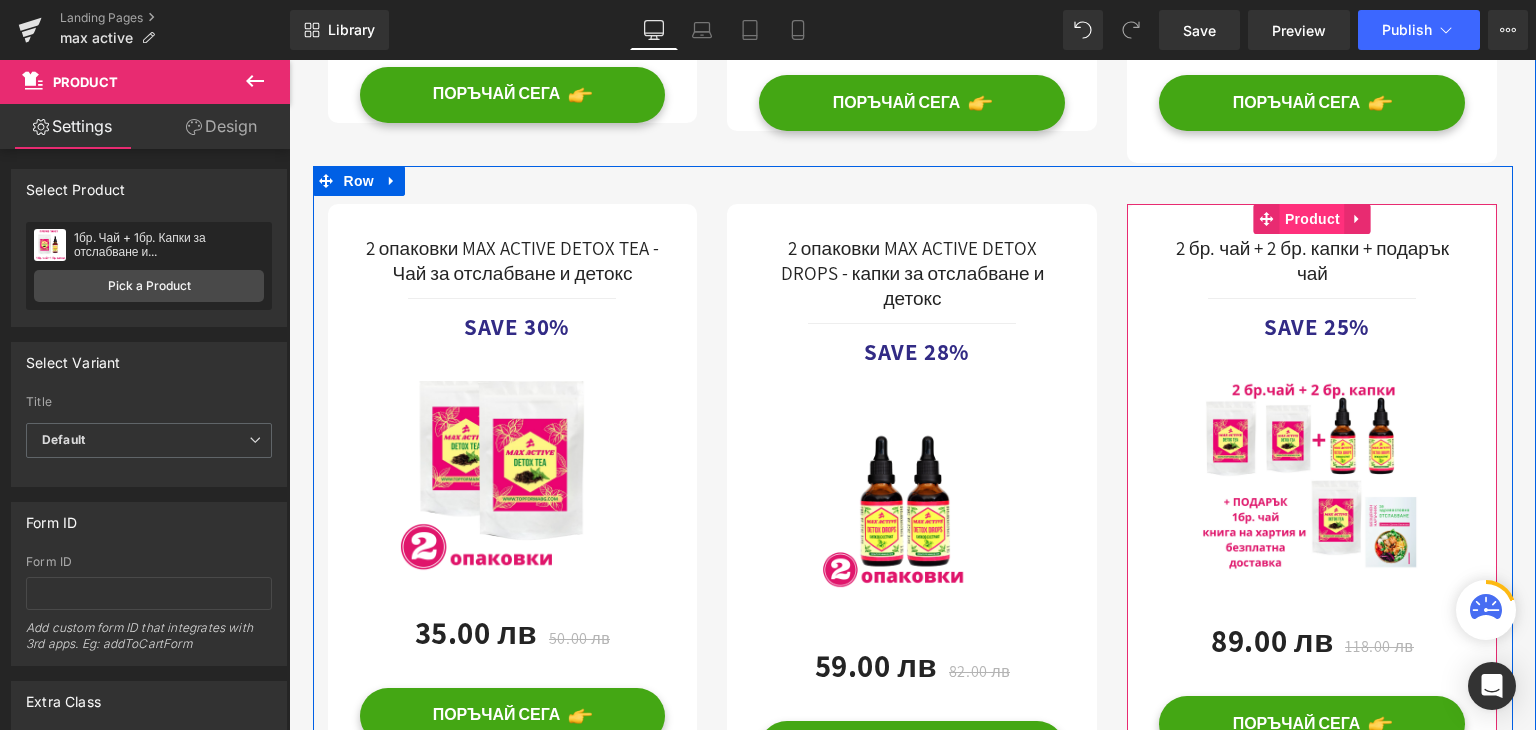 click on "Product" at bounding box center (1312, 219) 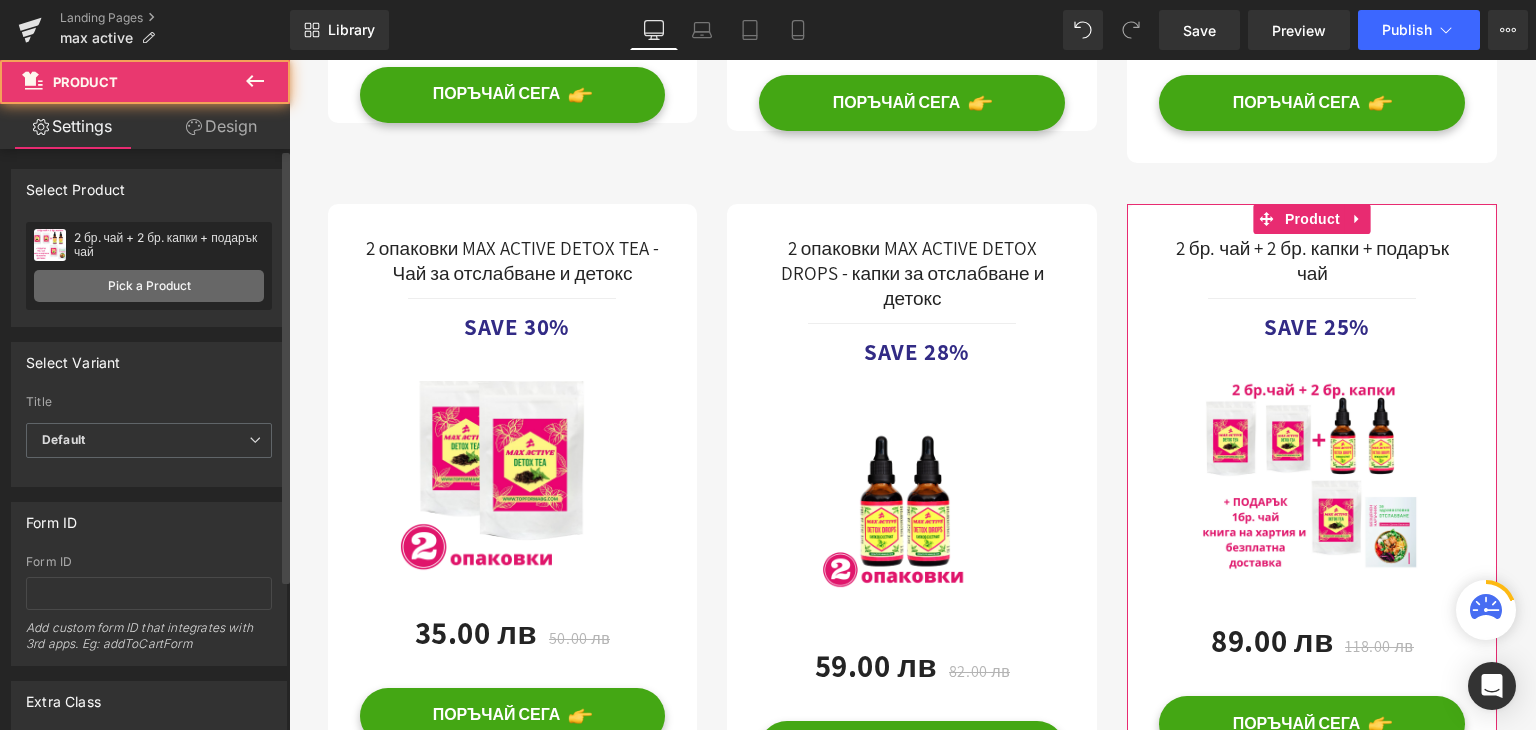 click on "Pick a Product" at bounding box center [149, 286] 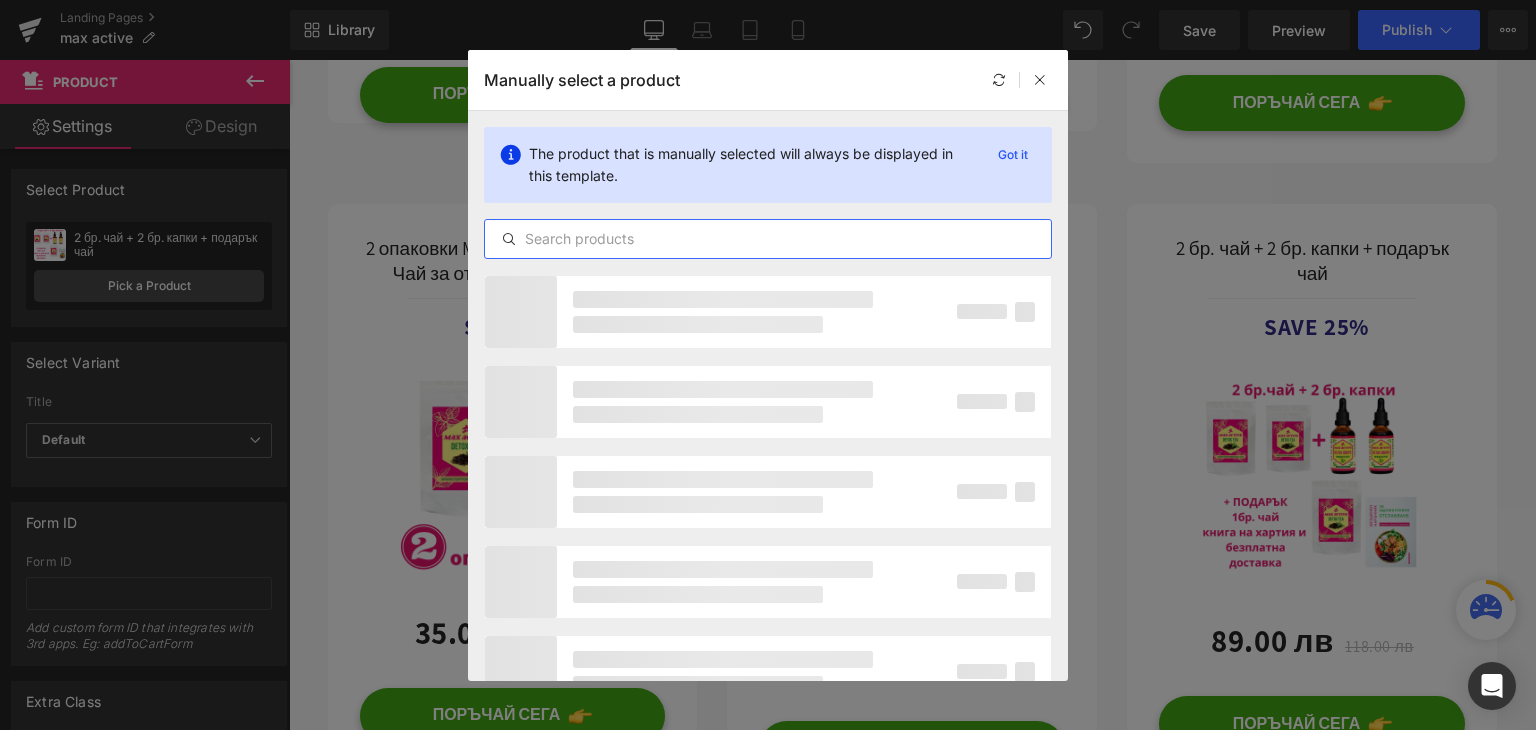 click at bounding box center [768, 239] 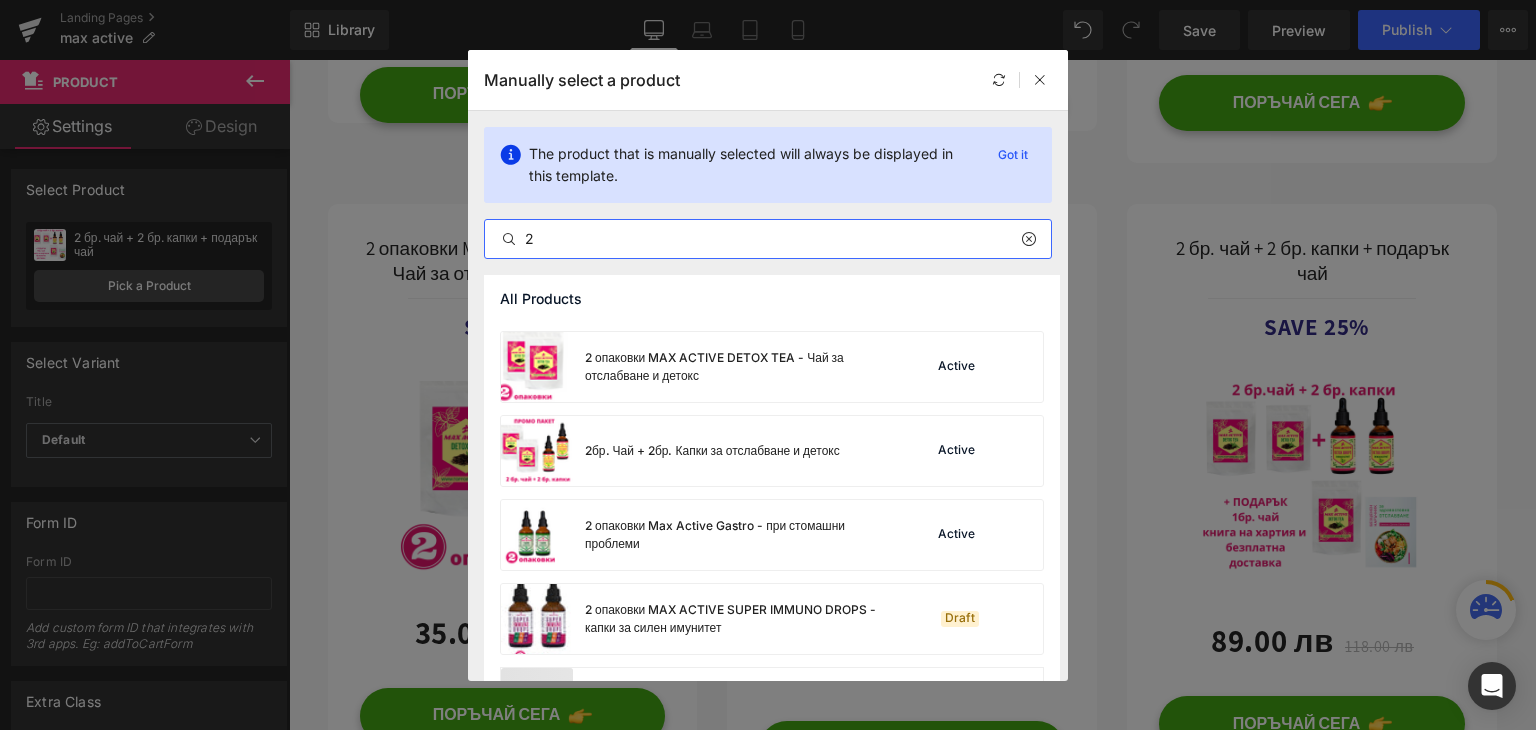 scroll, scrollTop: 1496, scrollLeft: 0, axis: vertical 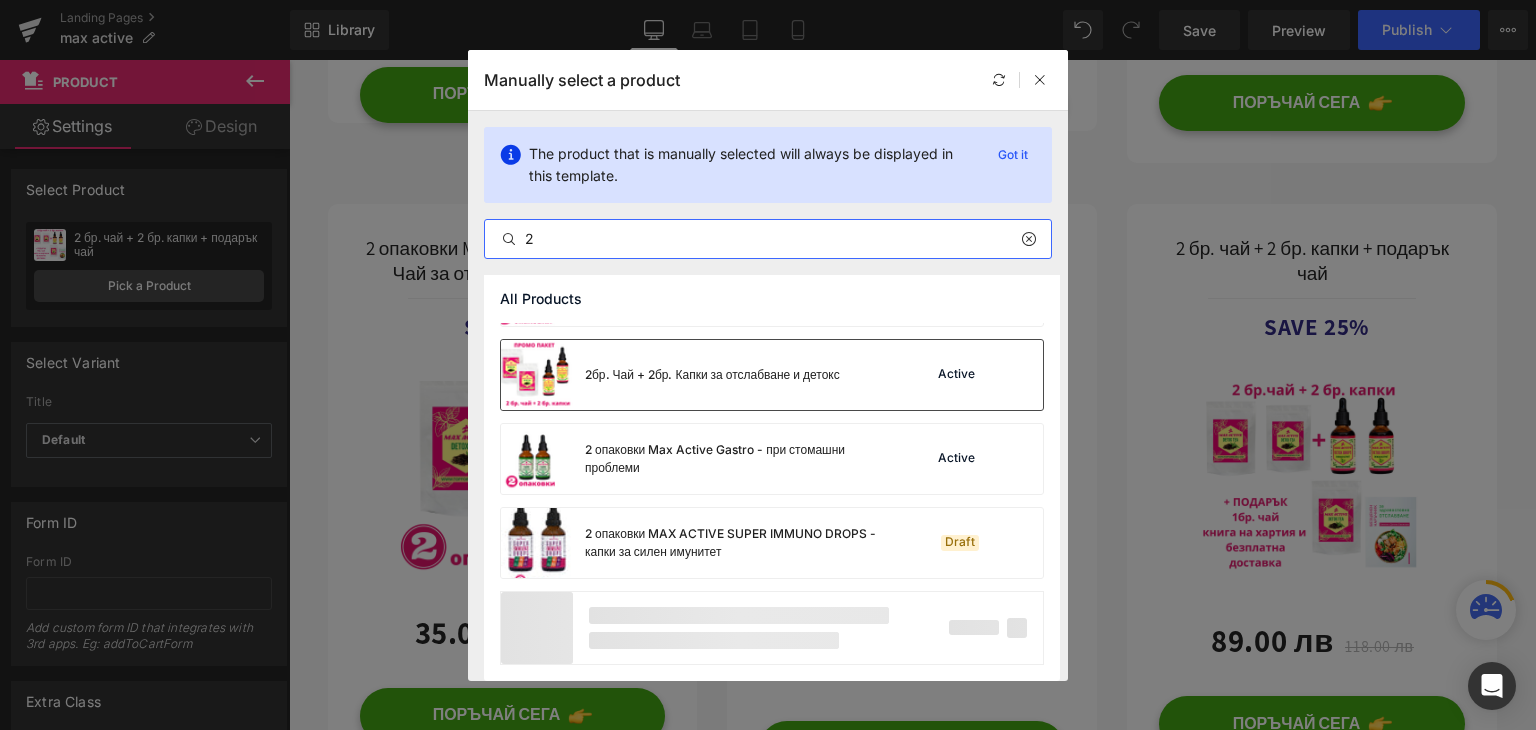 type on "2" 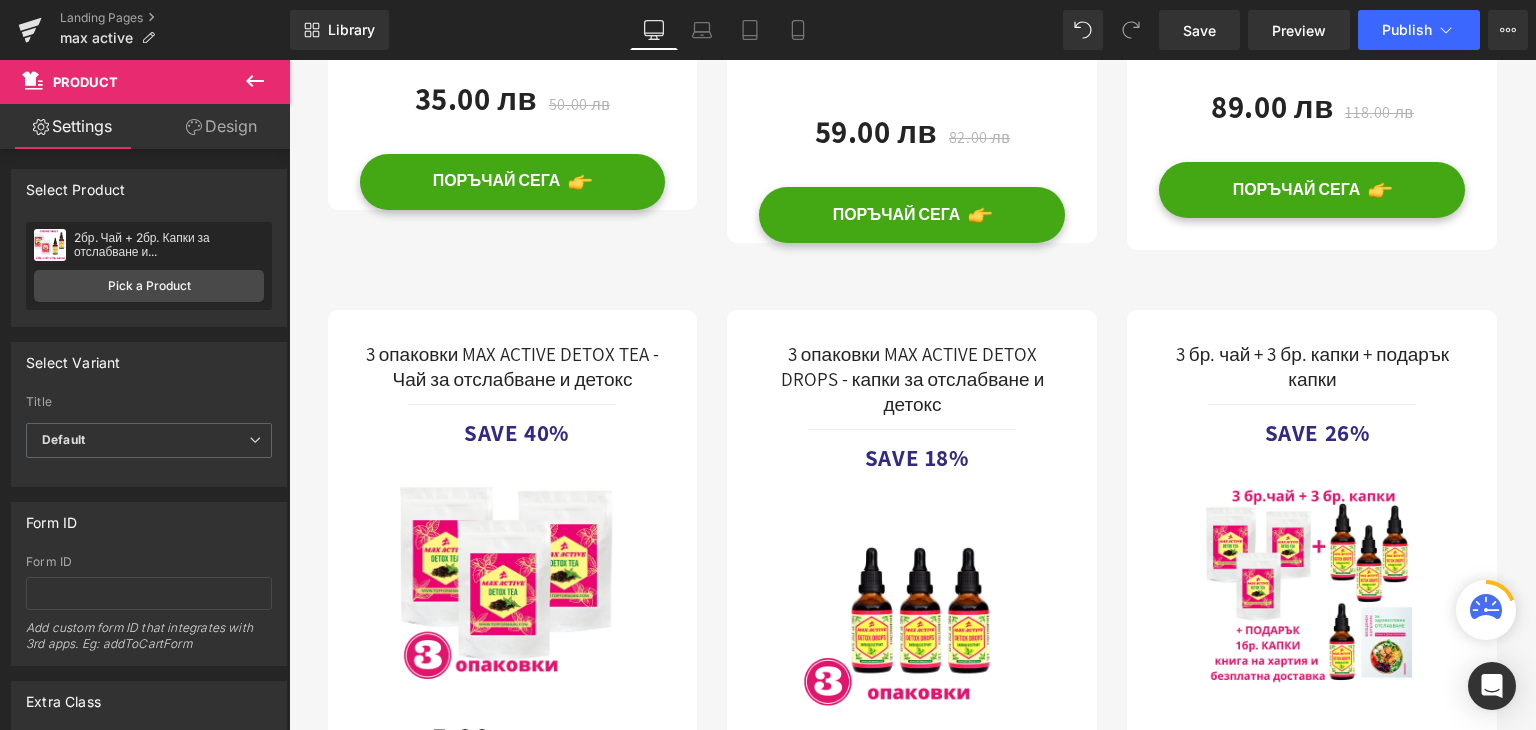 scroll, scrollTop: 9500, scrollLeft: 0, axis: vertical 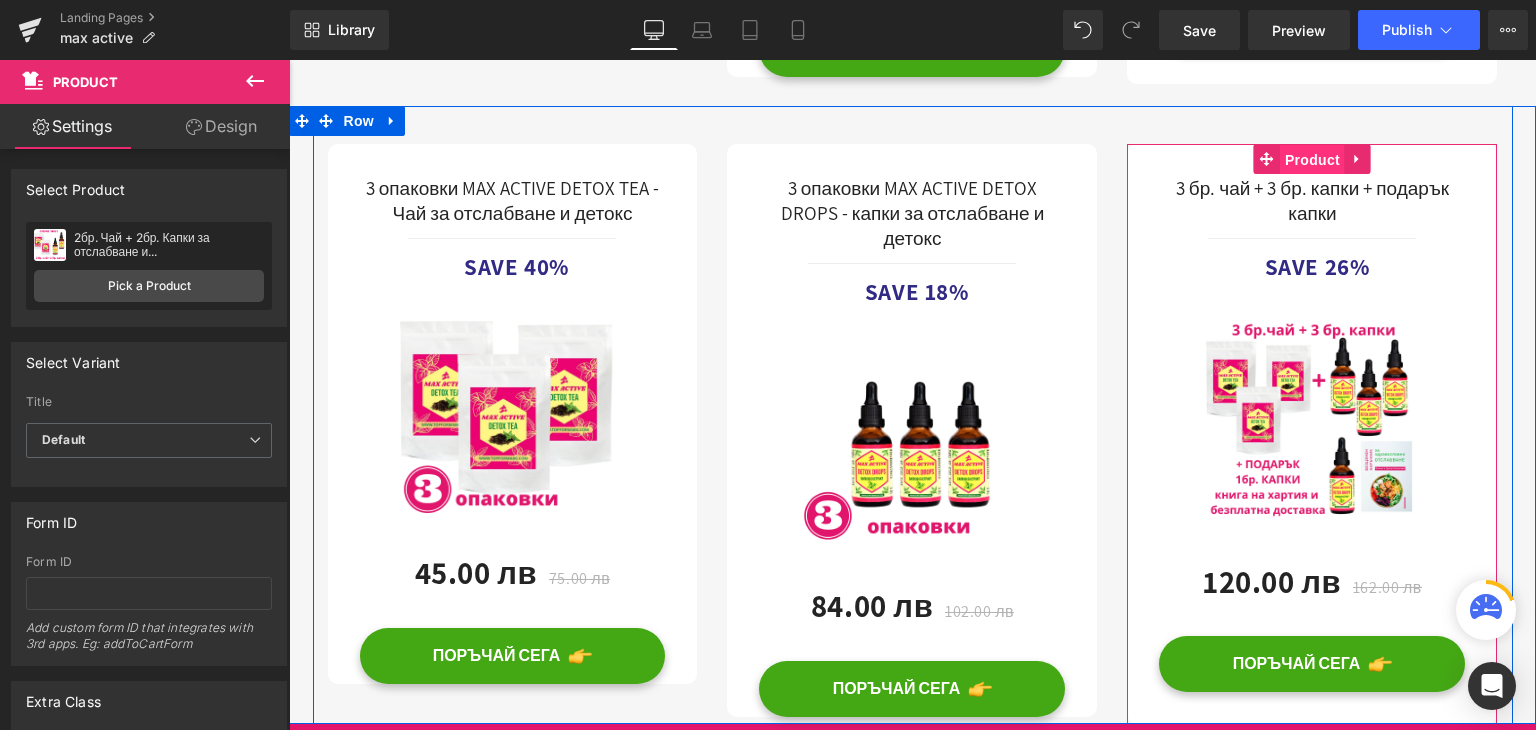click on "Product" at bounding box center [1312, 160] 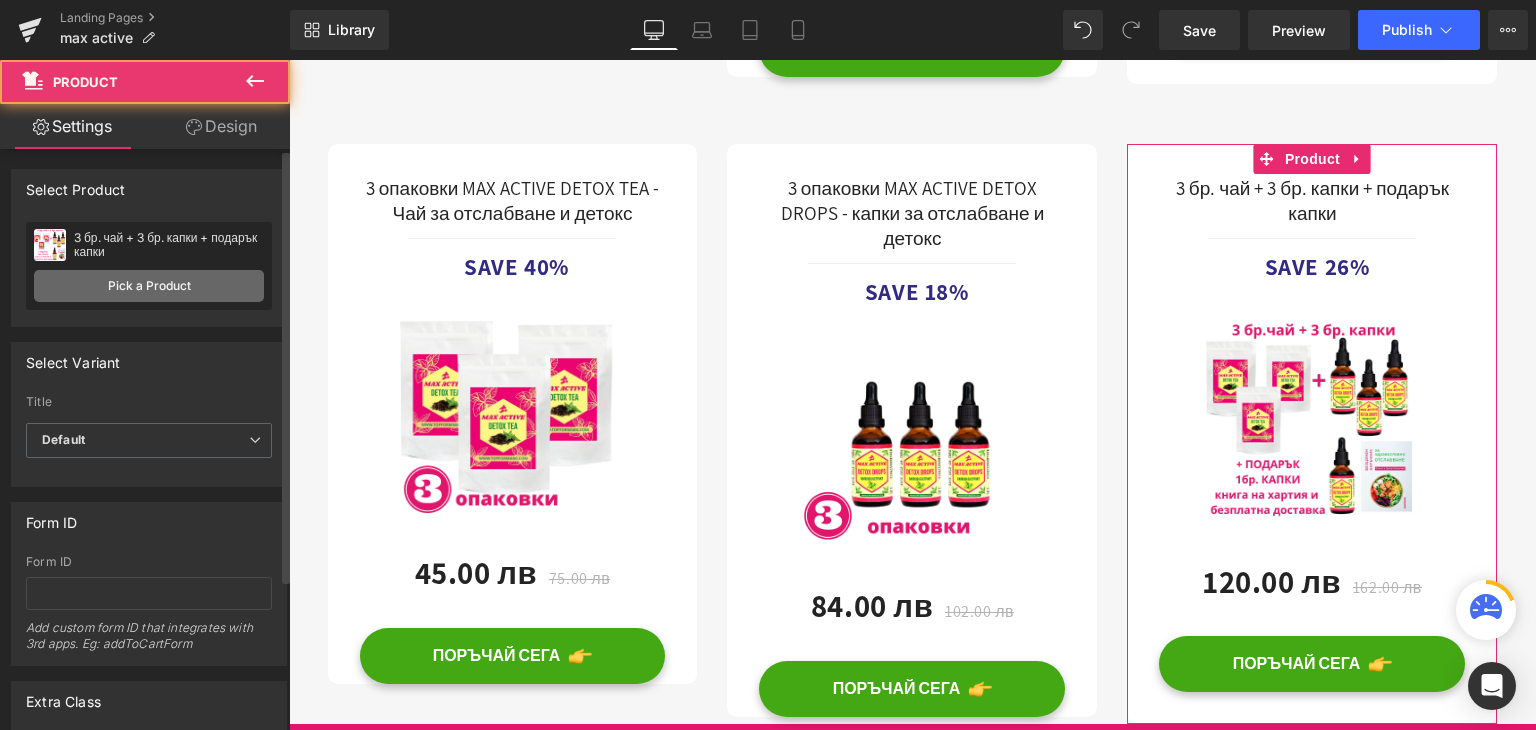 click on "Pick a Product" at bounding box center [149, 286] 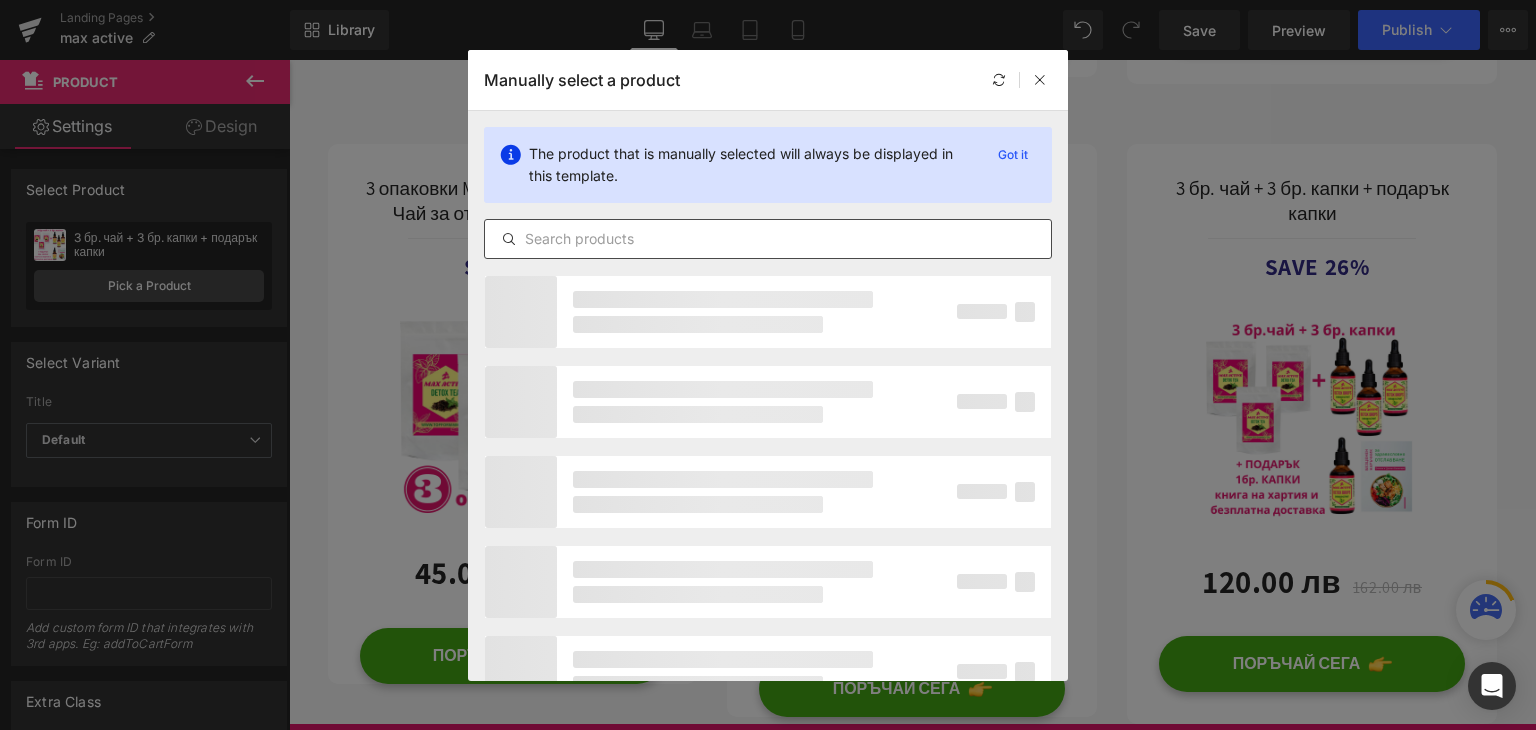 click at bounding box center [768, 239] 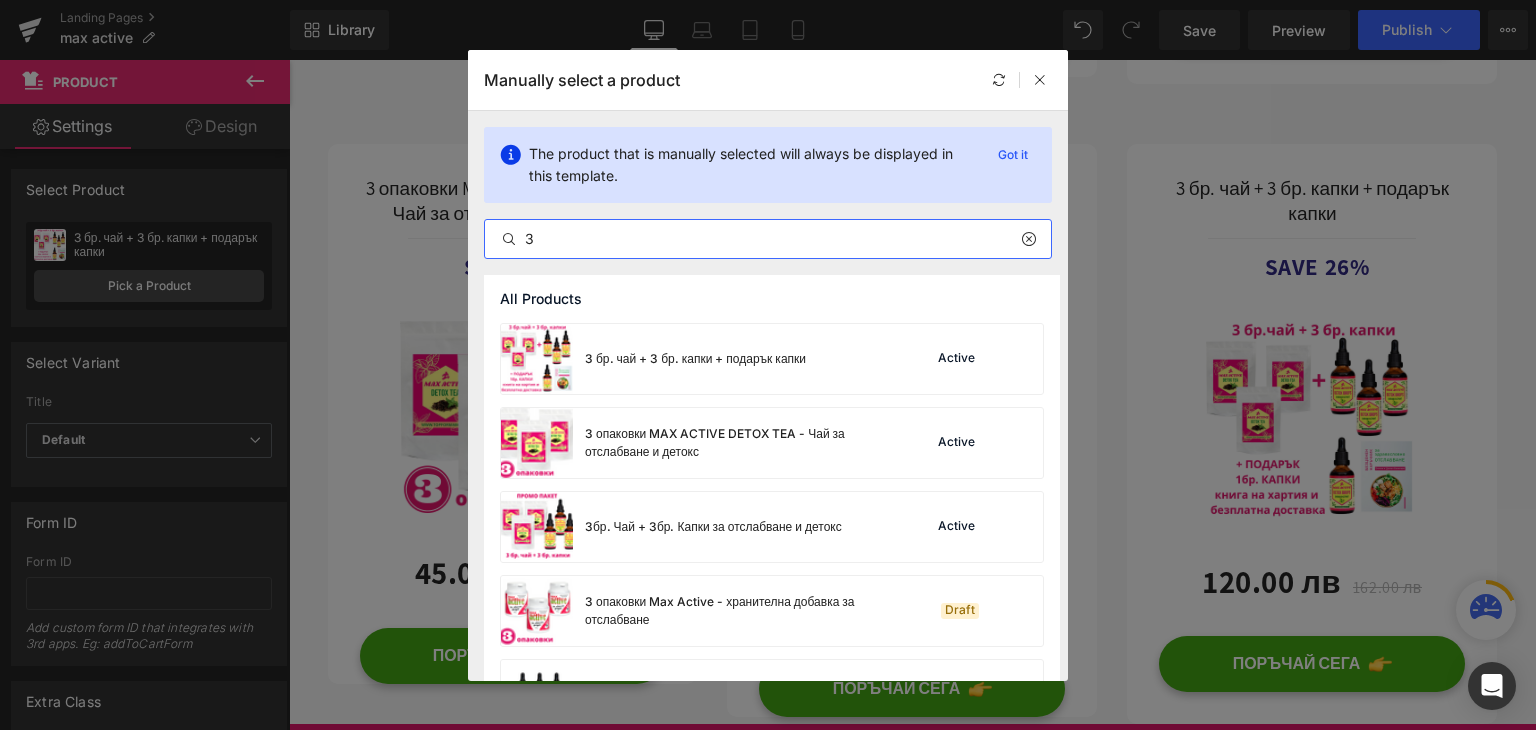 scroll, scrollTop: 0, scrollLeft: 0, axis: both 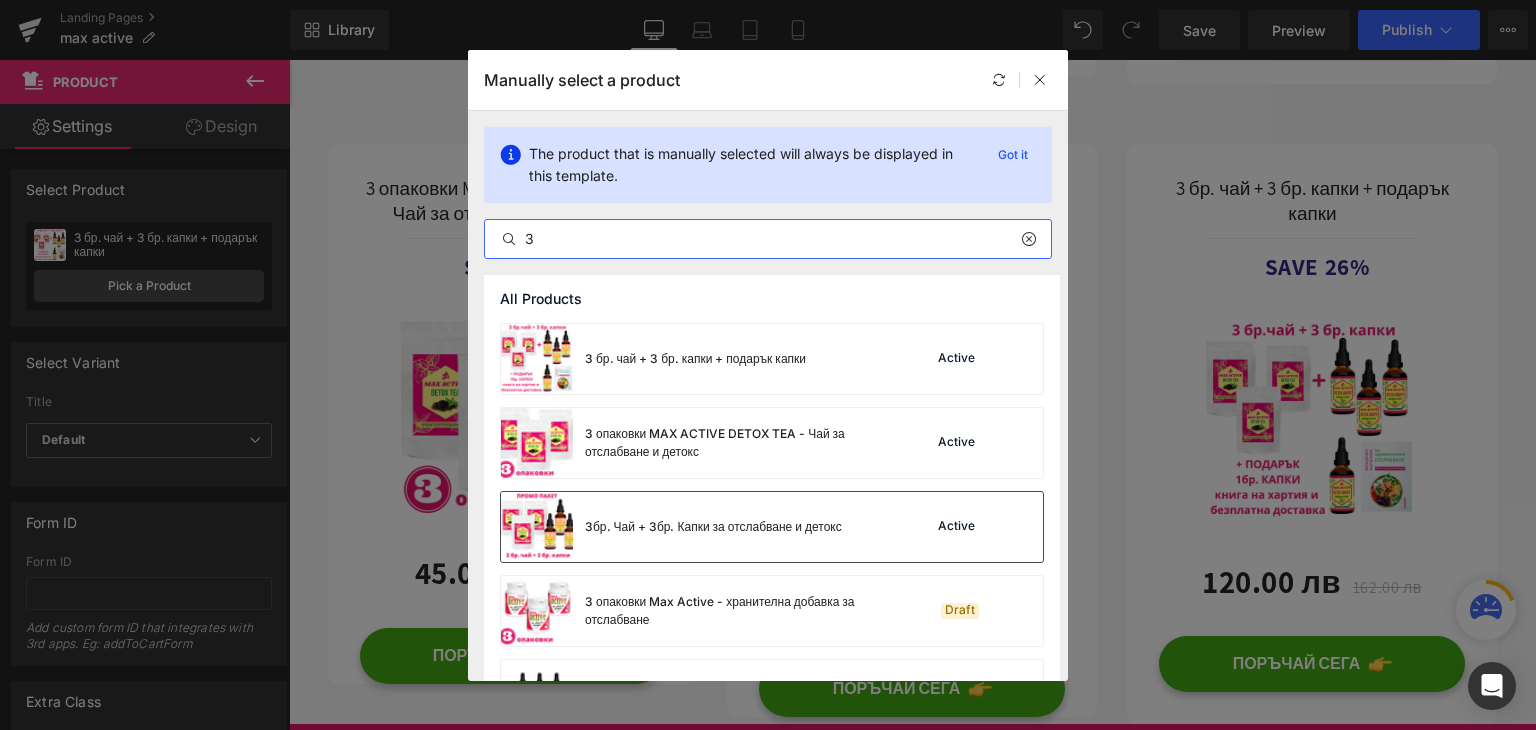 type on "3" 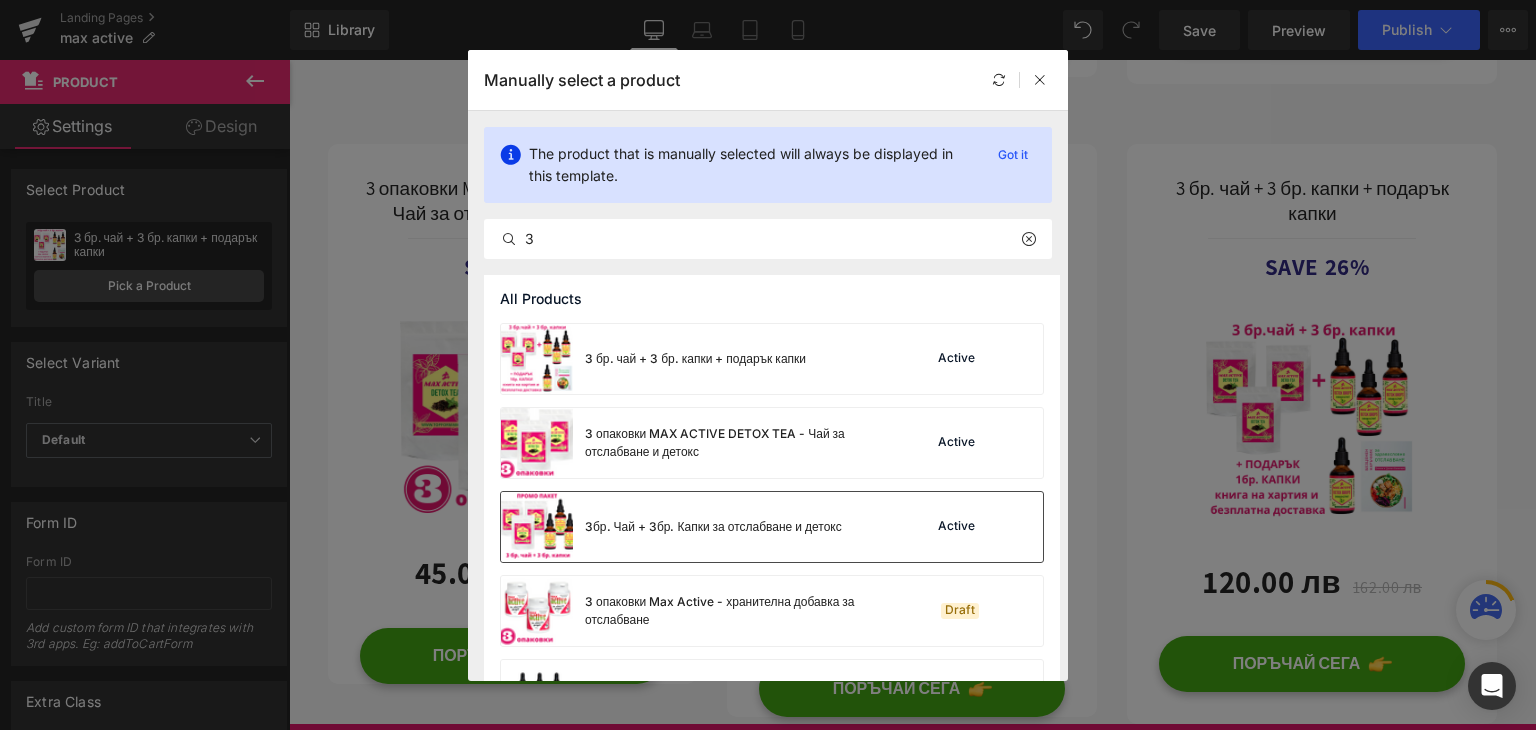 click on "3бр. Чай + 3бр. Капки за отслабване и детокс" at bounding box center [671, 527] 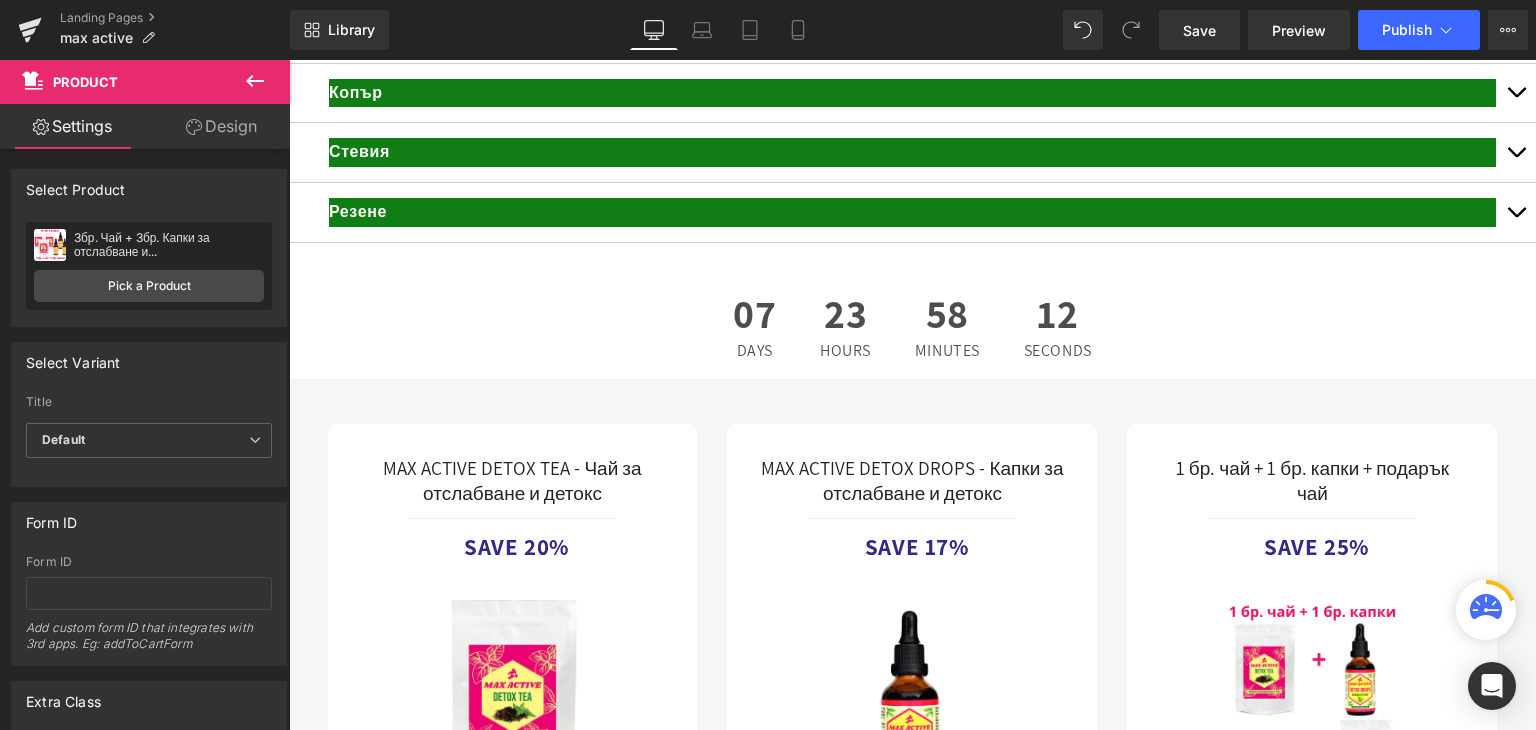 scroll, scrollTop: 12100, scrollLeft: 0, axis: vertical 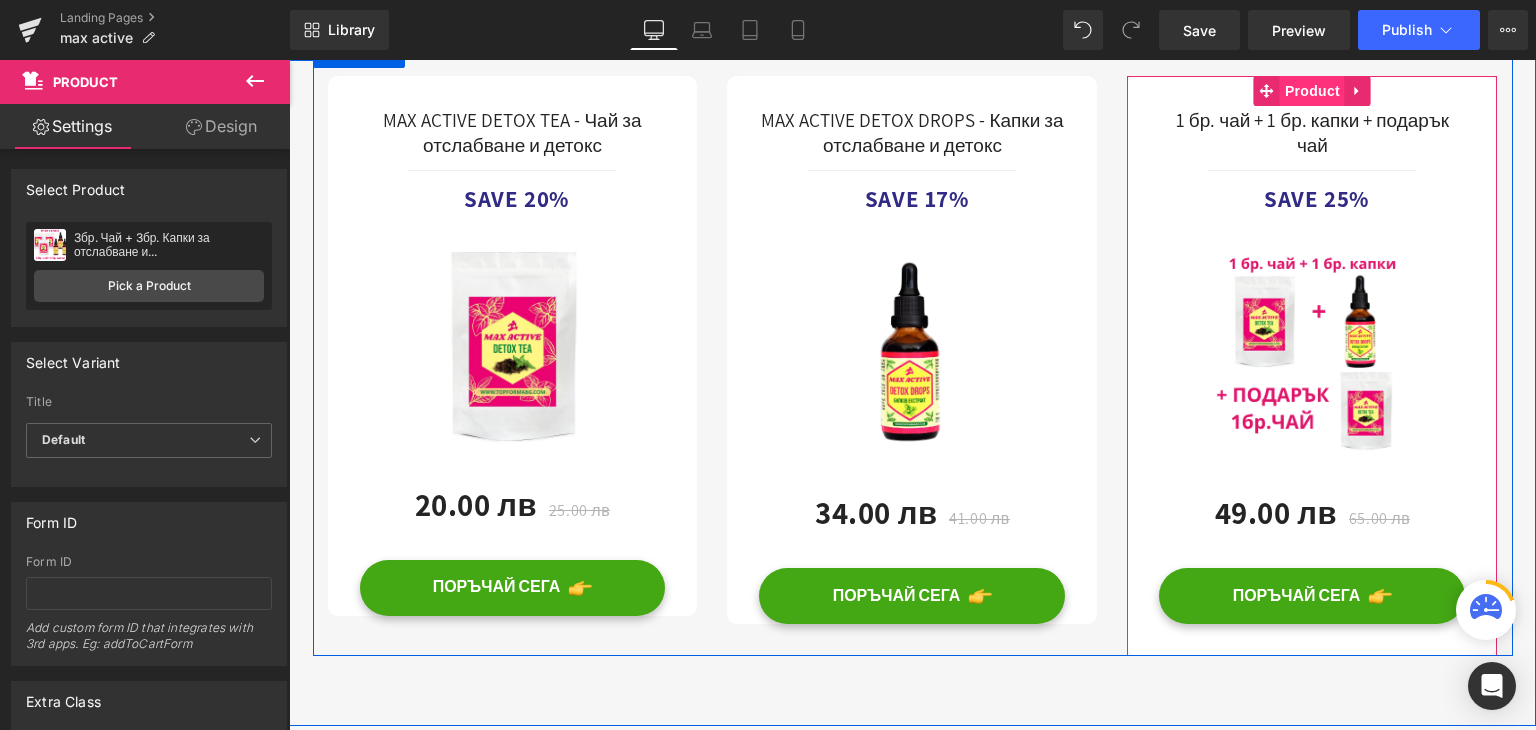 click on "Product" at bounding box center (1312, 91) 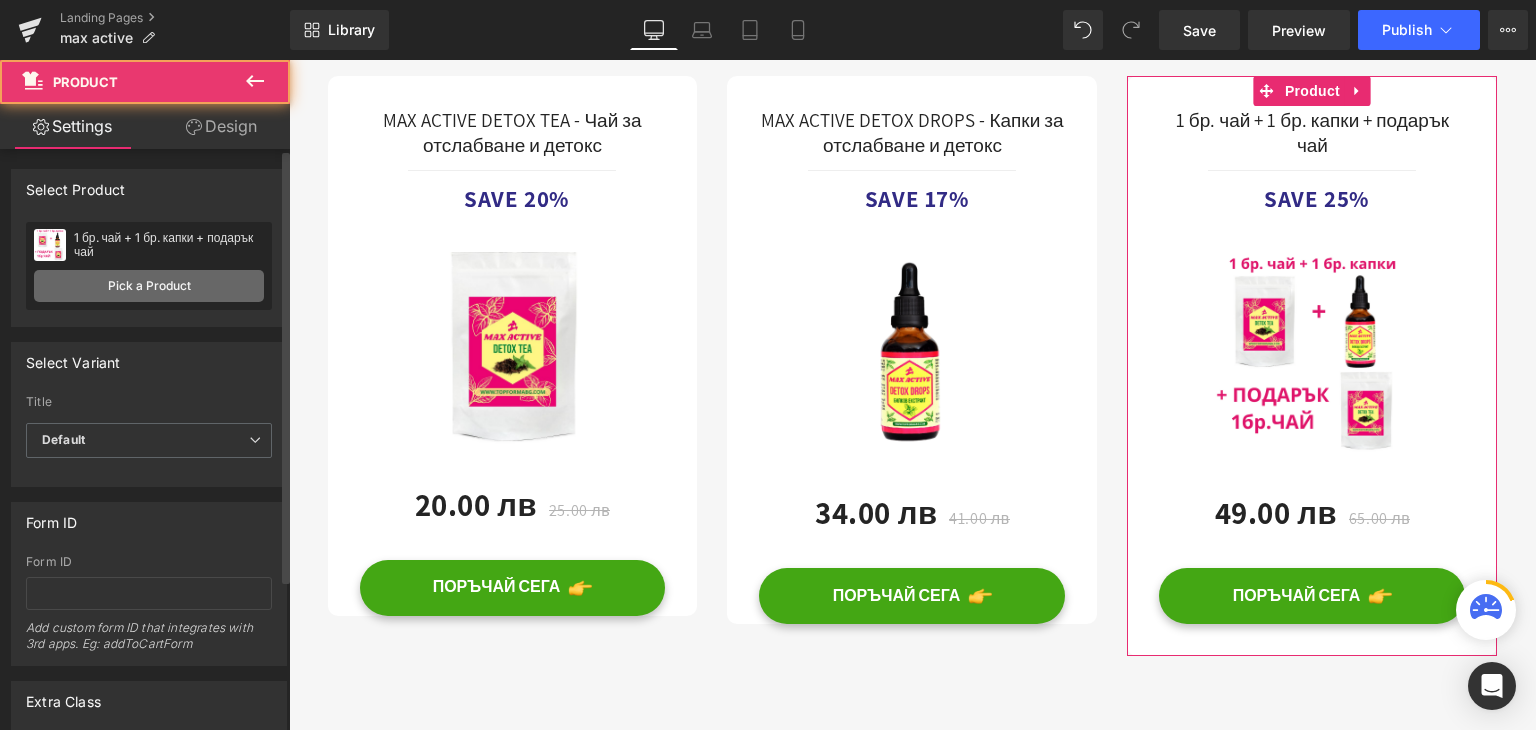 click on "Pick a Product" at bounding box center (149, 286) 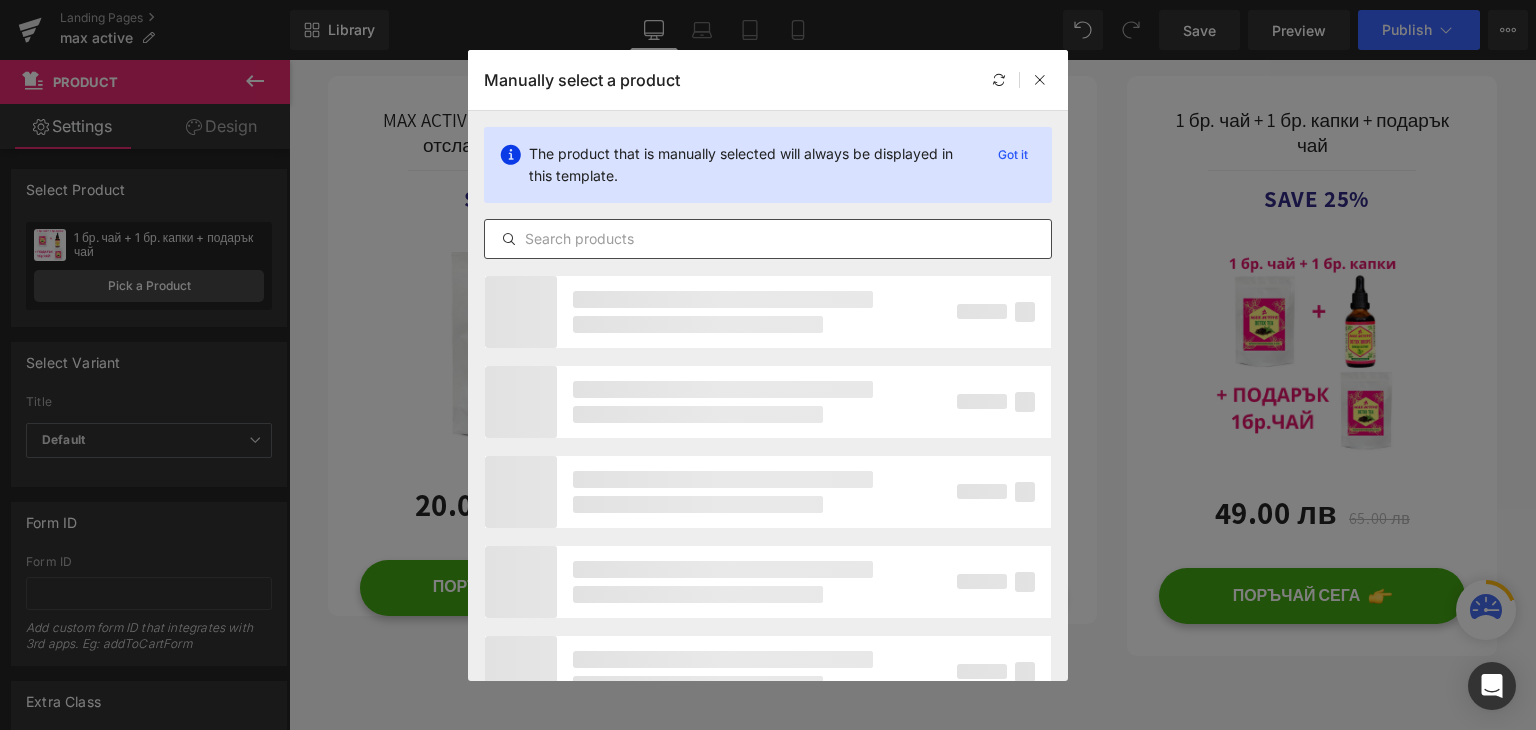 click at bounding box center (768, 239) 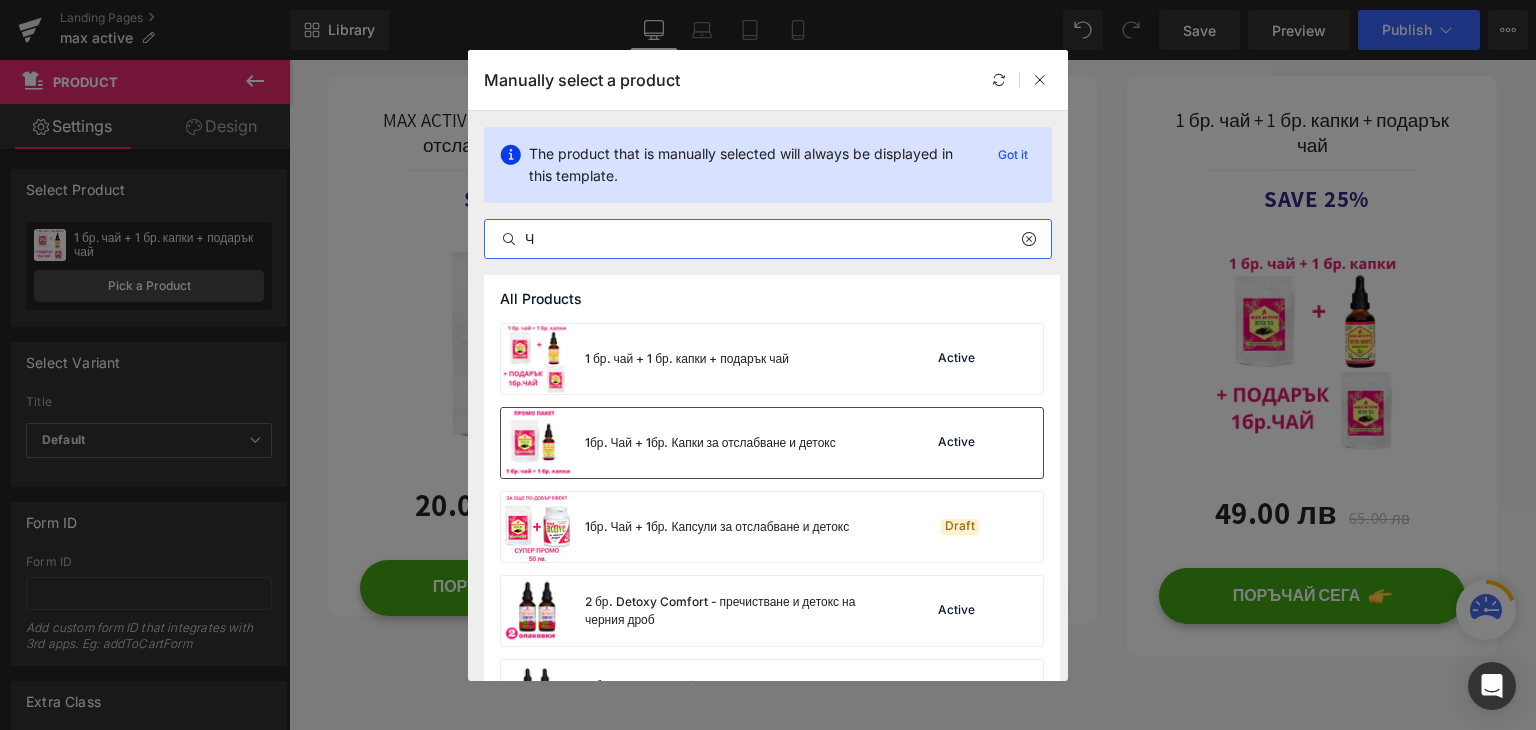 type on "Ч" 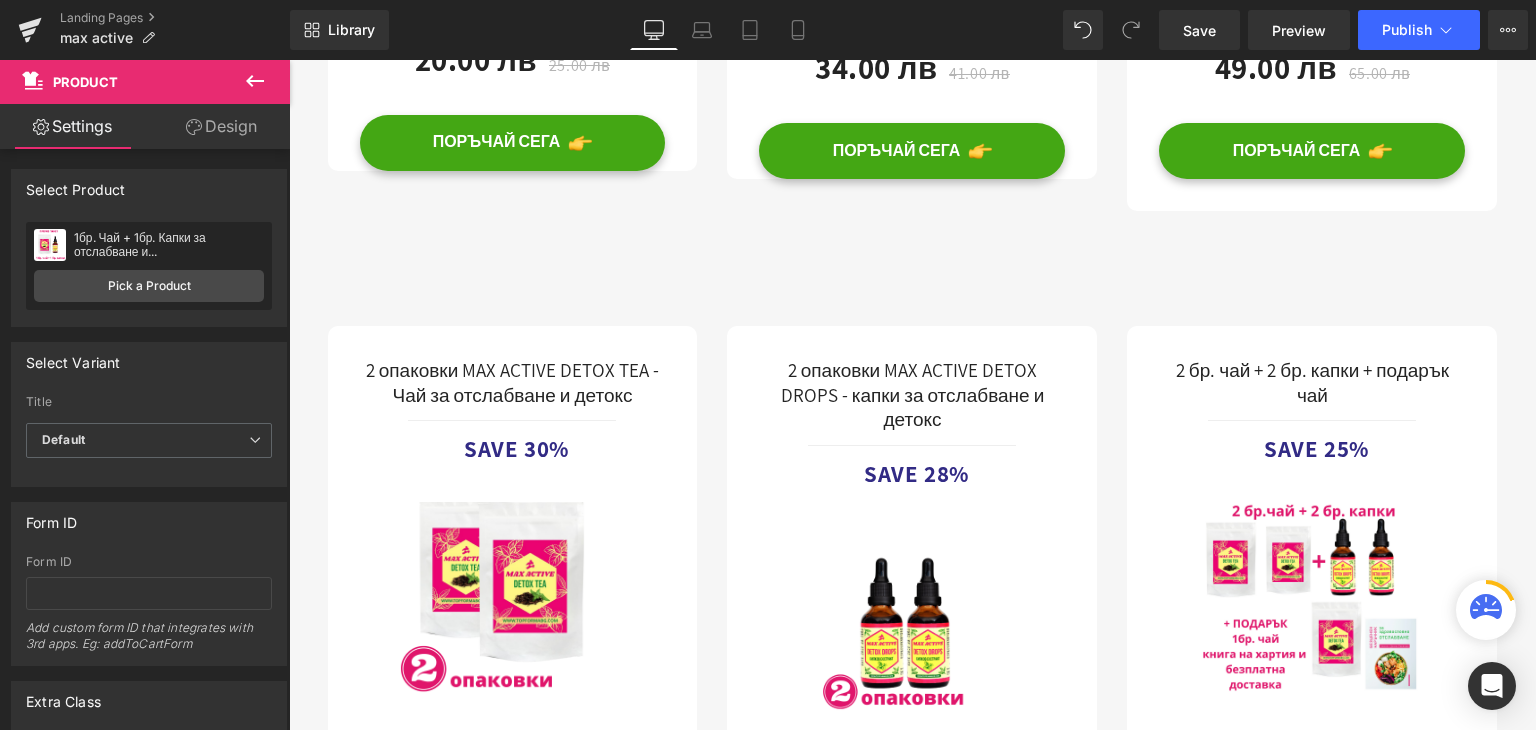 scroll, scrollTop: 12600, scrollLeft: 0, axis: vertical 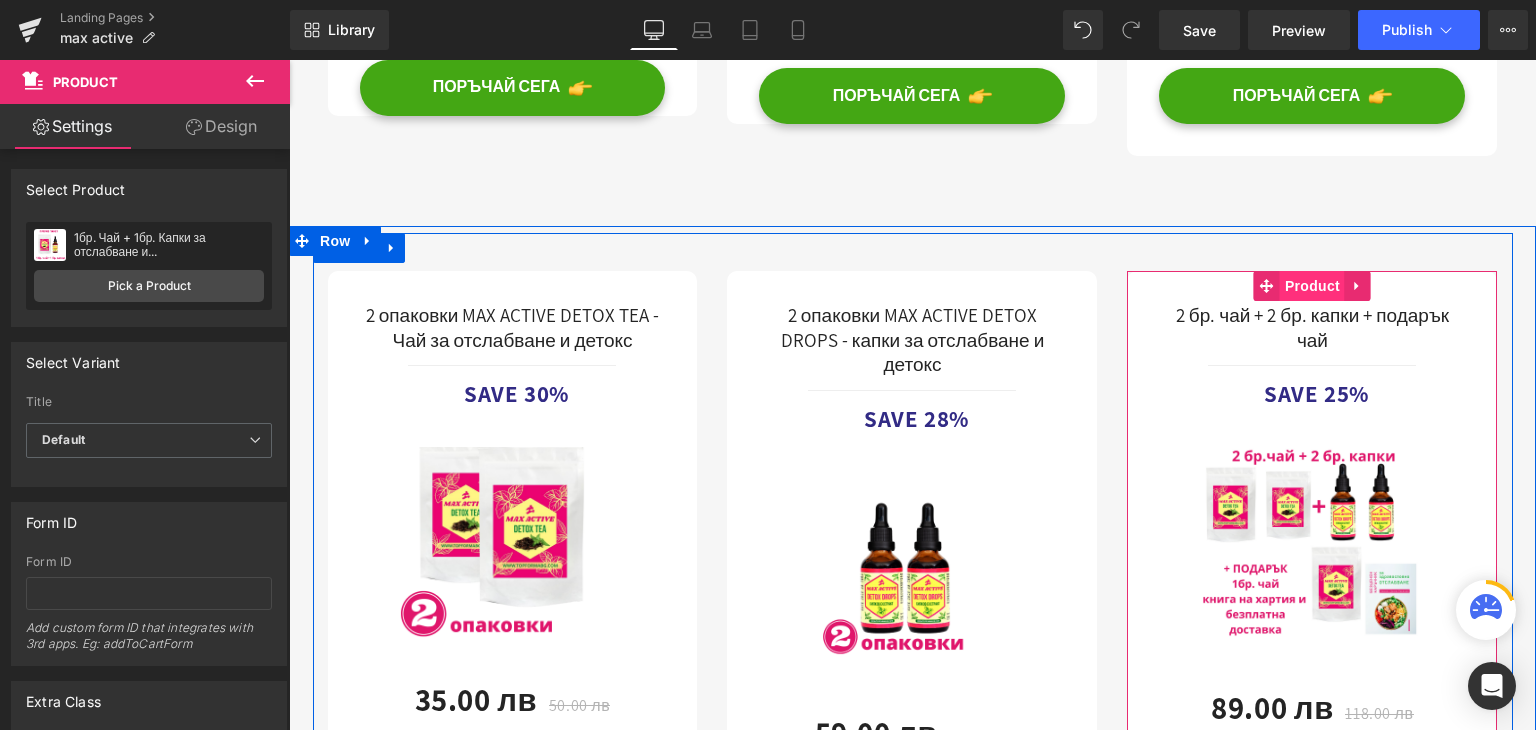 click on "Product" at bounding box center [1312, 286] 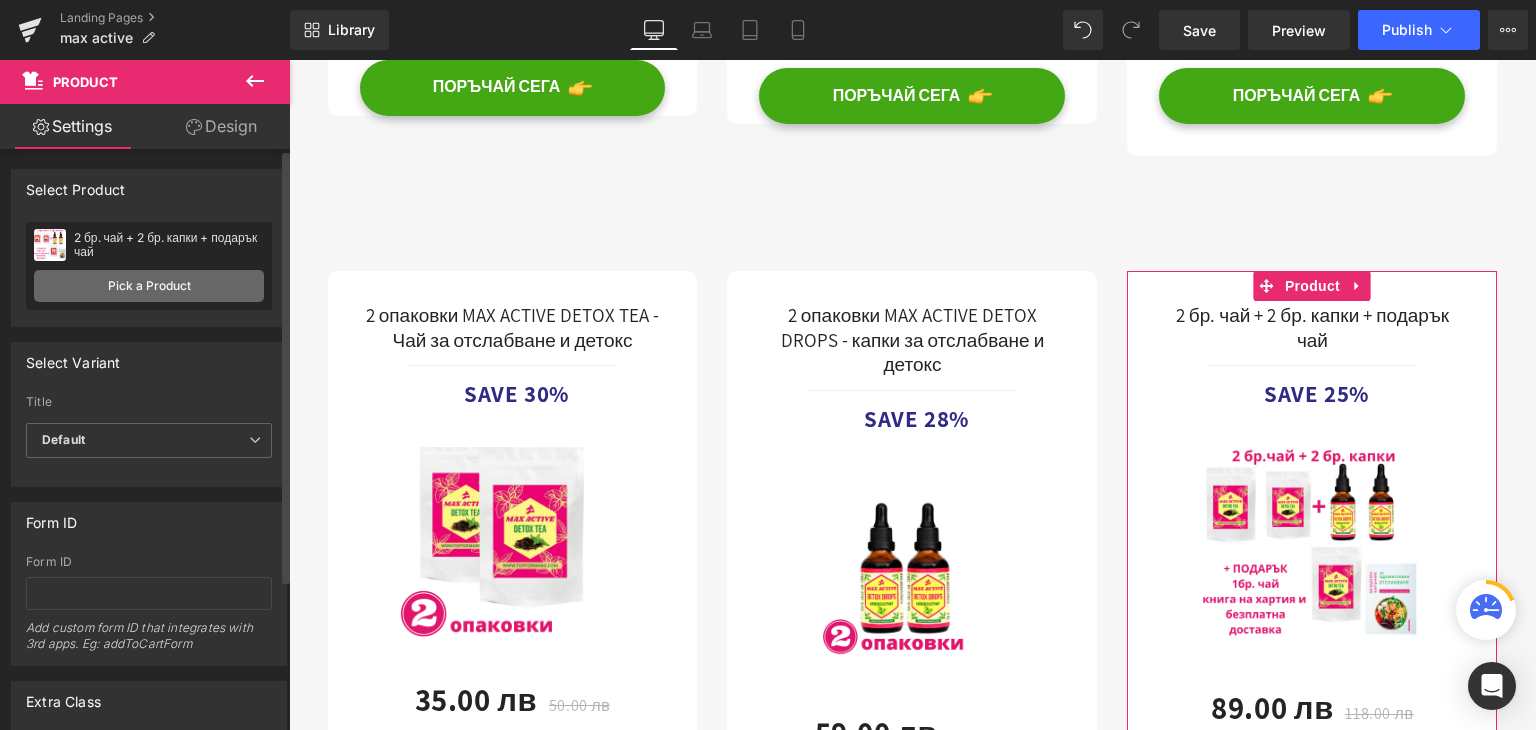 click on "Pick a Product" at bounding box center (149, 286) 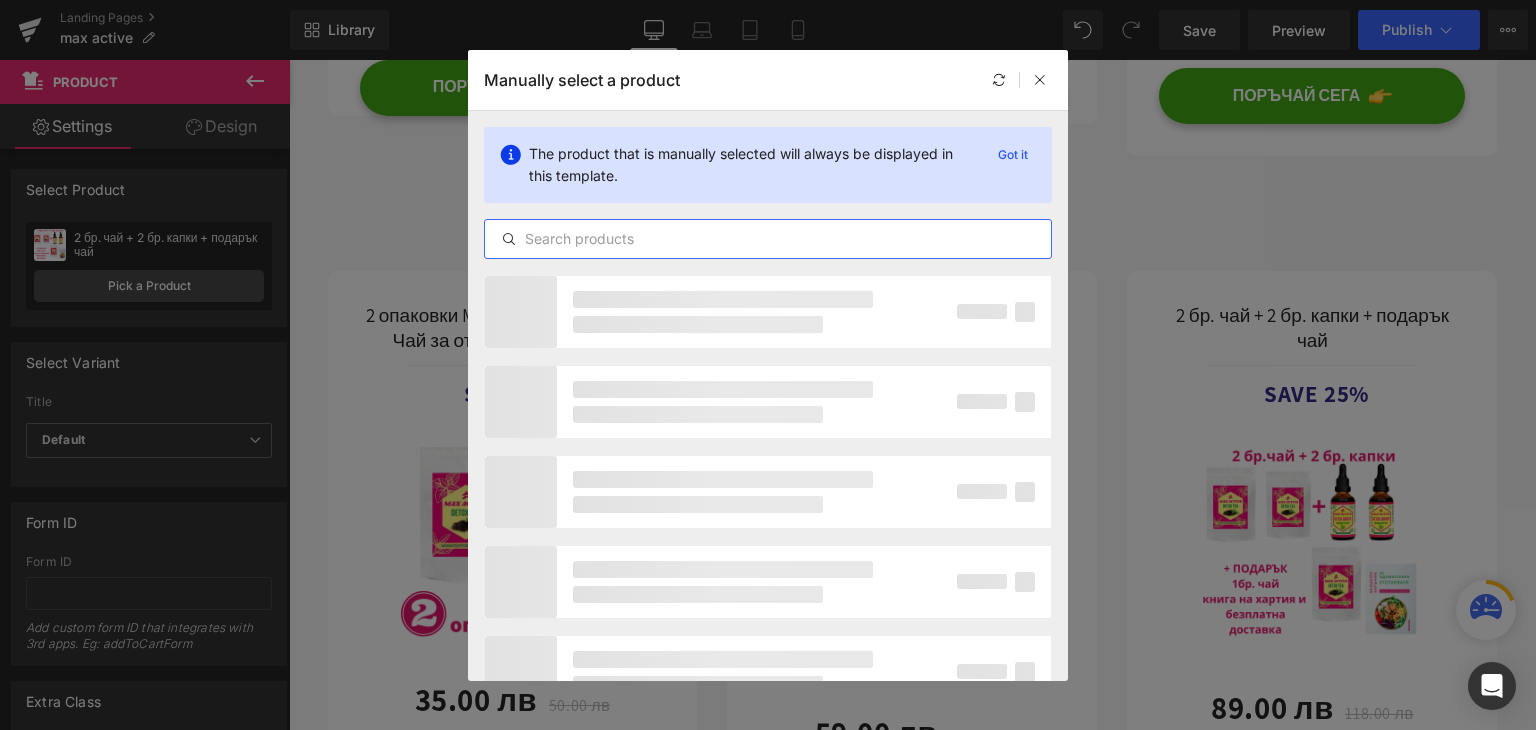 click at bounding box center (768, 239) 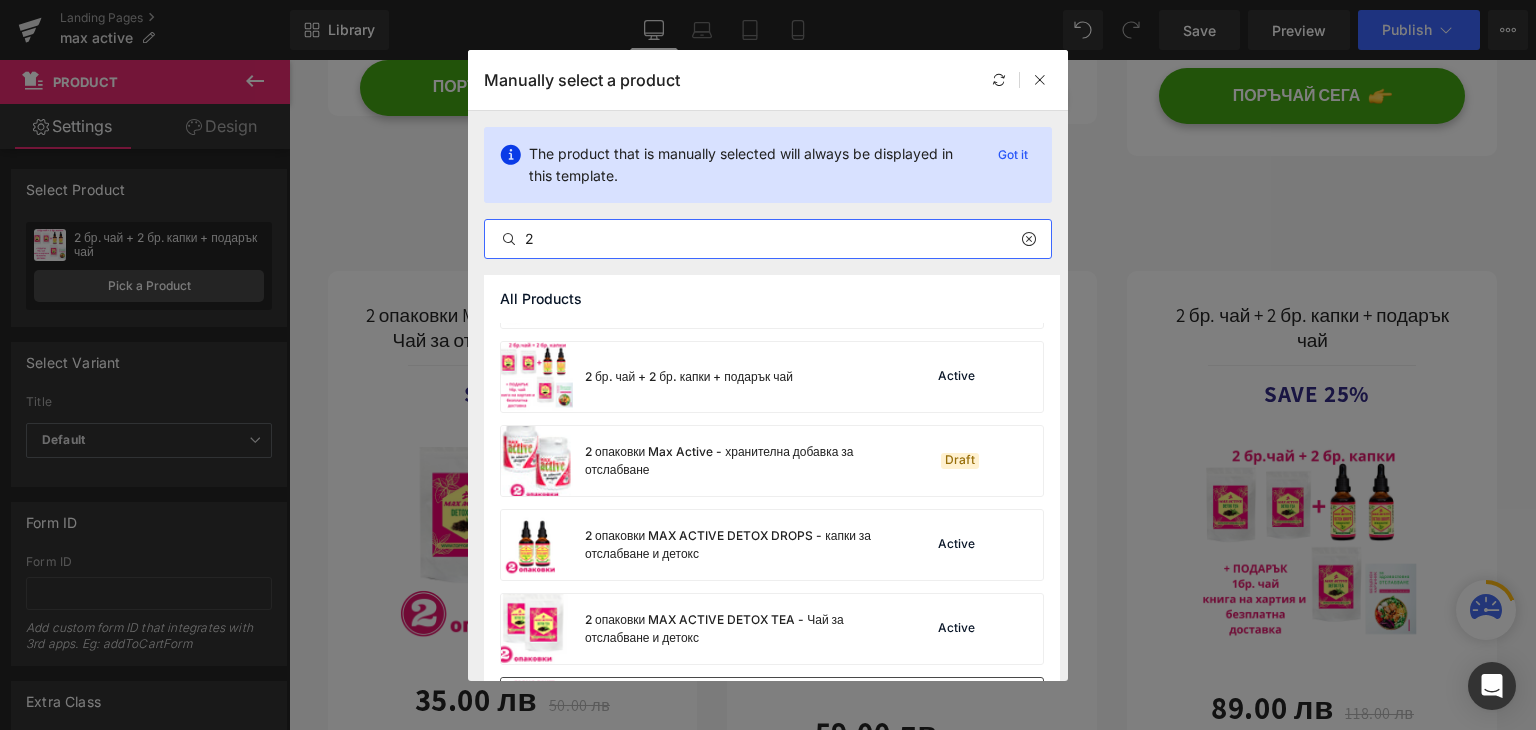 scroll, scrollTop: 1496, scrollLeft: 0, axis: vertical 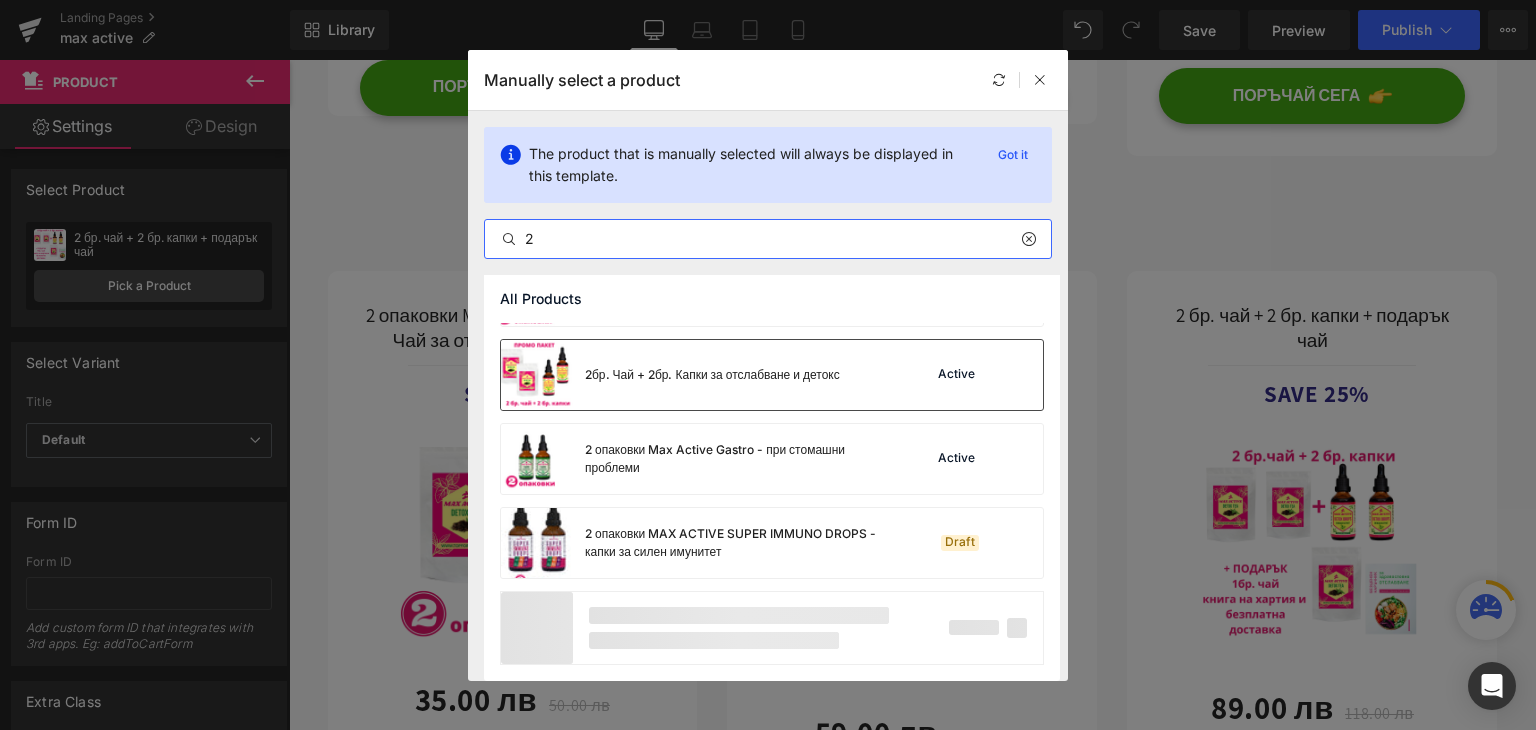 type on "2" 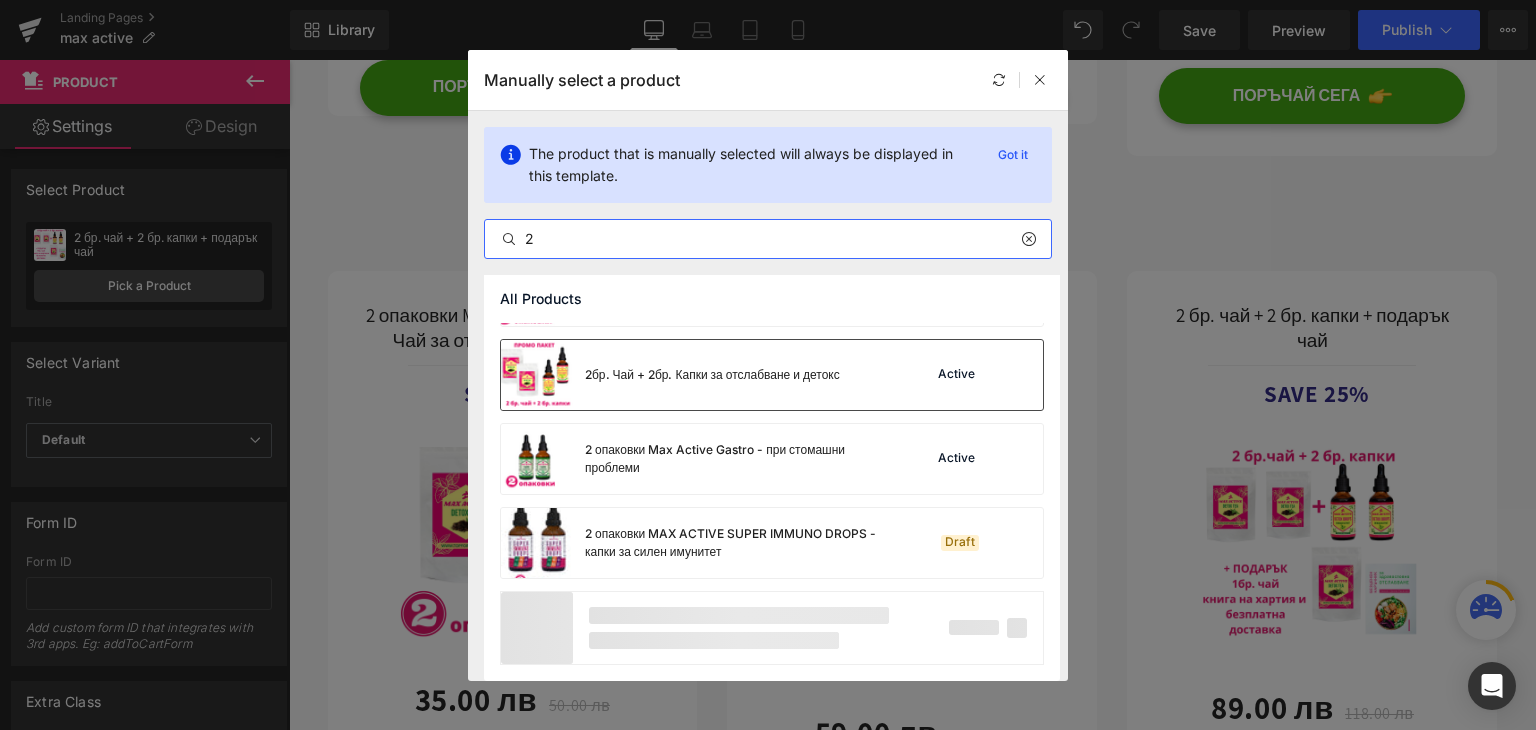 click on "2бр. Чай + 2бр. Капки за отслабване и детокс" at bounding box center (712, 375) 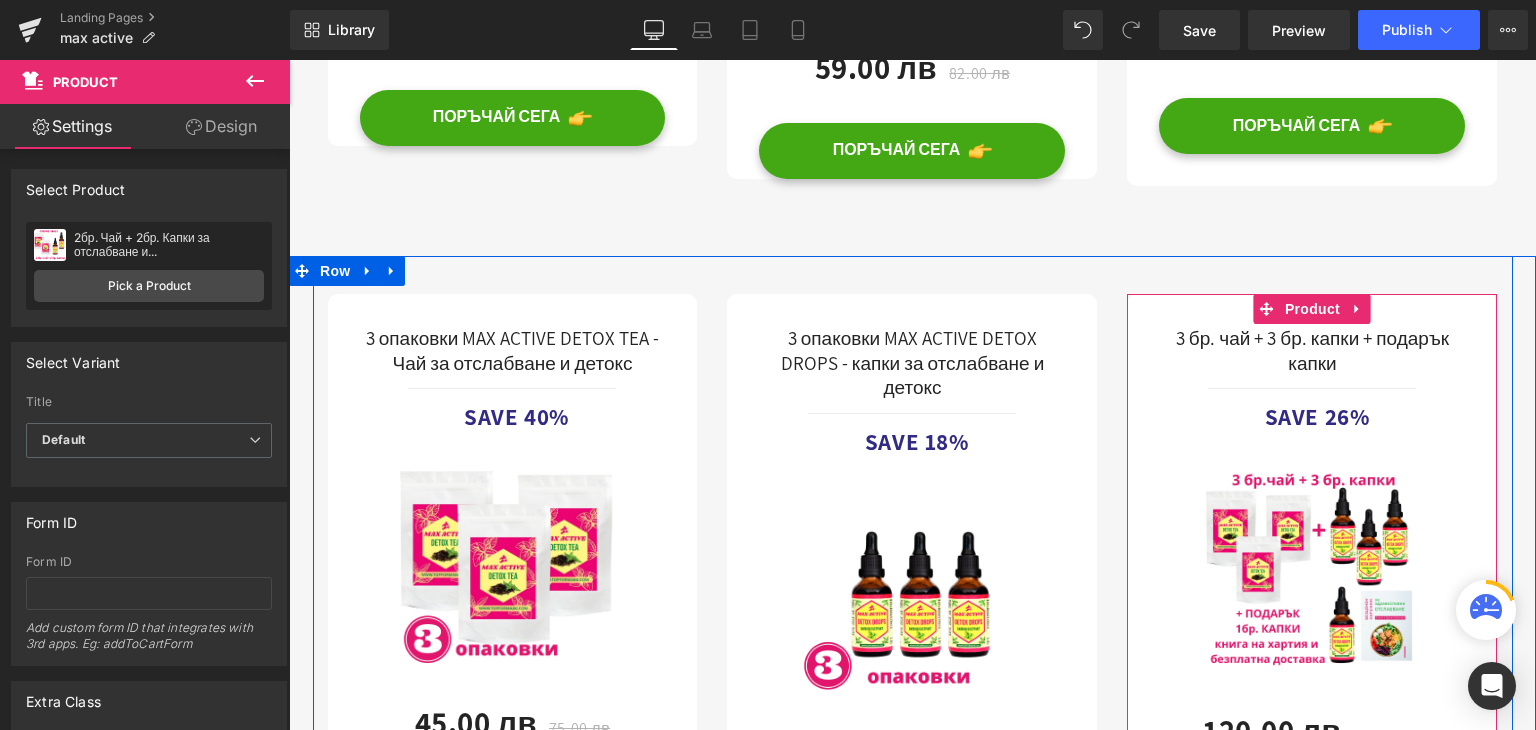 scroll, scrollTop: 13300, scrollLeft: 0, axis: vertical 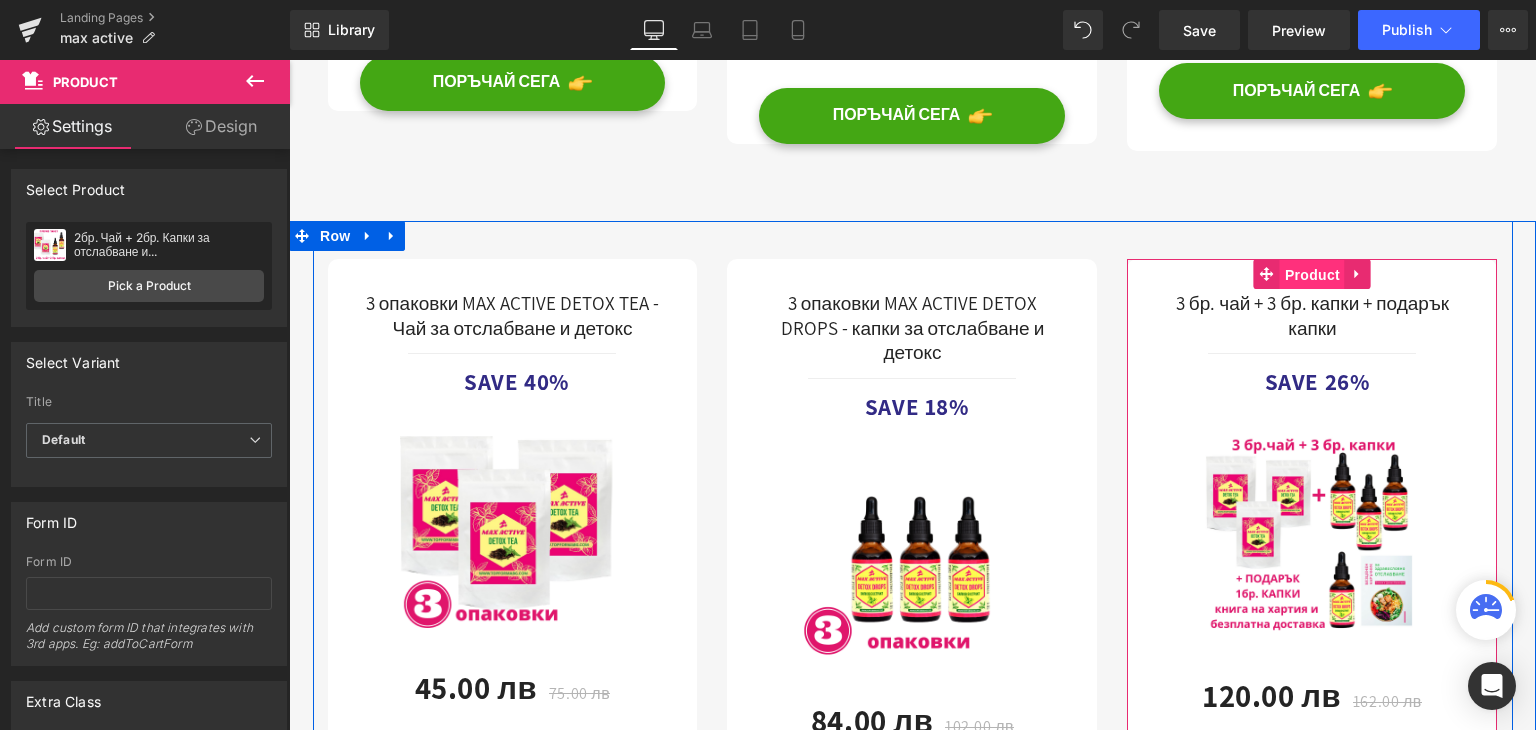 click on "Product" at bounding box center (1312, 275) 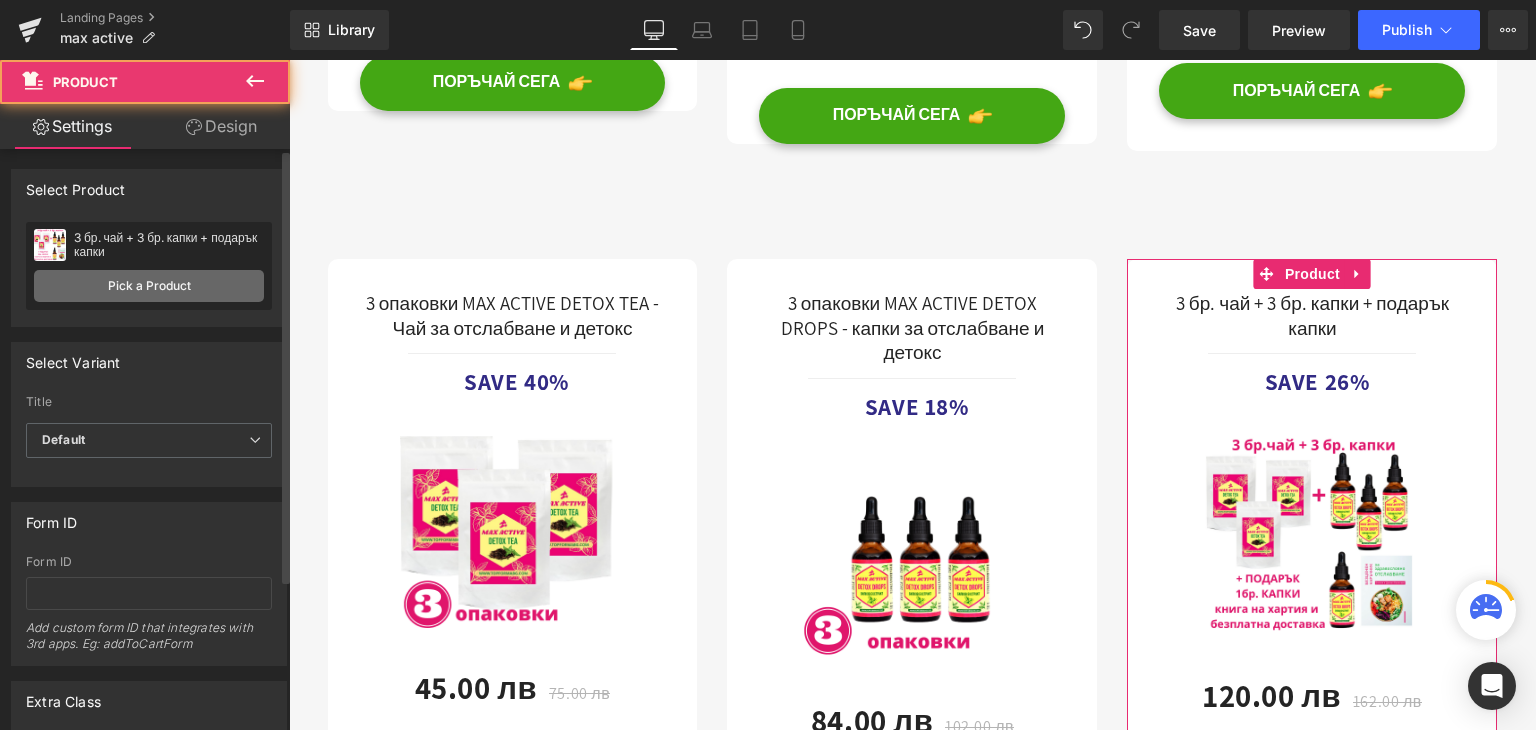 click on "Pick a Product" at bounding box center (149, 286) 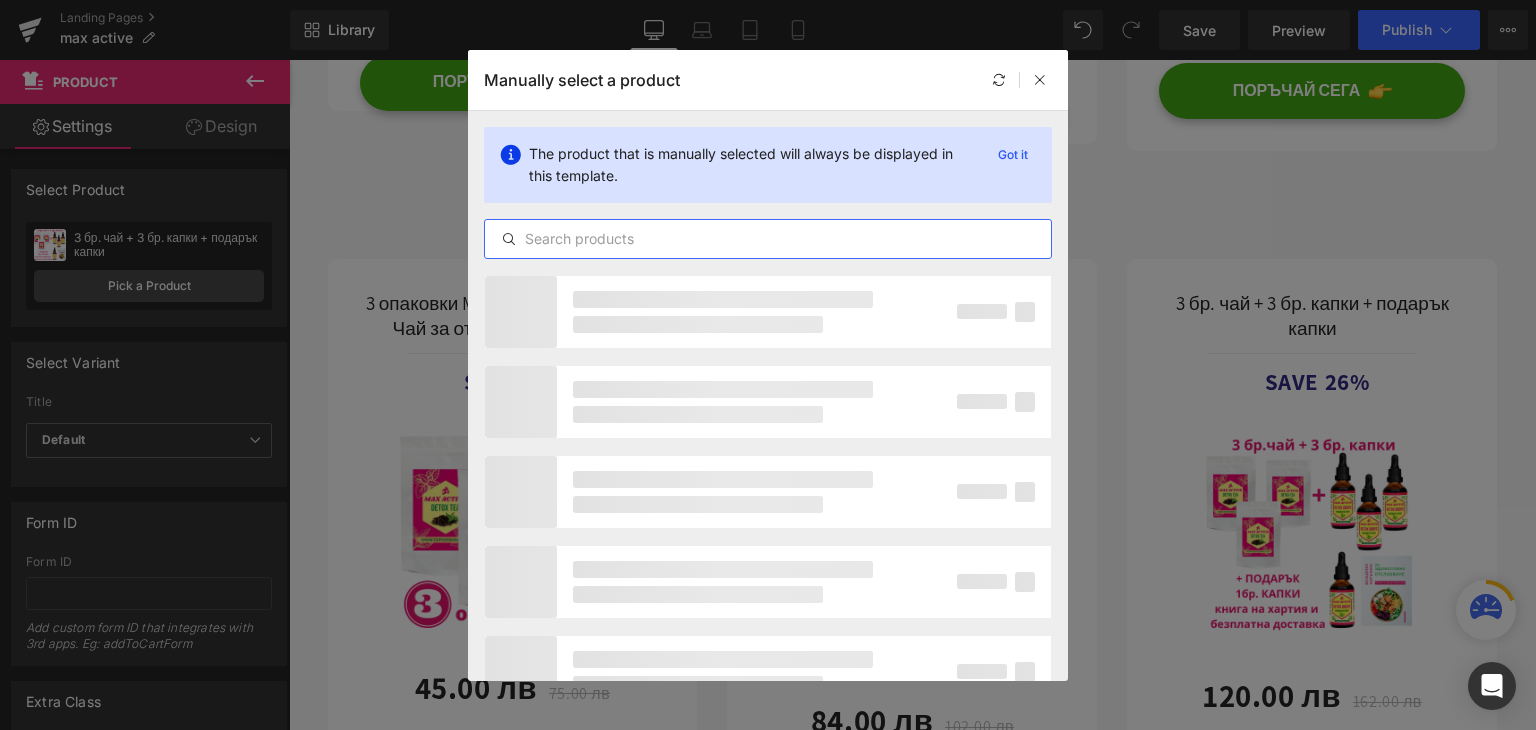 click at bounding box center (768, 239) 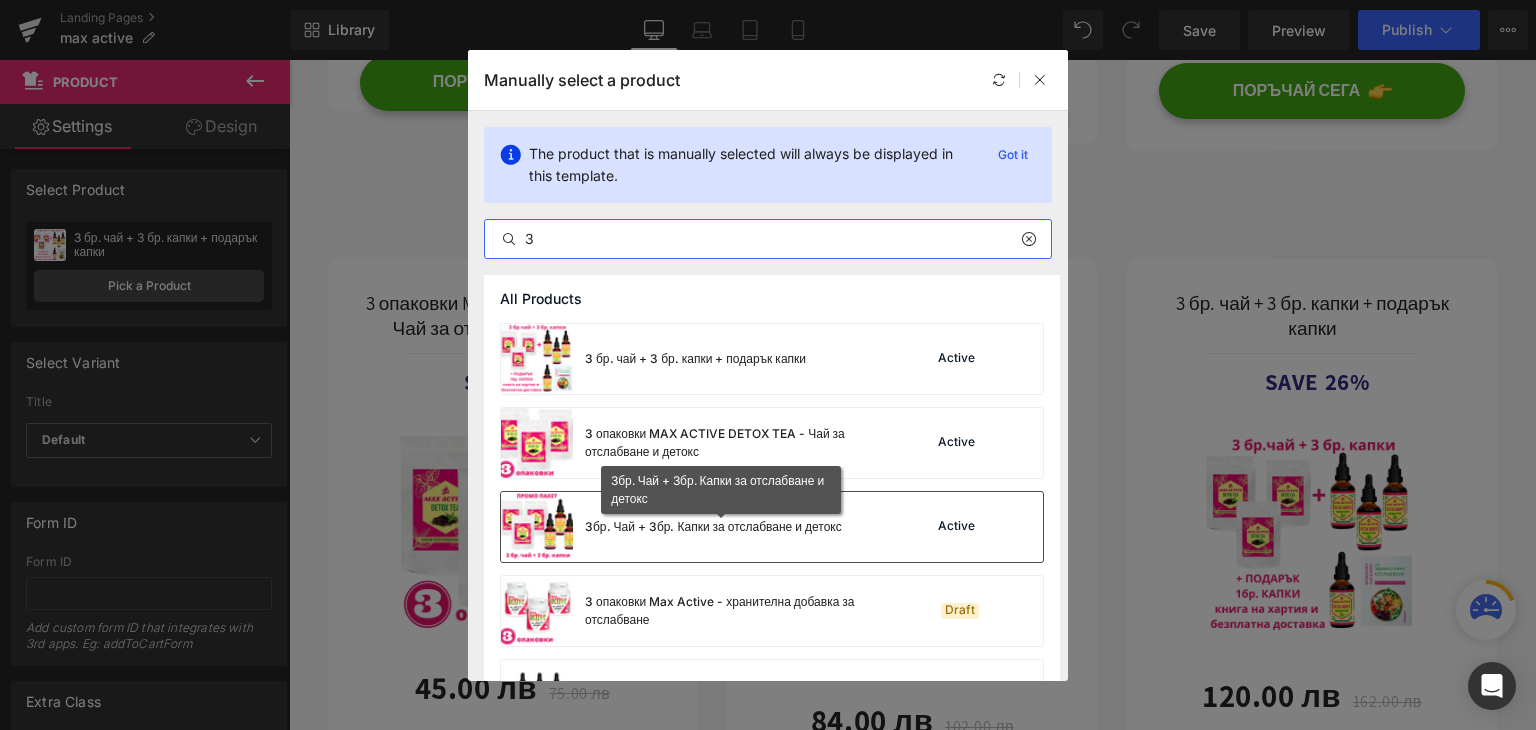 type on "3" 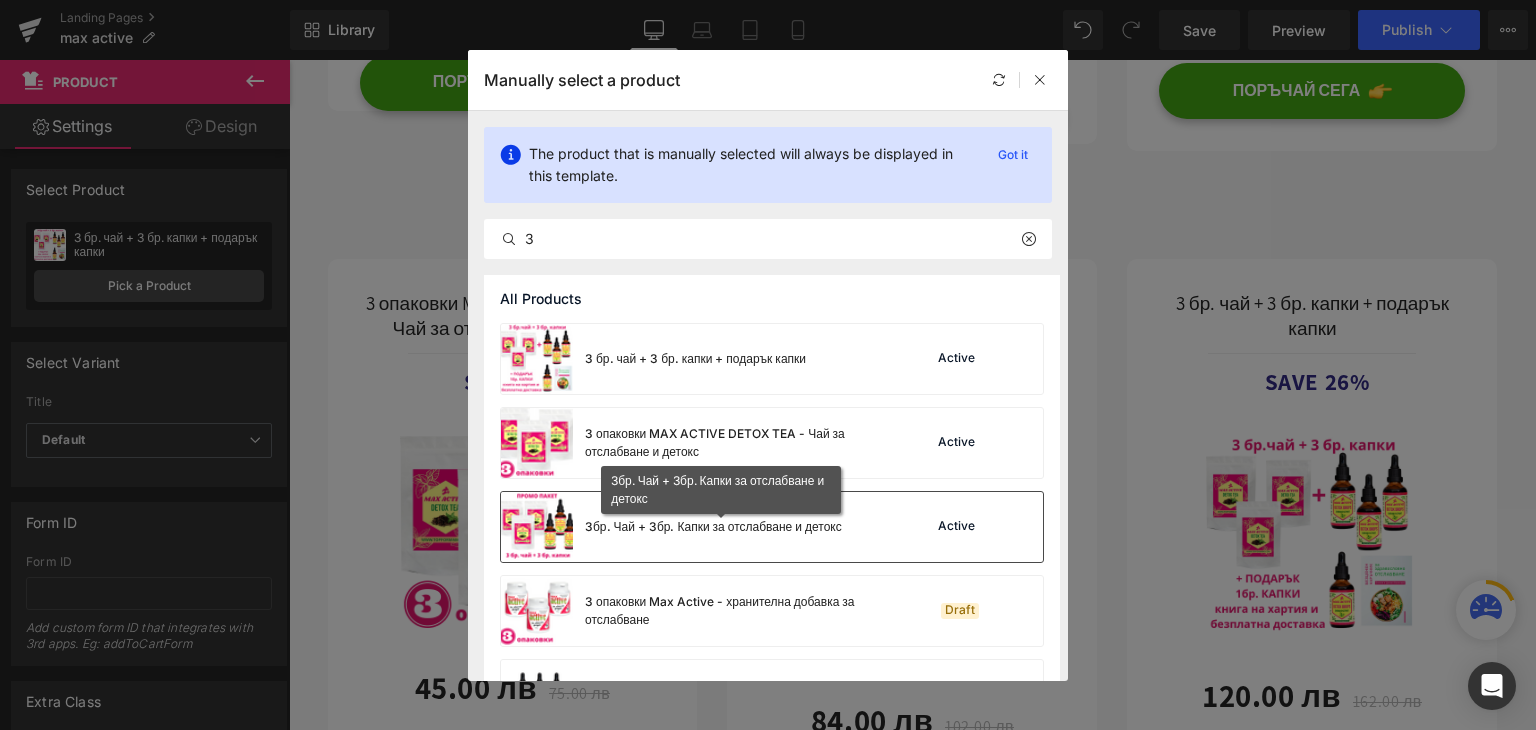 drag, startPoint x: 653, startPoint y: 522, endPoint x: 359, endPoint y: 470, distance: 298.56323 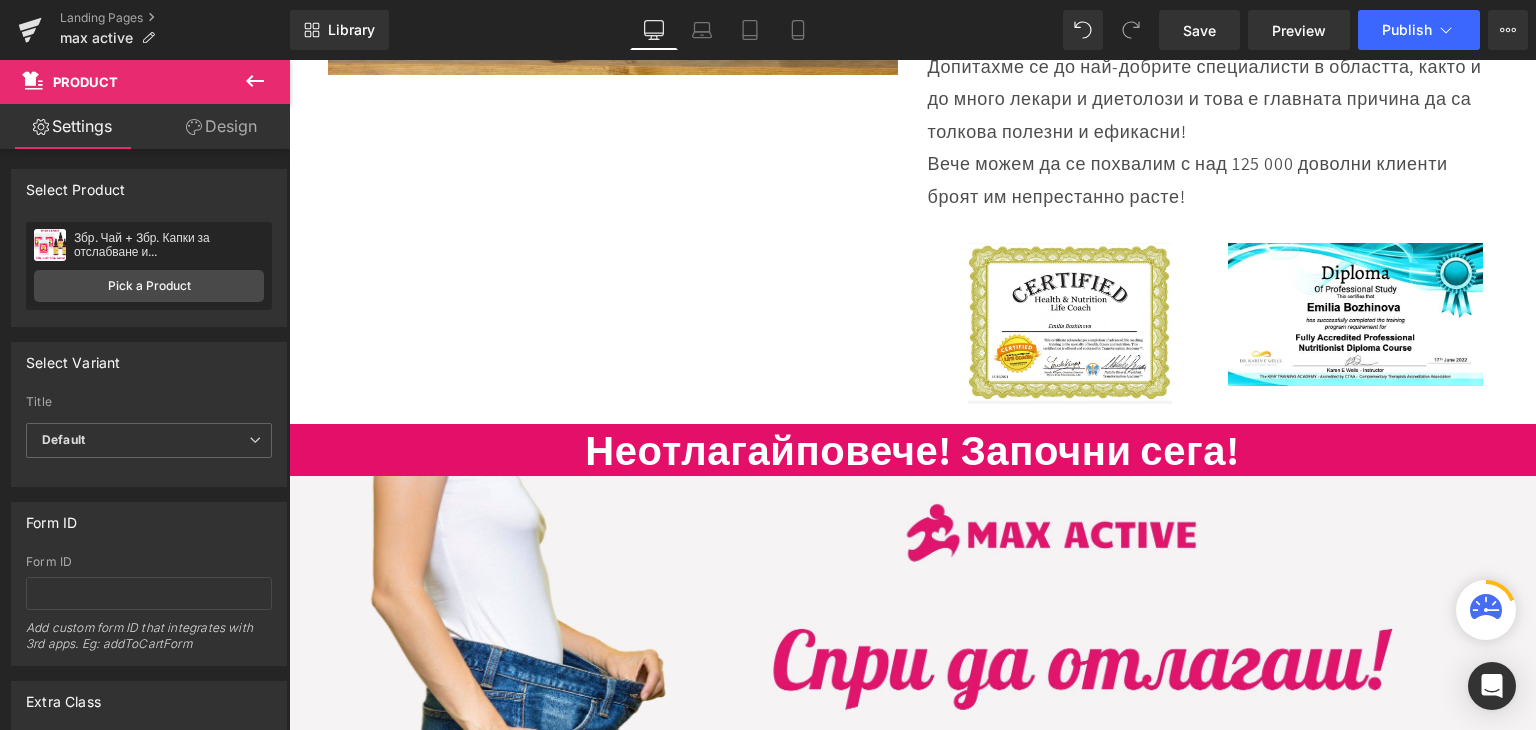 scroll, scrollTop: 15100, scrollLeft: 0, axis: vertical 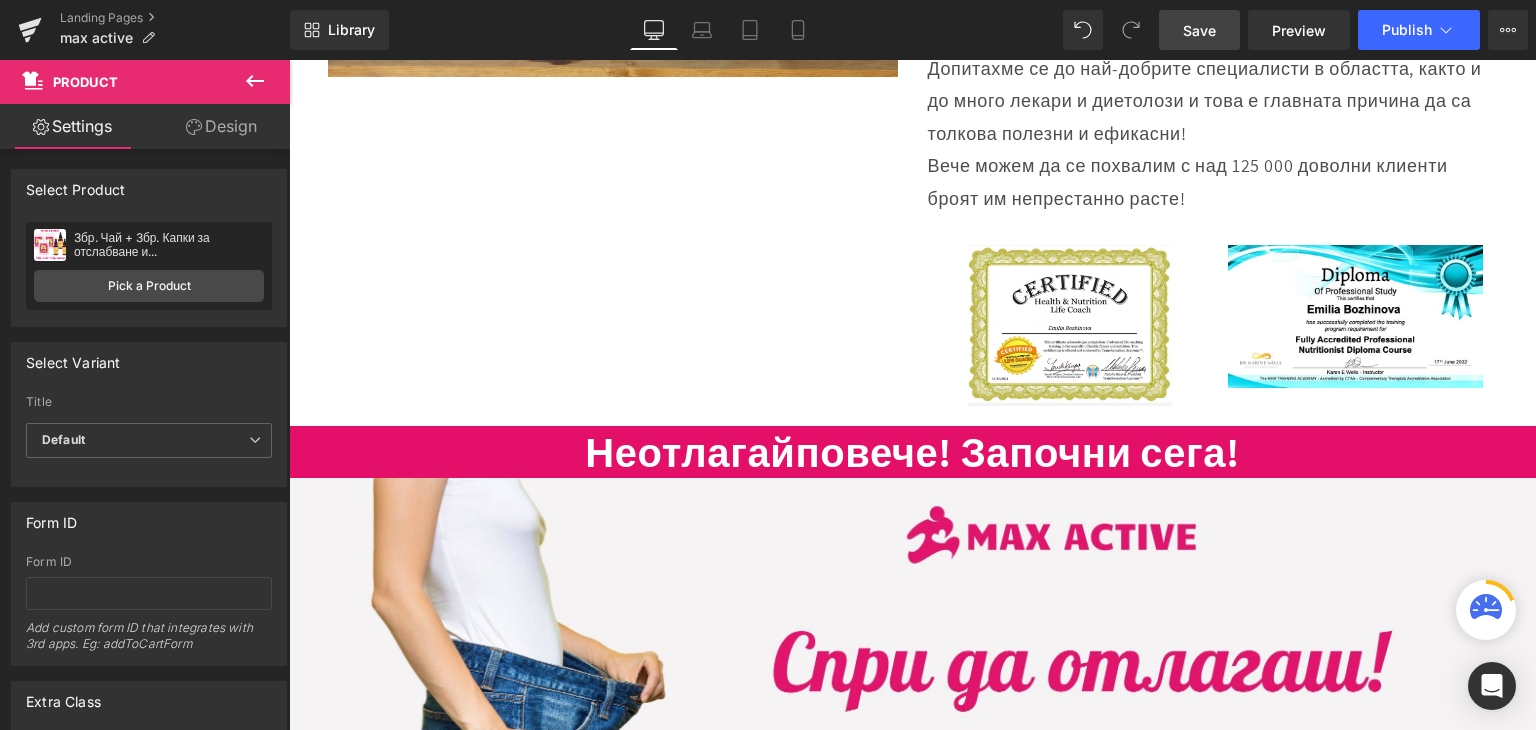 click on "Save" at bounding box center [1199, 30] 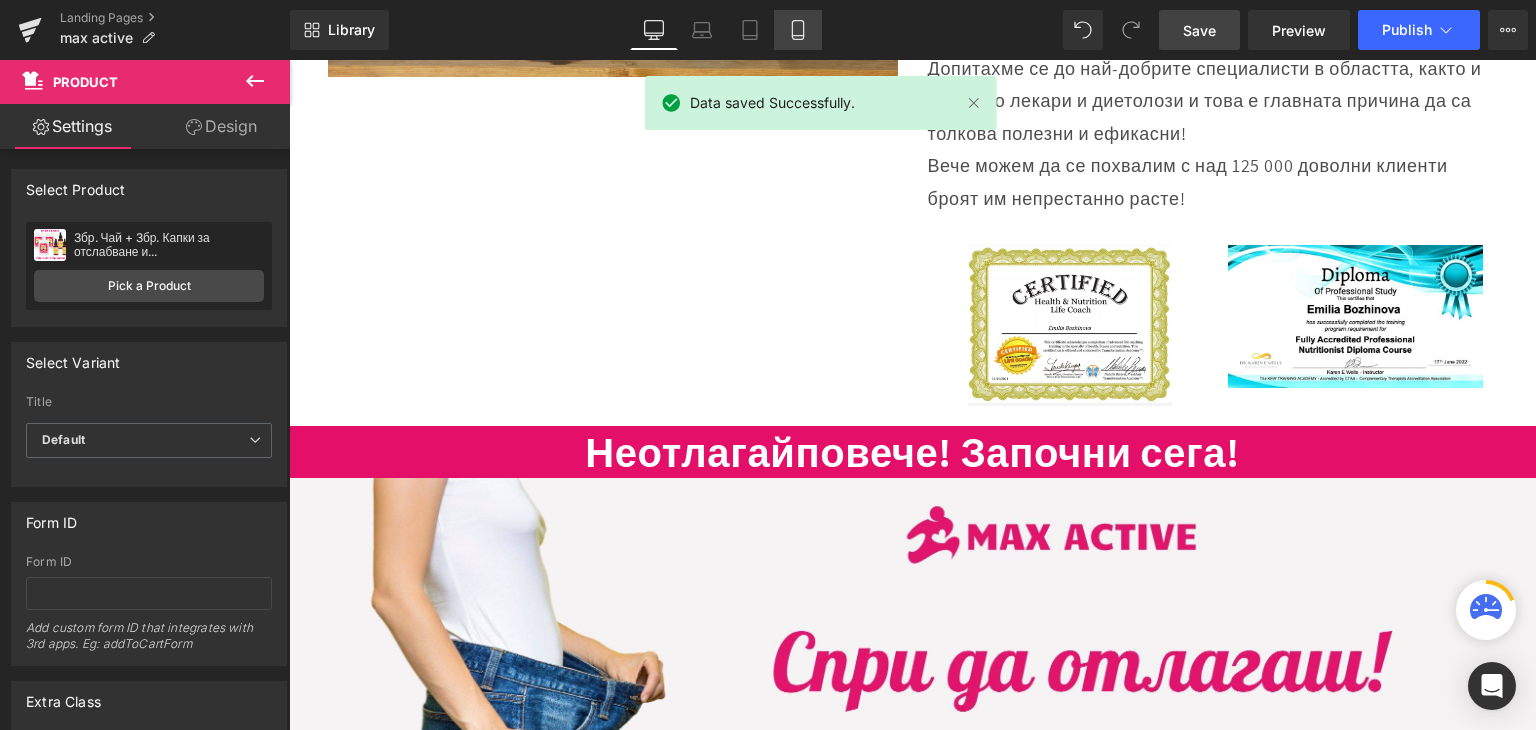 click on "Mobile" at bounding box center (798, 30) 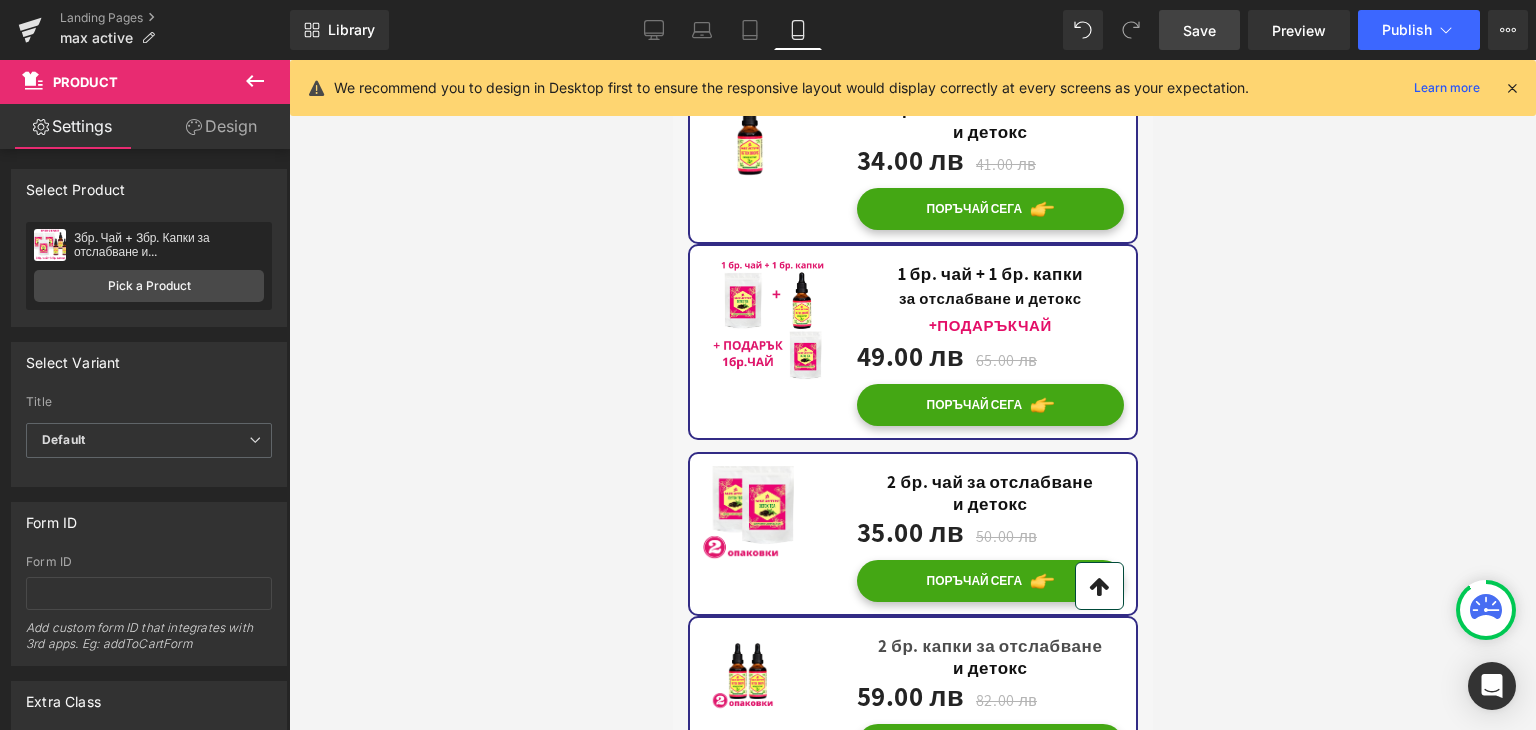 scroll, scrollTop: 4100, scrollLeft: 0, axis: vertical 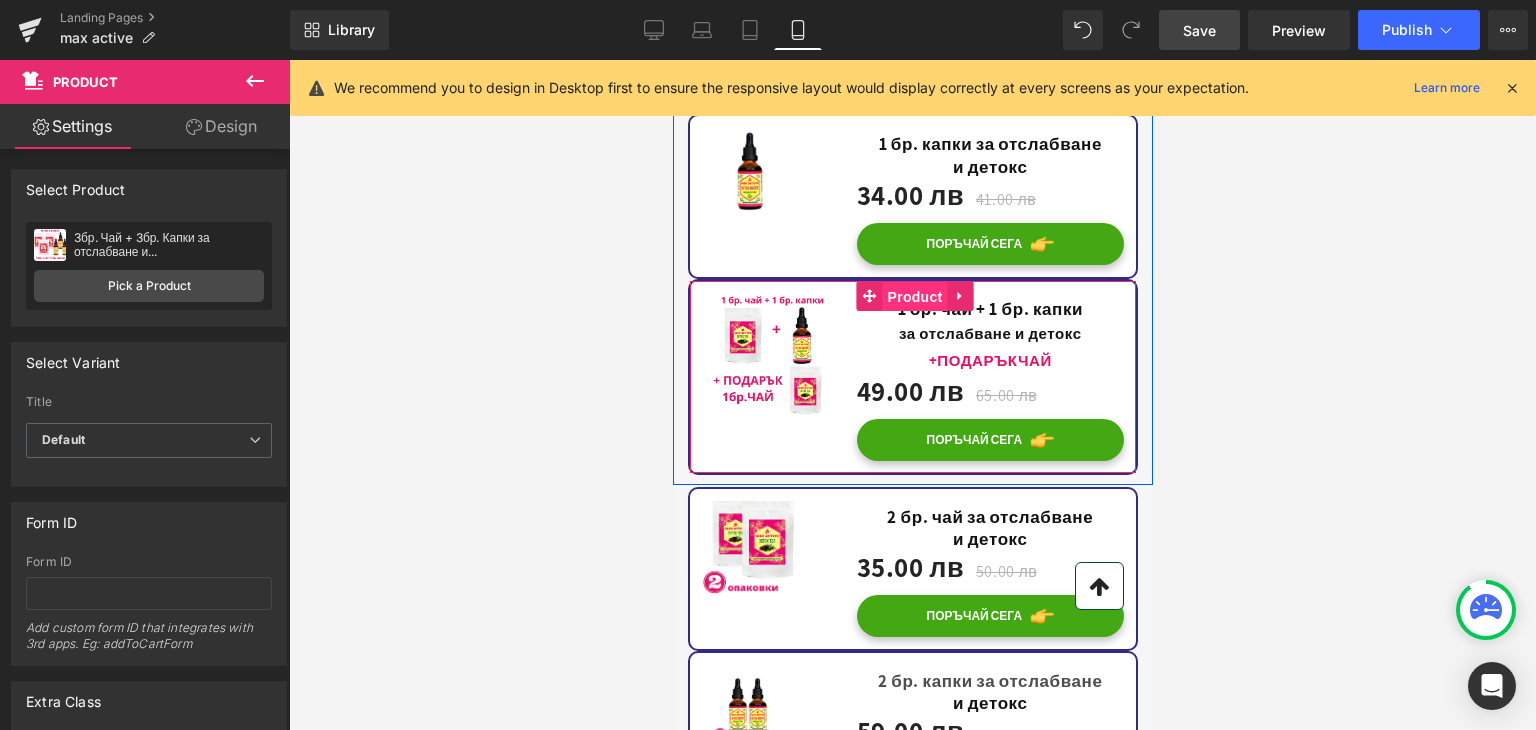 click on "Product" at bounding box center [914, 297] 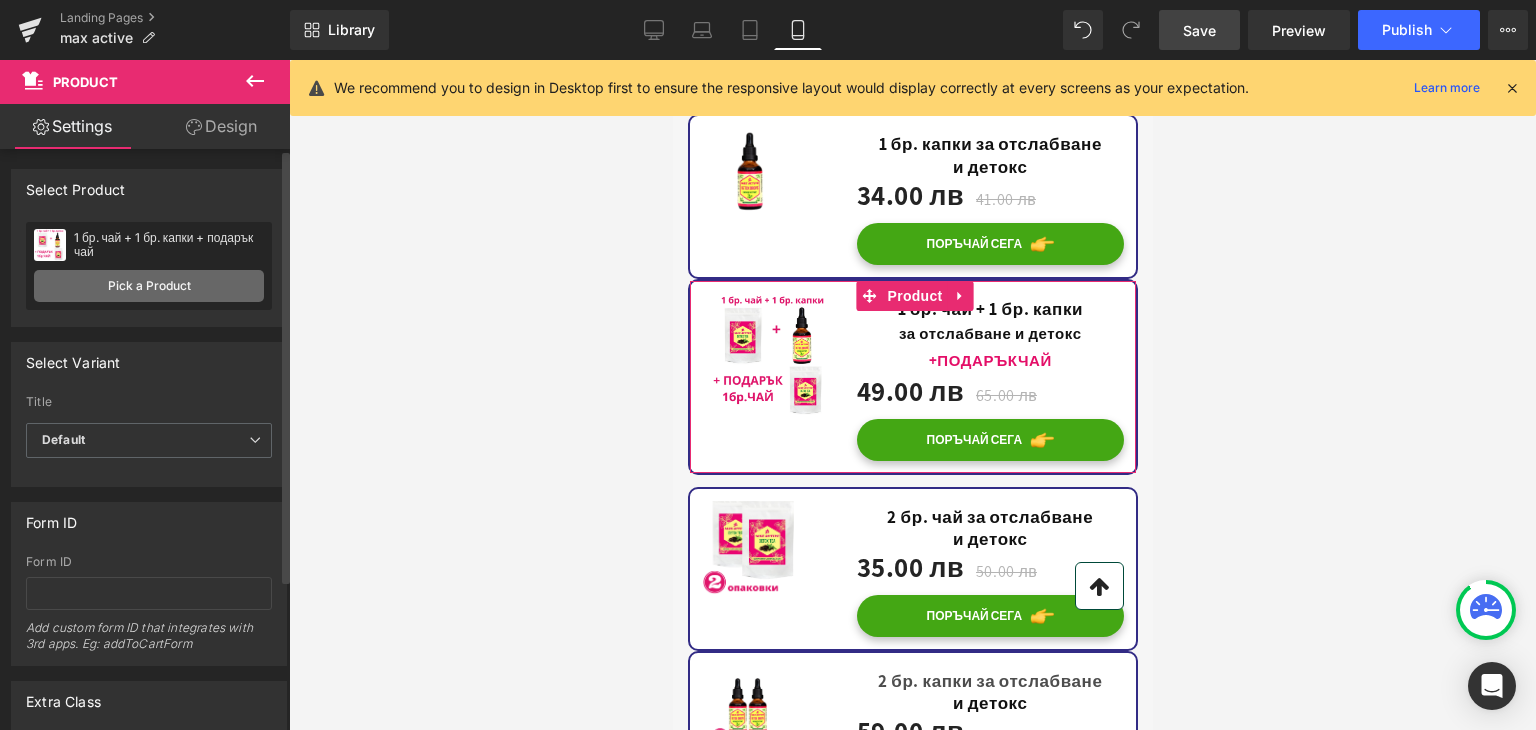 click on "Pick a Product" at bounding box center (149, 286) 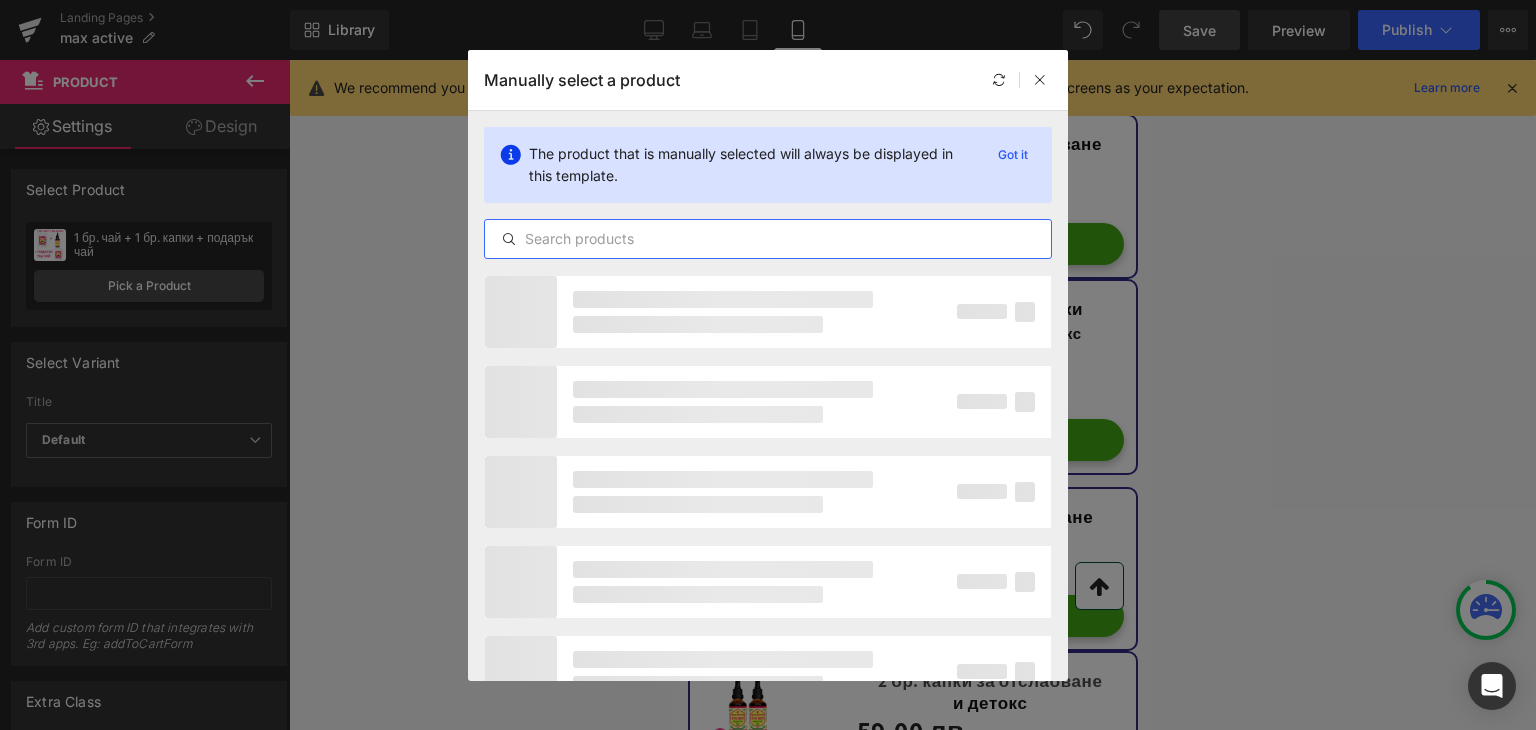 click at bounding box center [768, 239] 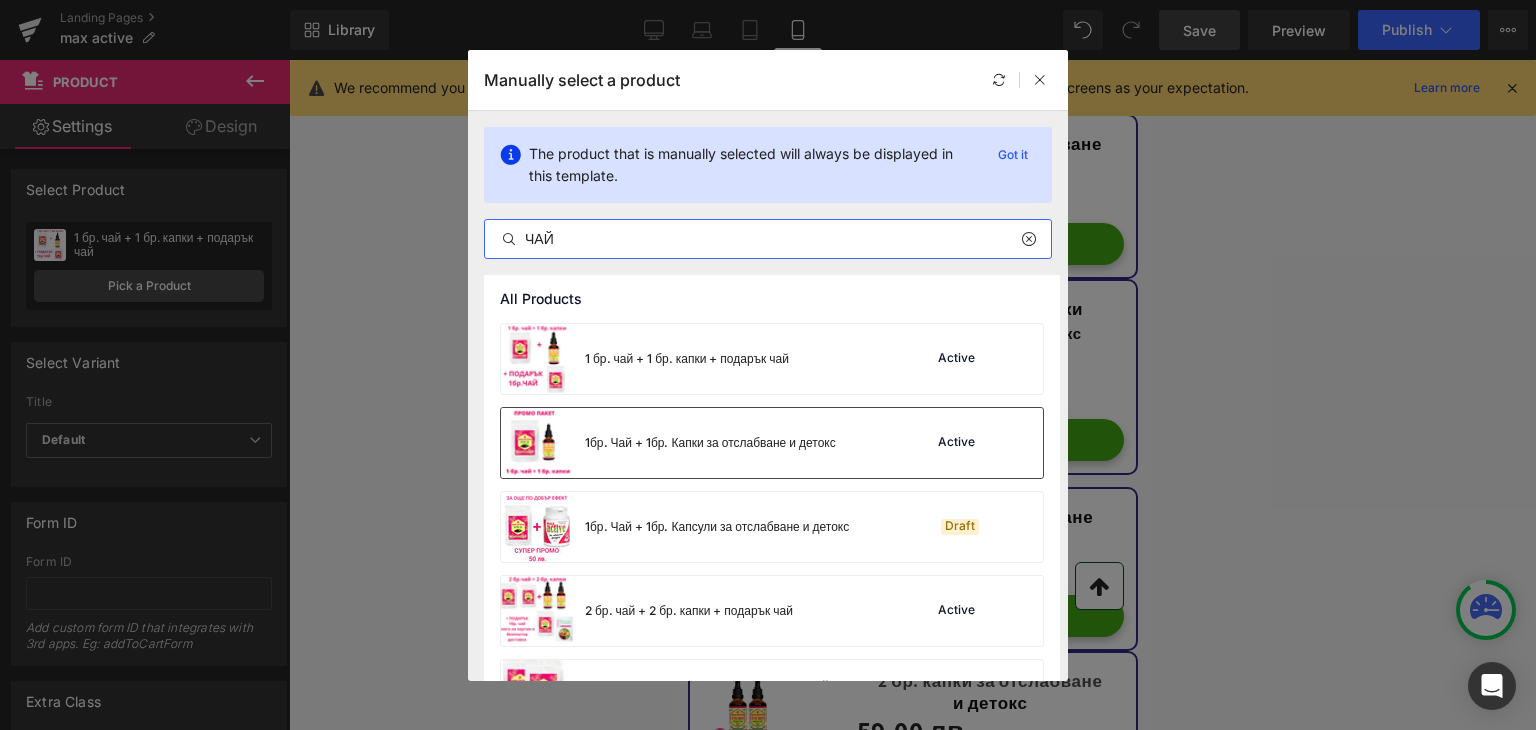 type on "ЧАЙ" 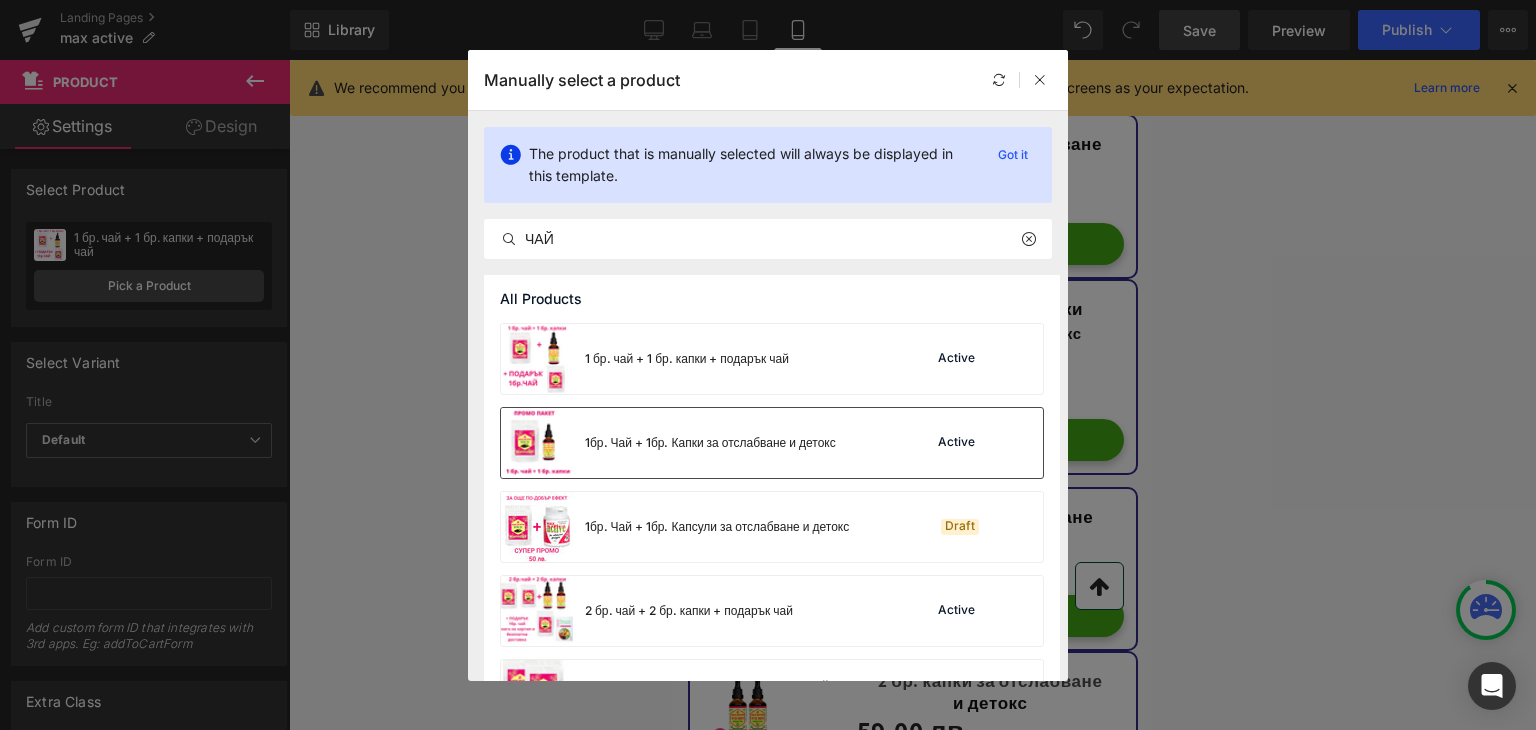 click on "1бр. Чай + 1бр. Капки за отслабване и детокс" at bounding box center [710, 443] 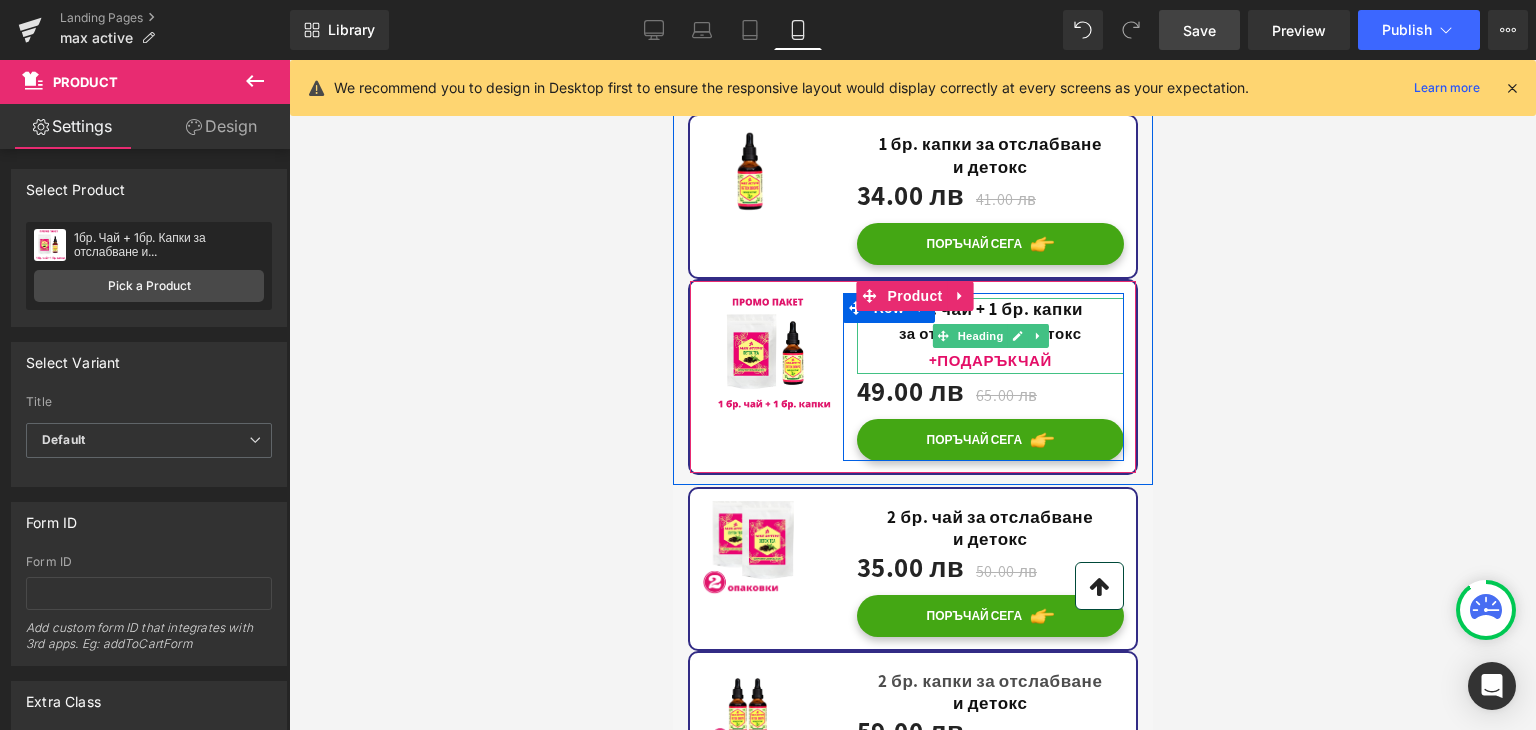 click on "+  ПОДАРЪК  ЧАЙ" at bounding box center [989, 360] 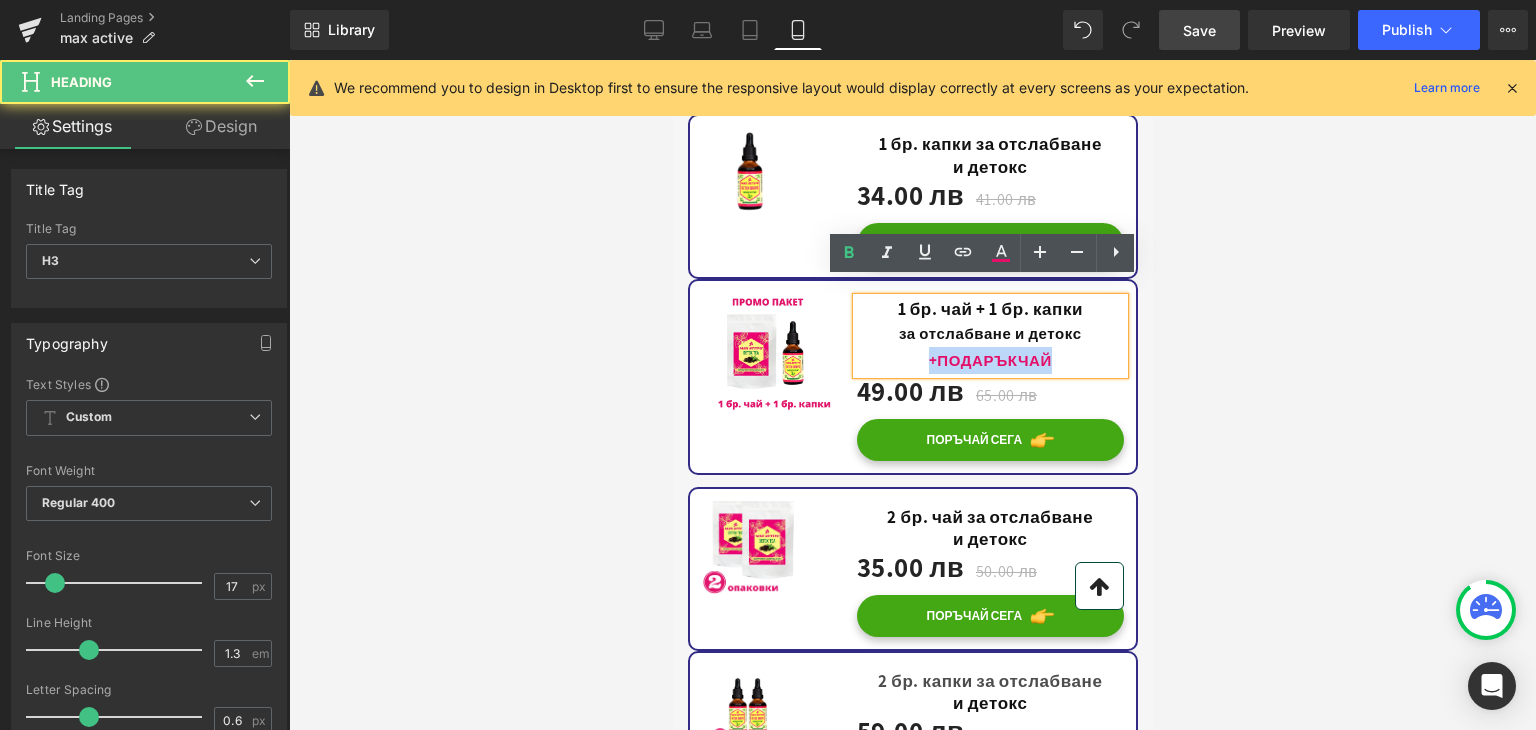 drag, startPoint x: 1074, startPoint y: 343, endPoint x: 884, endPoint y: 343, distance: 190 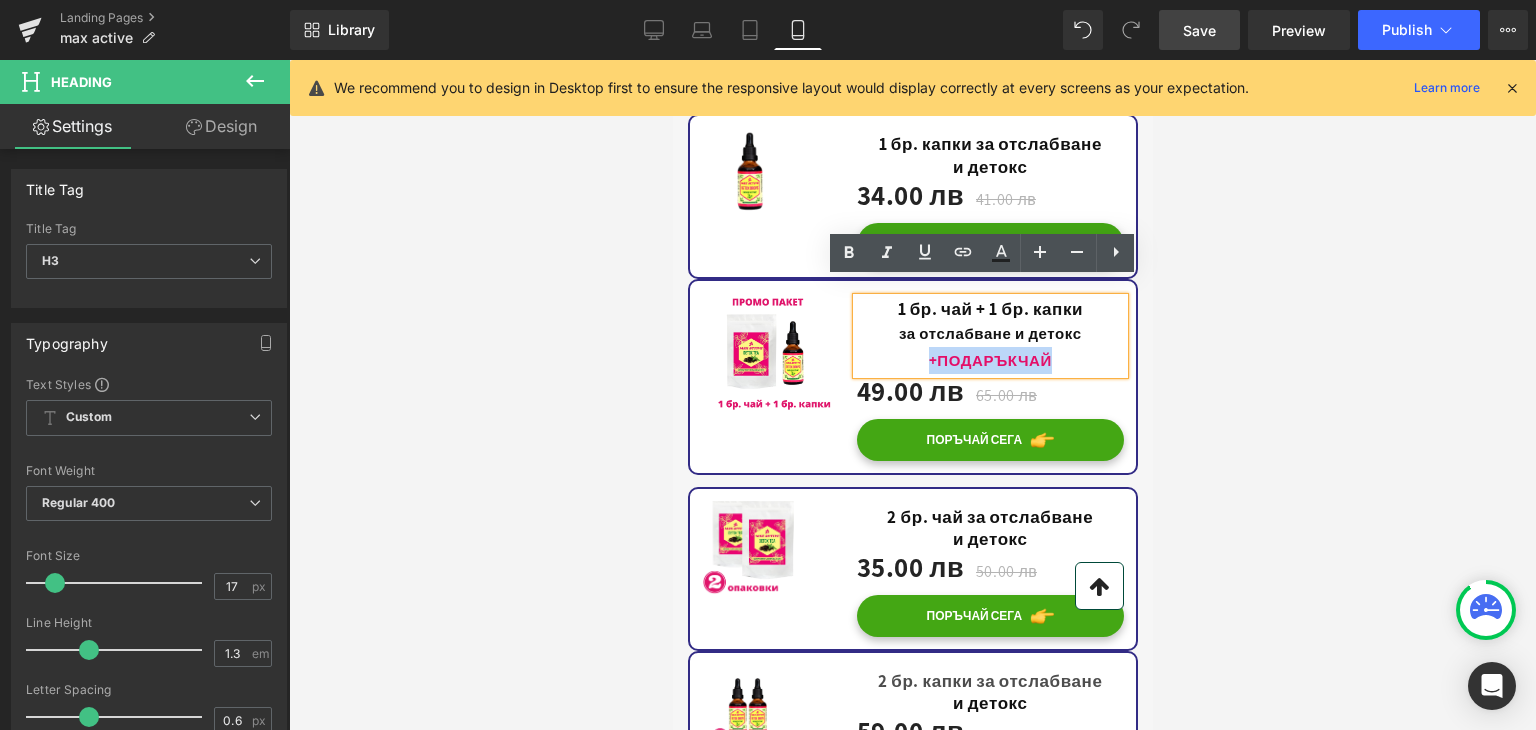 type 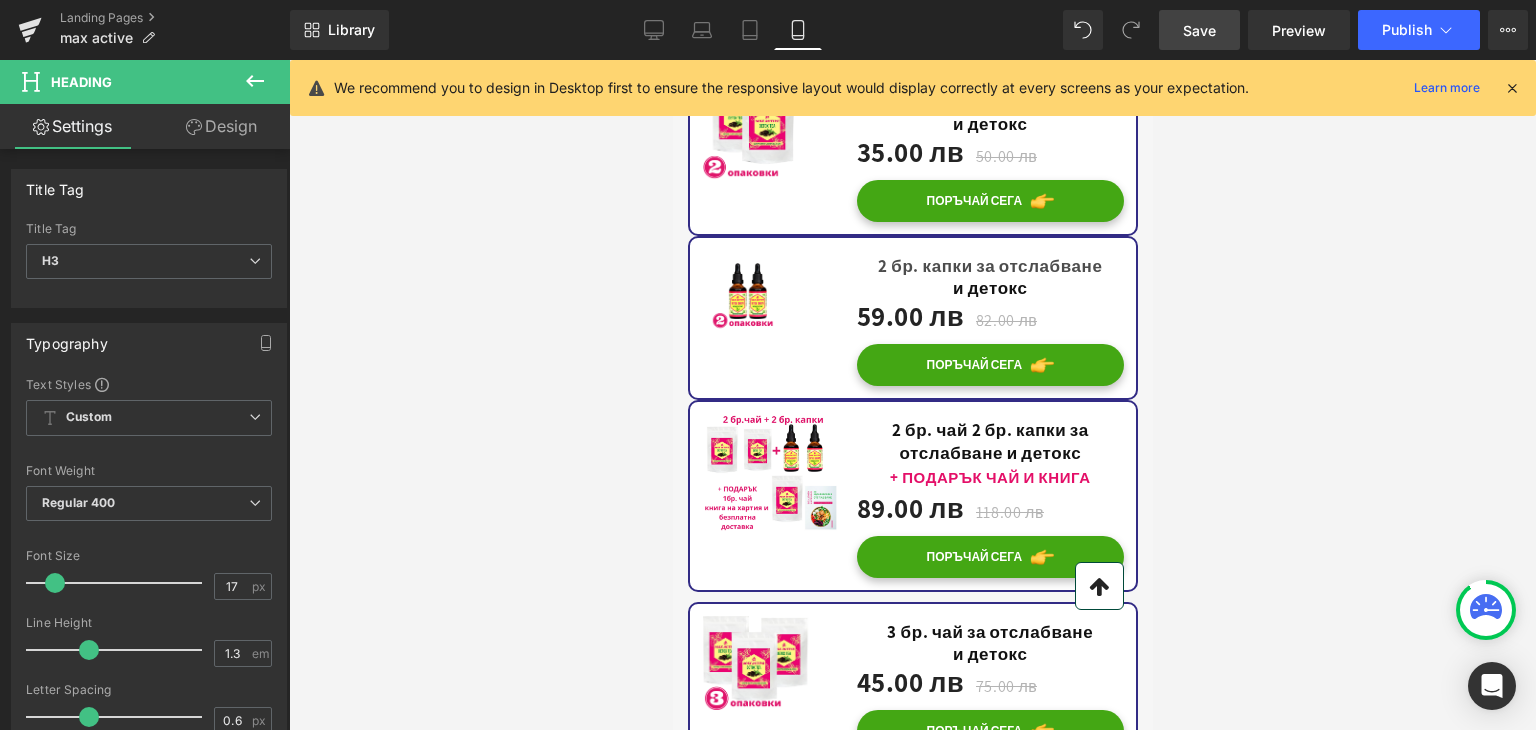 scroll, scrollTop: 4500, scrollLeft: 0, axis: vertical 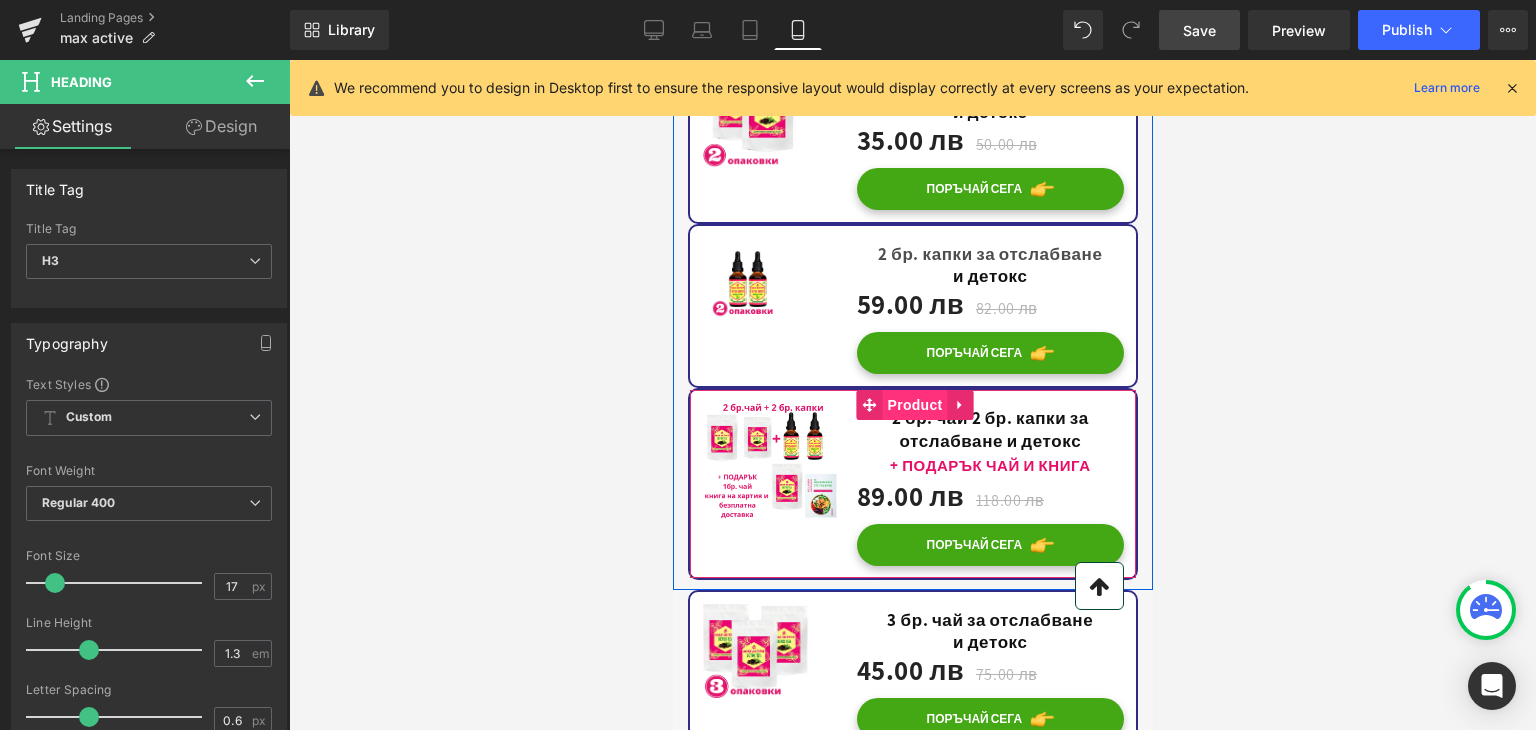 click on "Product" at bounding box center (914, 405) 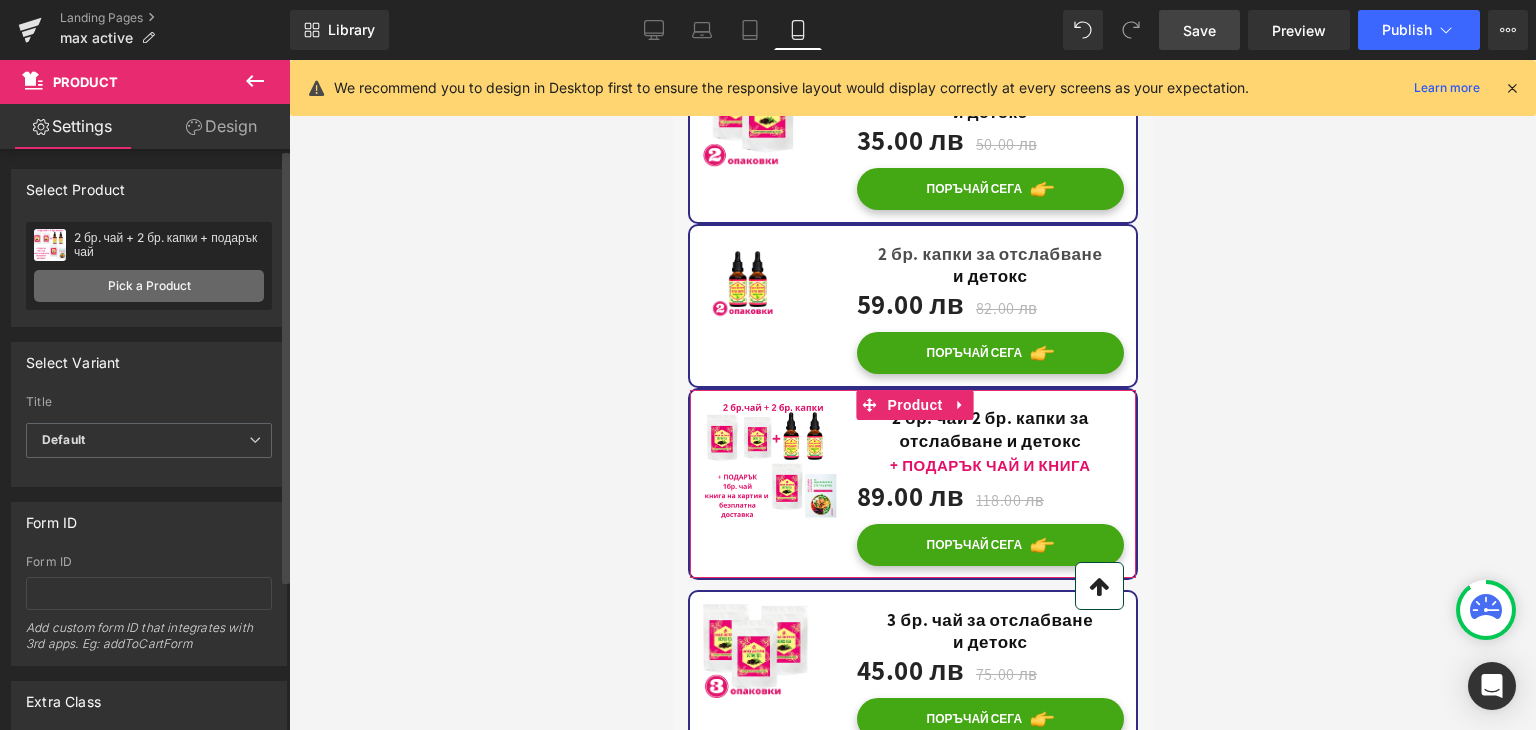 click on "Pick a Product" at bounding box center (149, 286) 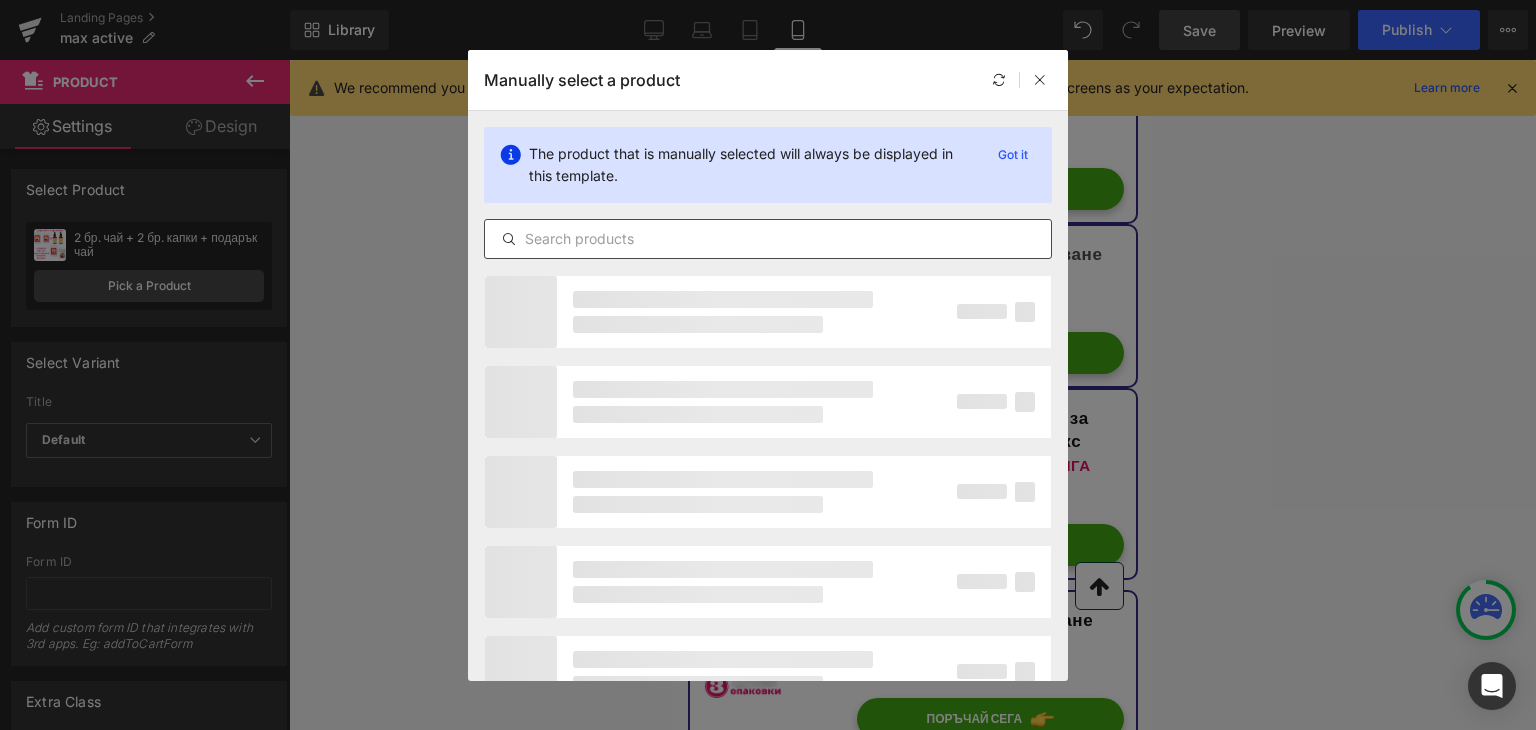 click at bounding box center (768, 239) 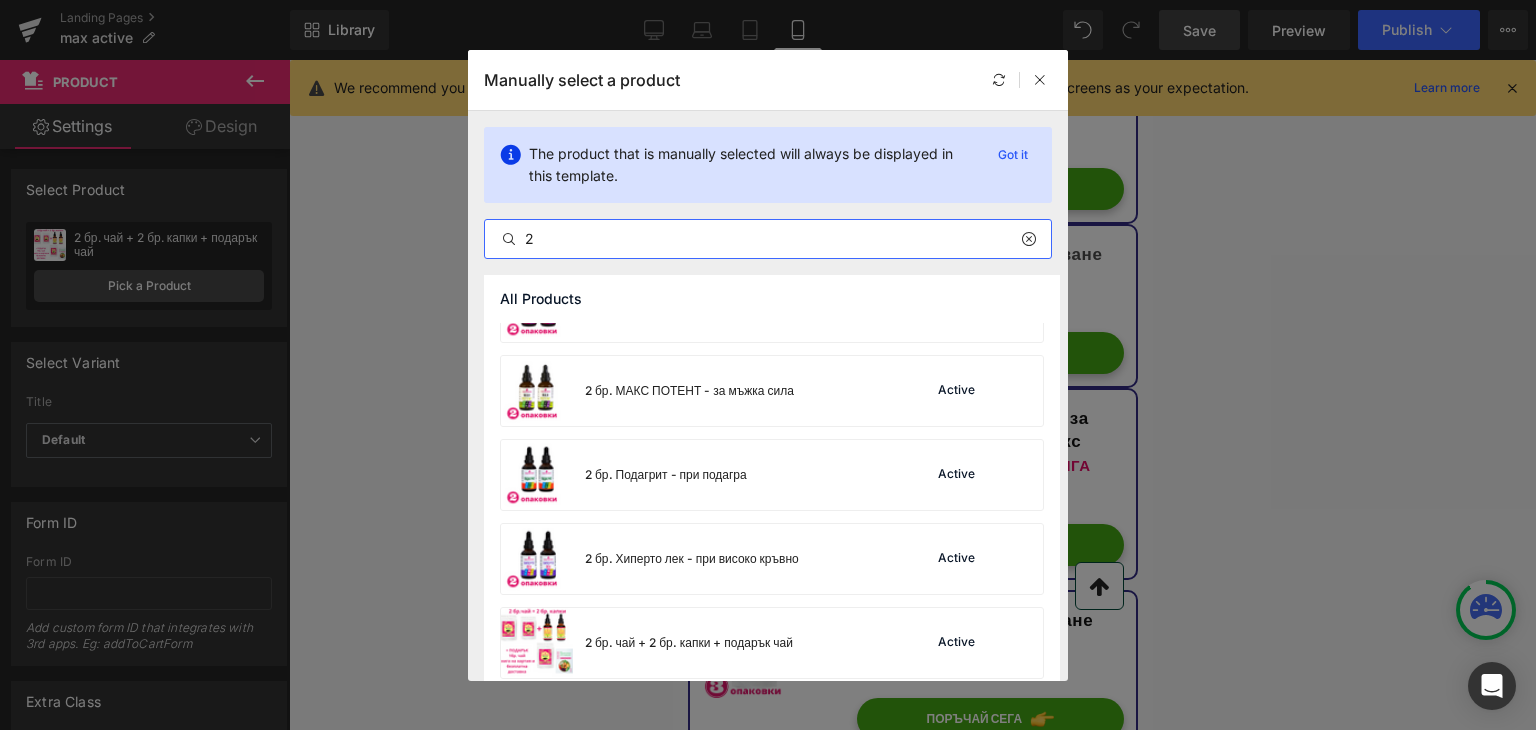 scroll, scrollTop: 1300, scrollLeft: 0, axis: vertical 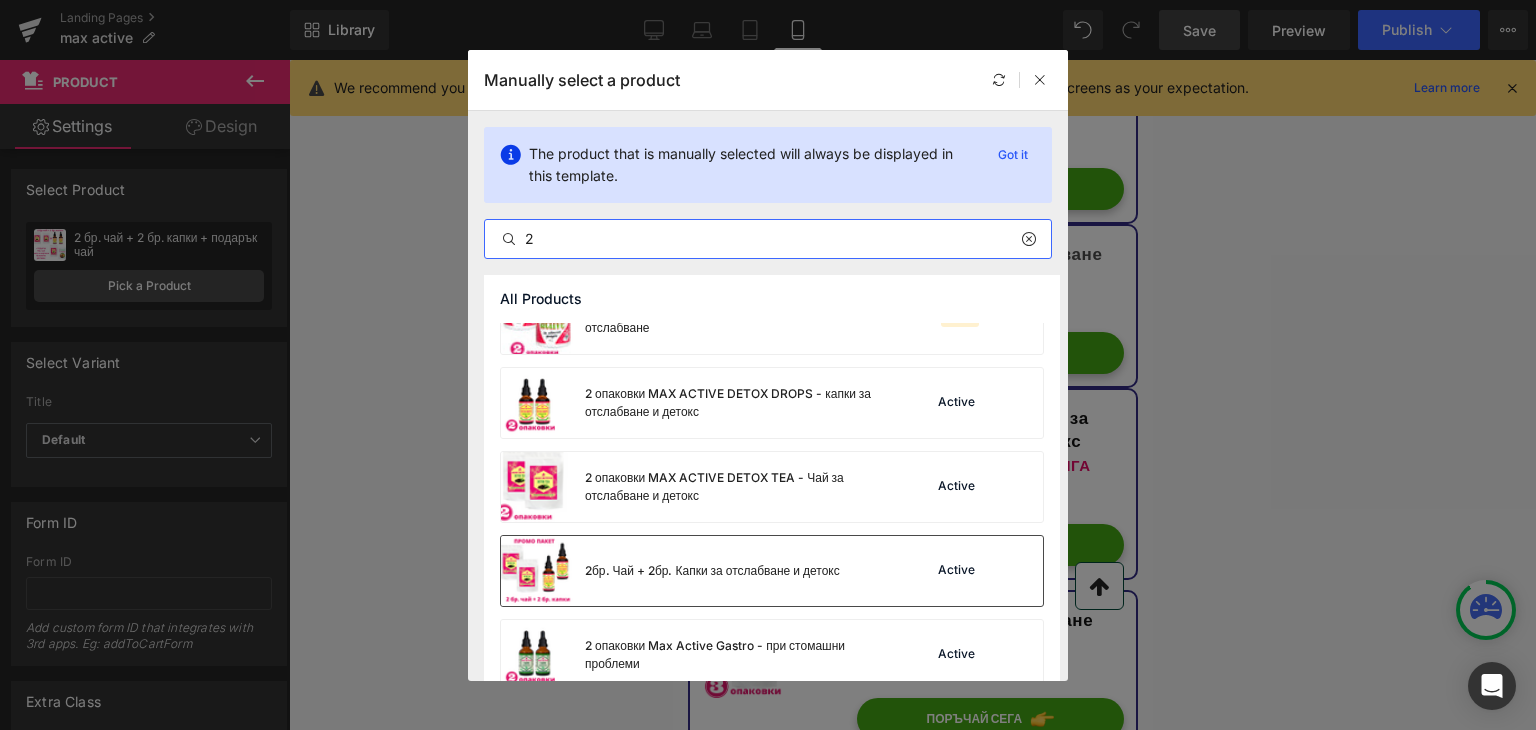 type on "2" 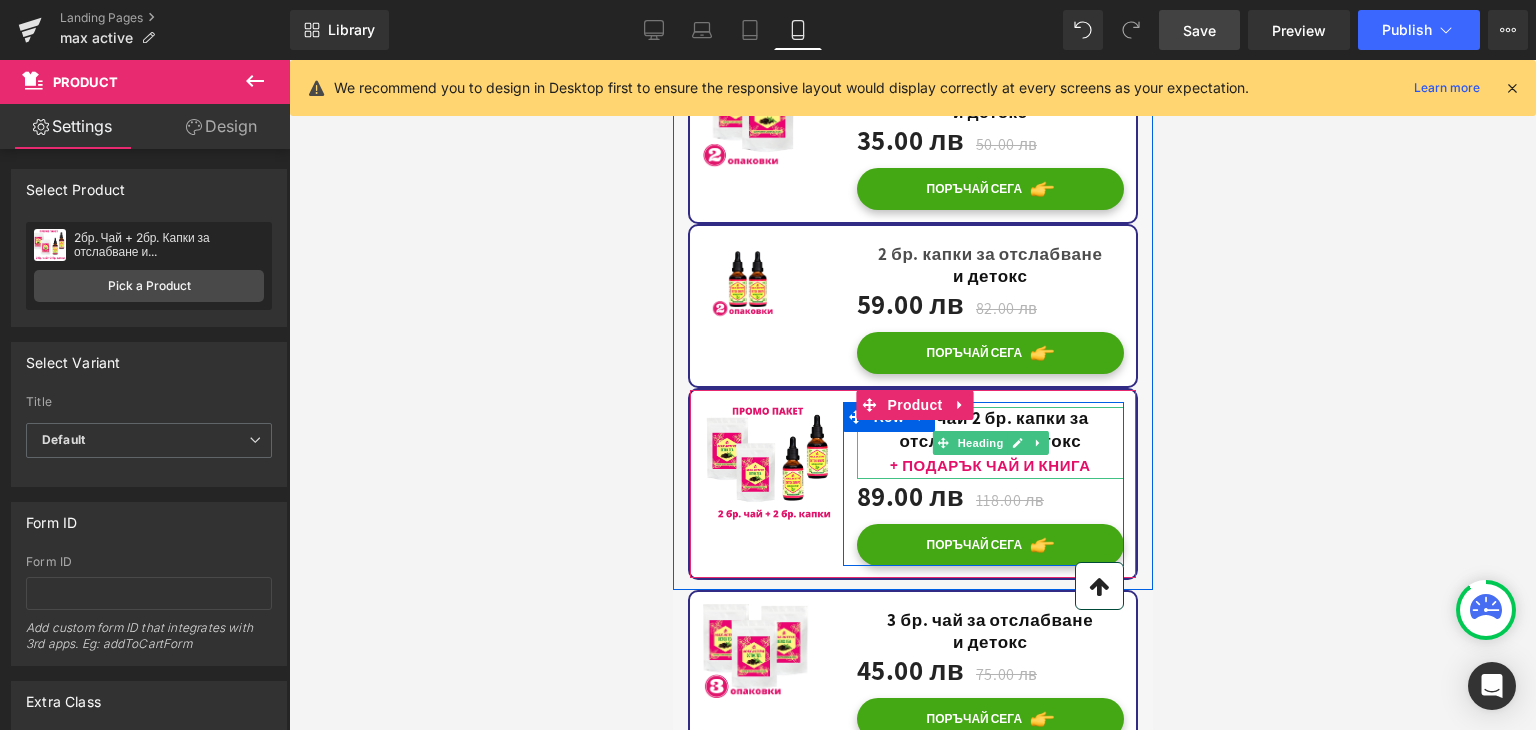 click on "+ ПОДАРЪК ЧАЙ И КНИГА" at bounding box center [989, 465] 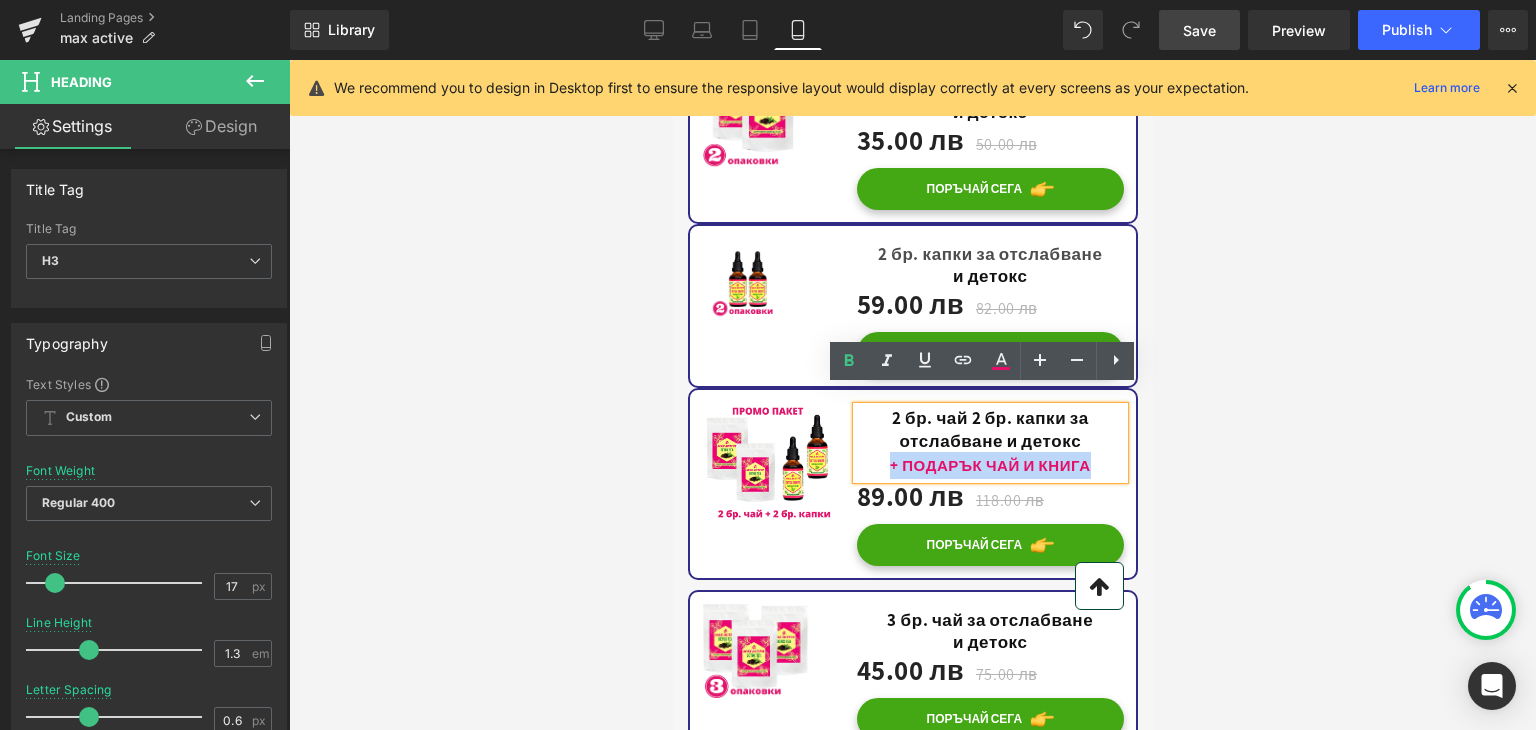 drag, startPoint x: 1095, startPoint y: 439, endPoint x: 861, endPoint y: 442, distance: 234.01923 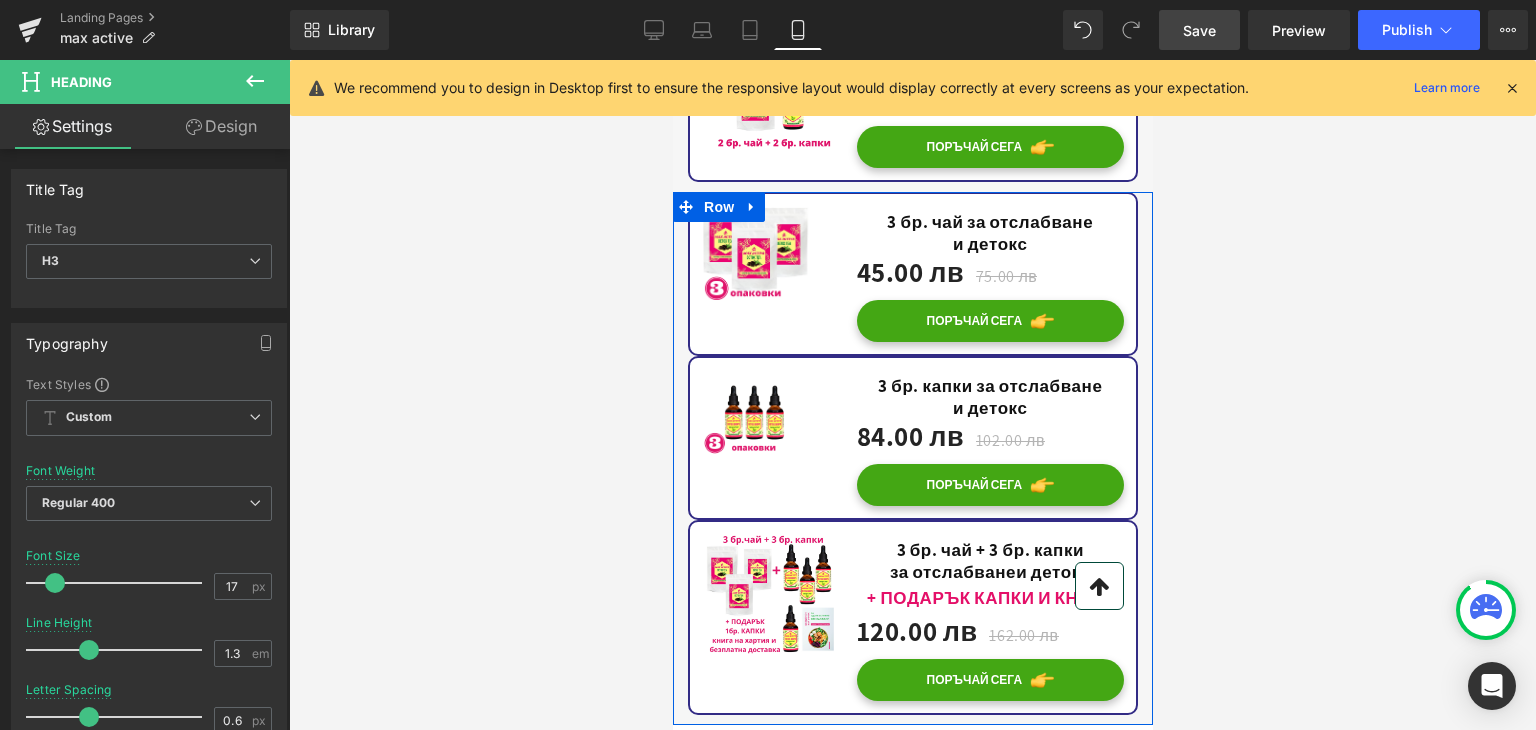 scroll, scrollTop: 4900, scrollLeft: 0, axis: vertical 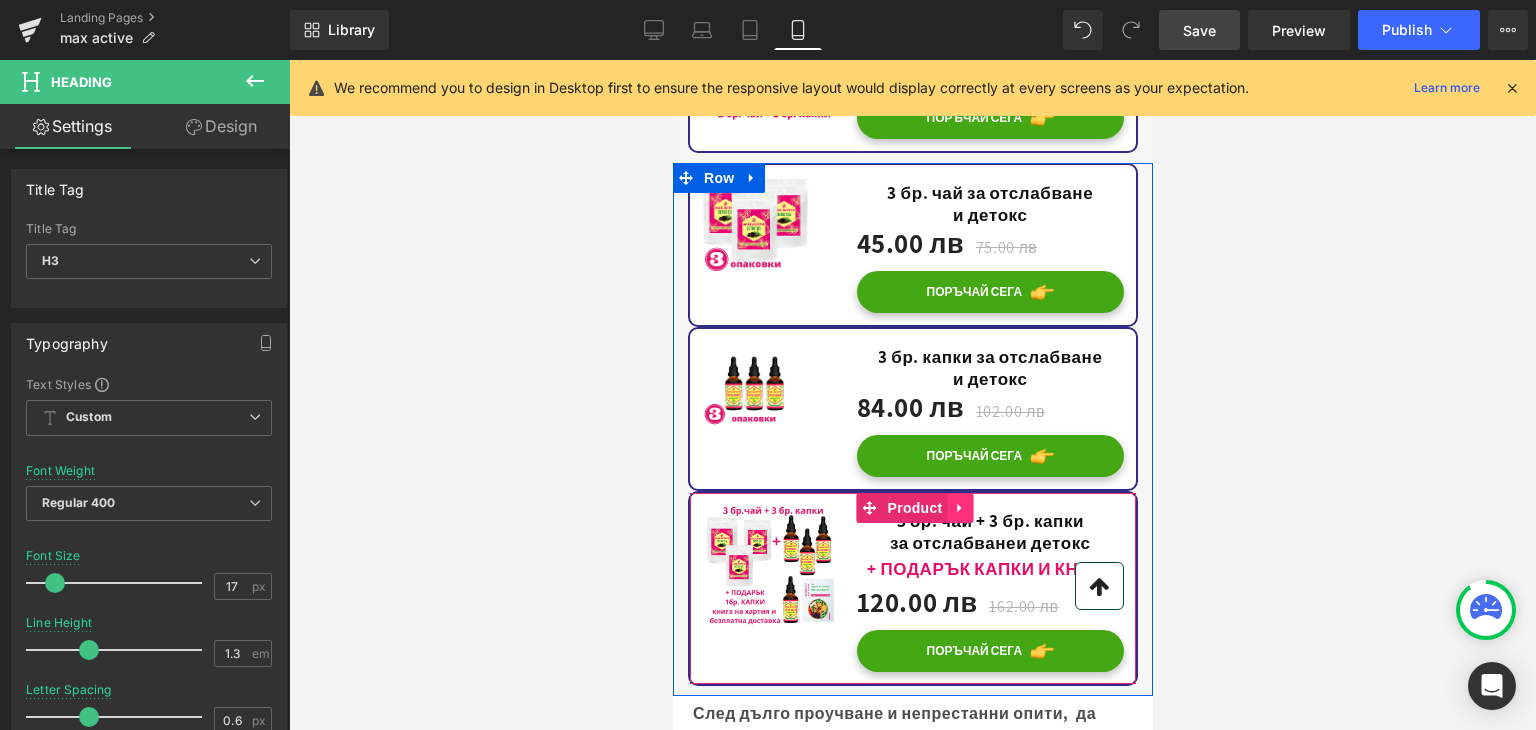 click at bounding box center [960, 508] 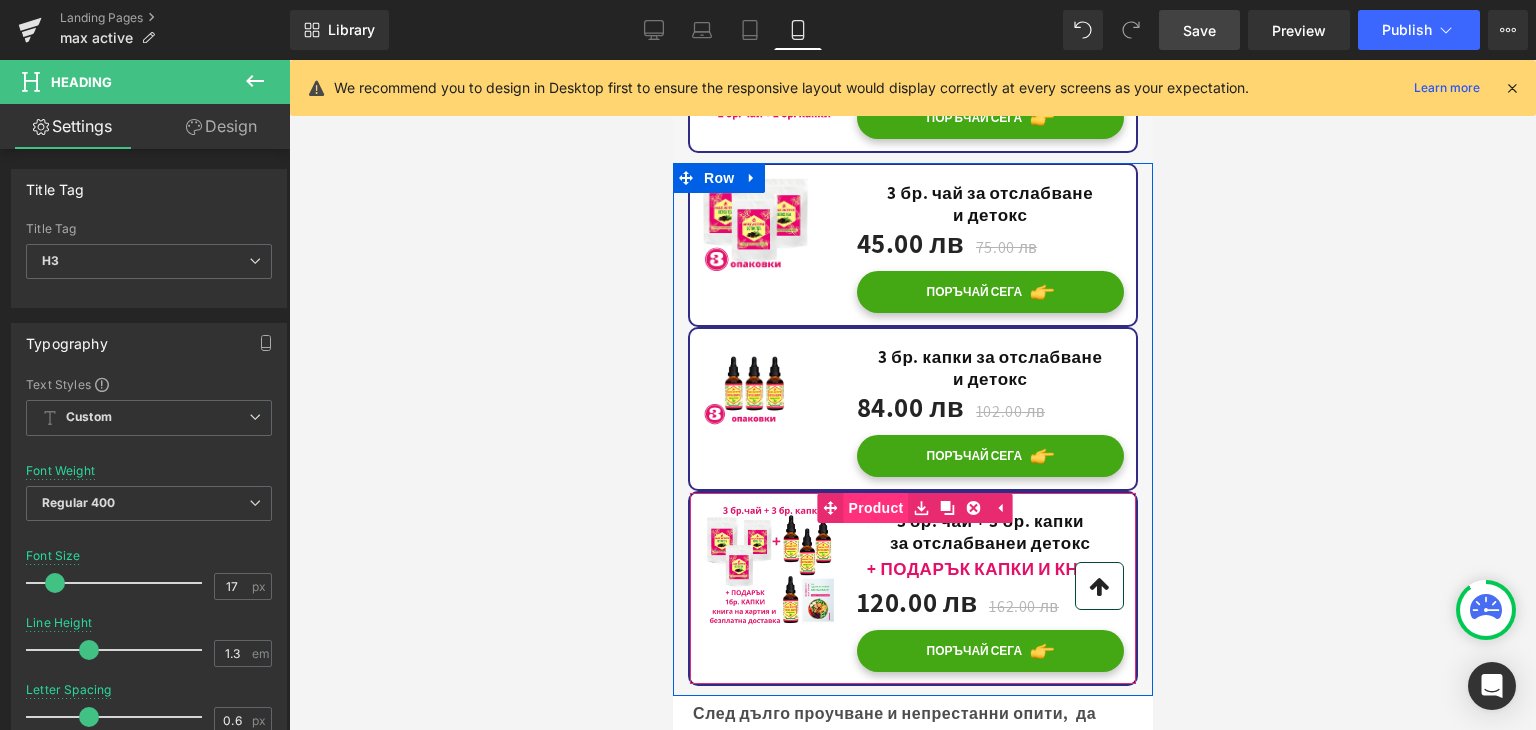 click on "Product" at bounding box center (862, 508) 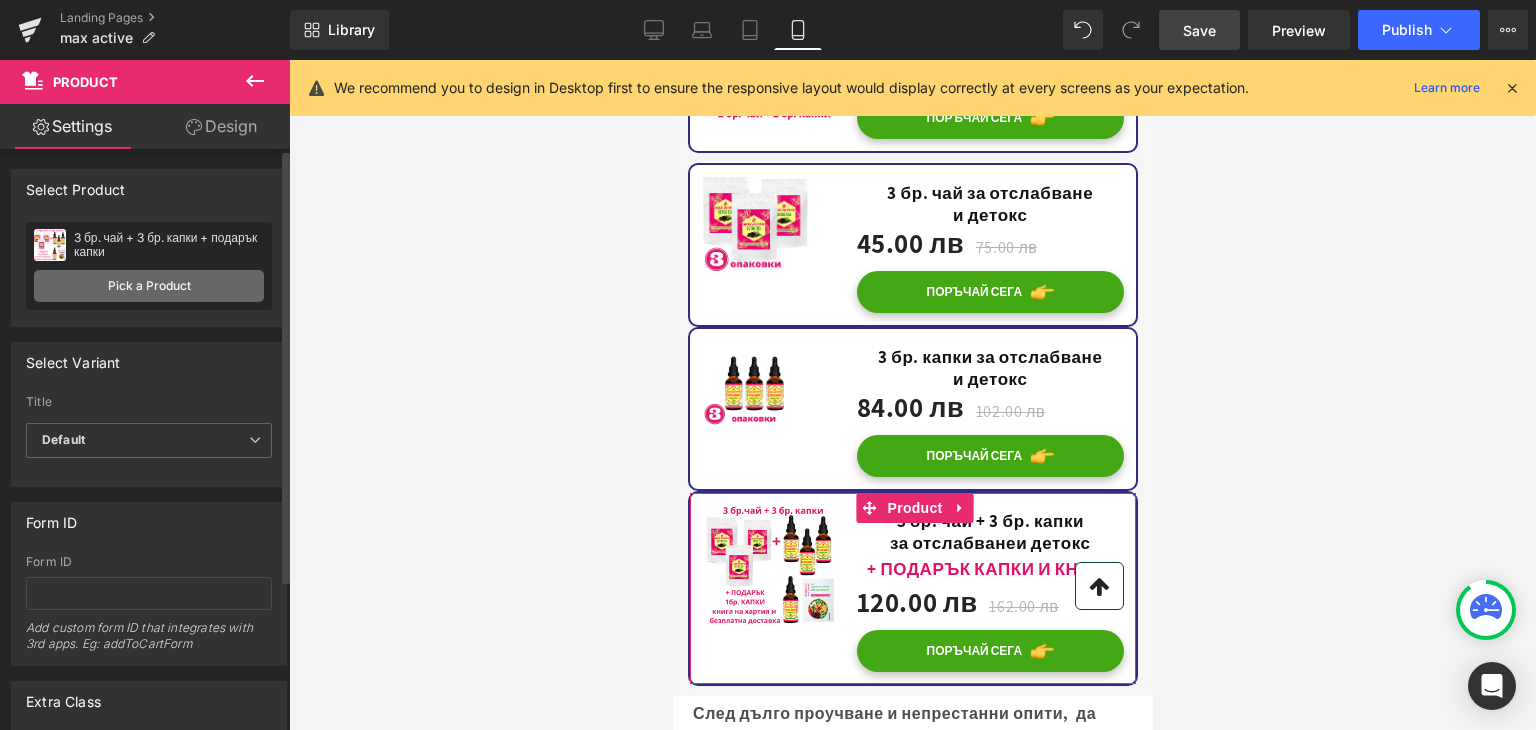 click on "Pick a Product" at bounding box center [149, 286] 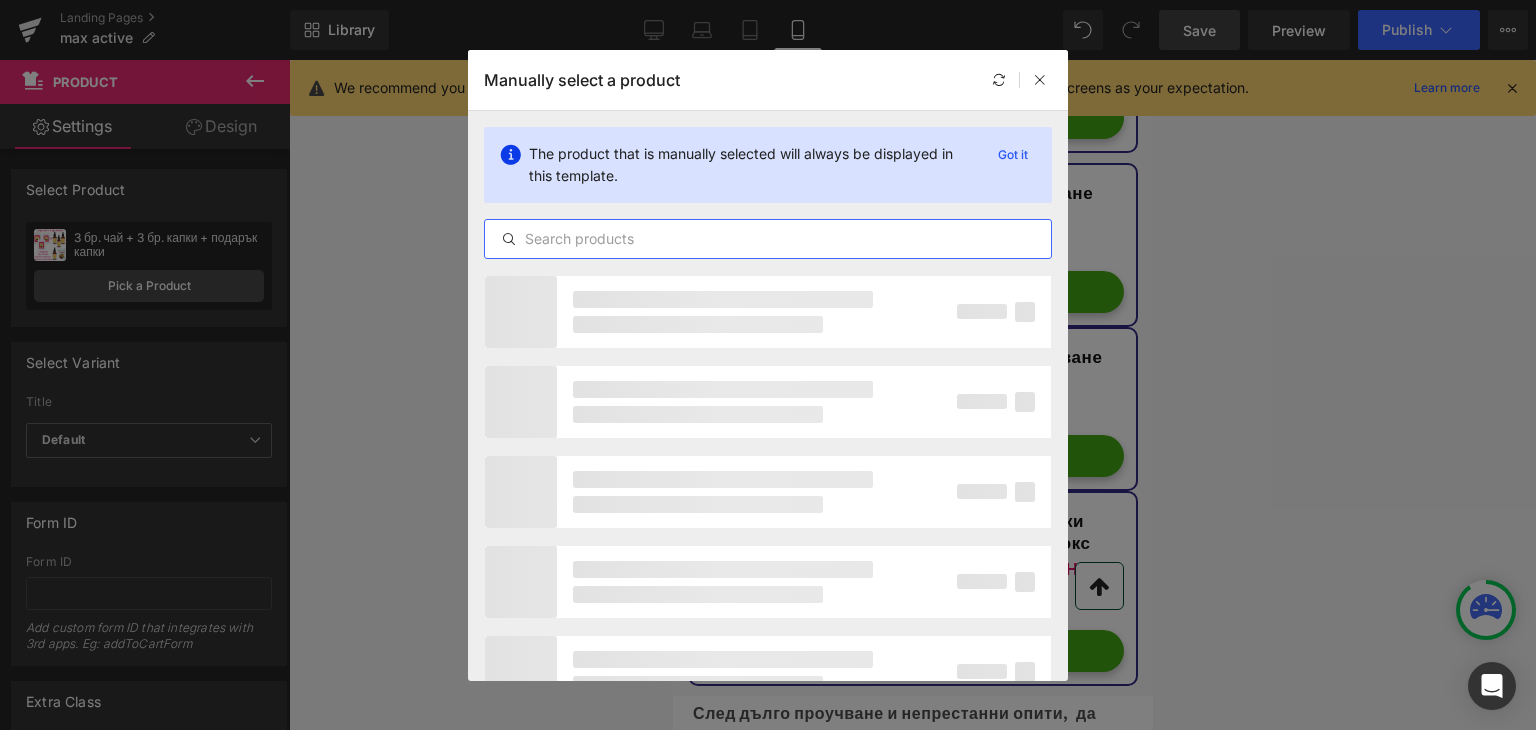 click at bounding box center [768, 239] 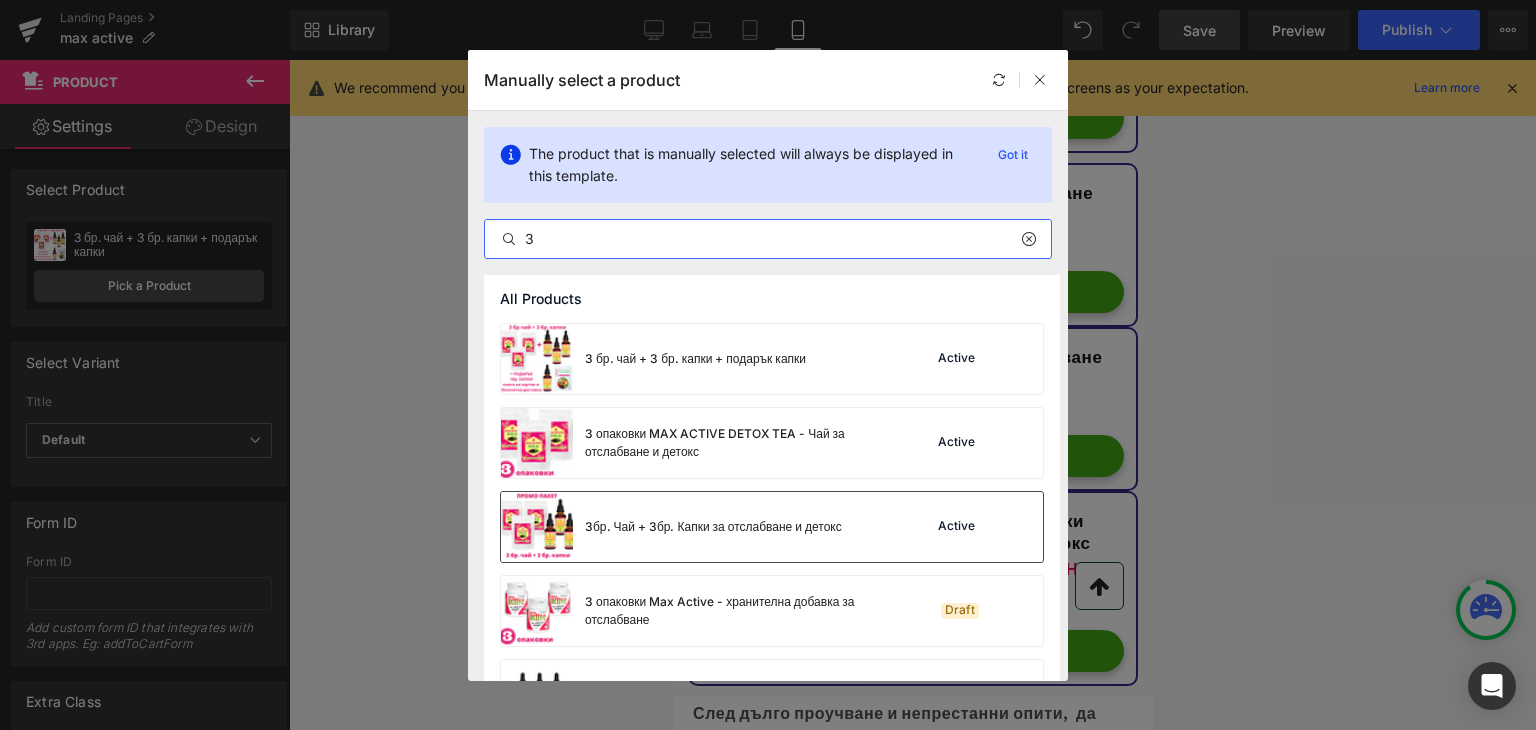 type on "3" 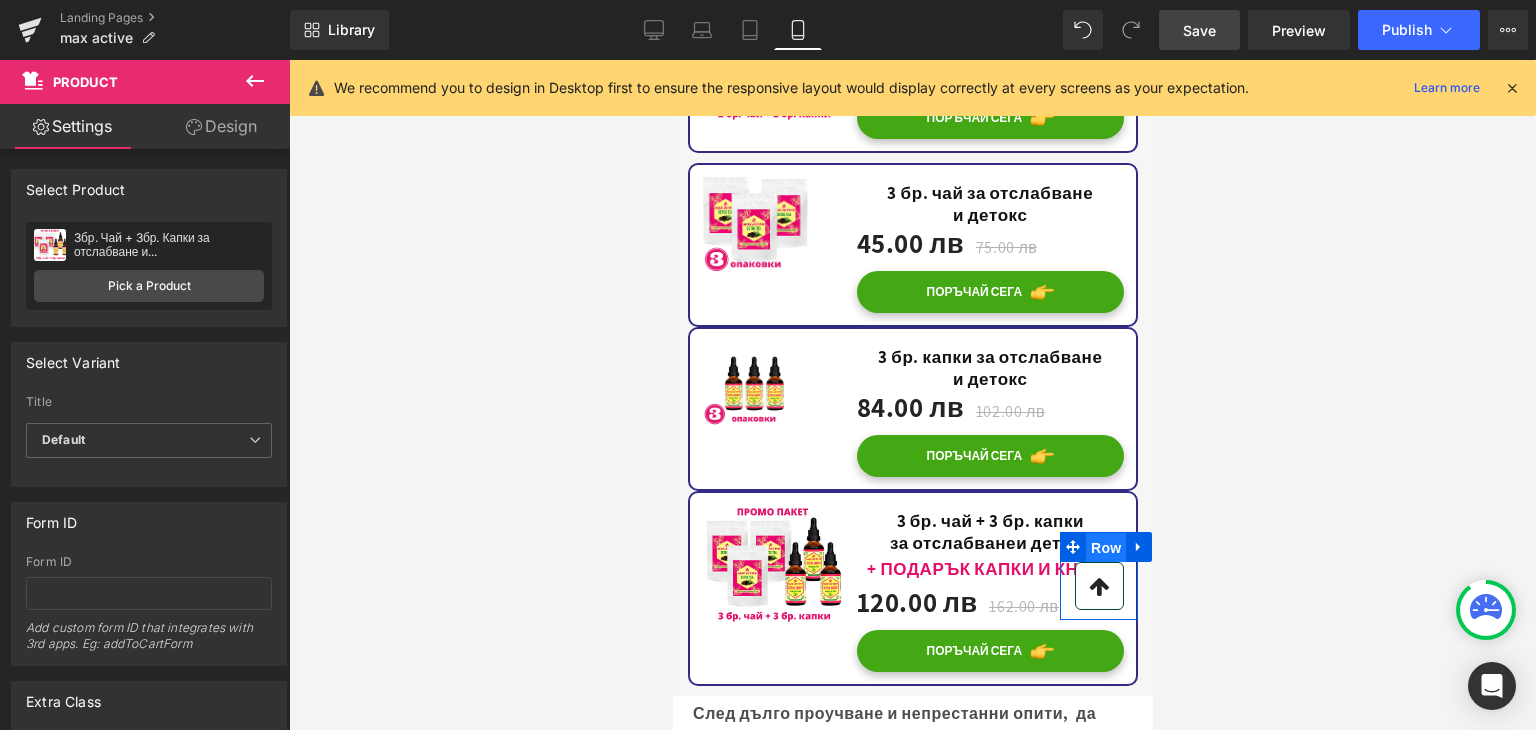 click on "Row" at bounding box center (1105, 548) 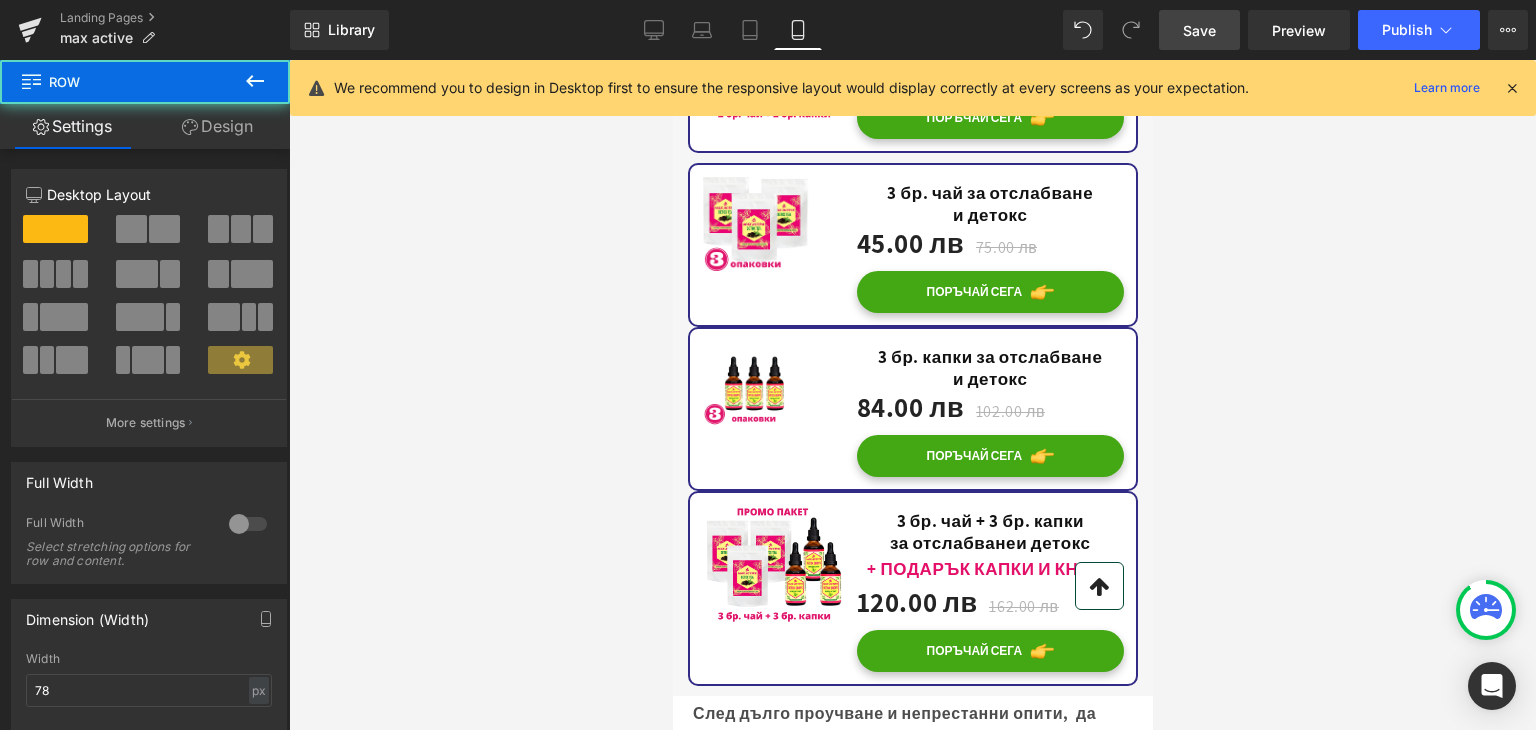 click on "+ ПОДАРЪК КАПКИ И КНИГА" at bounding box center [989, 569] 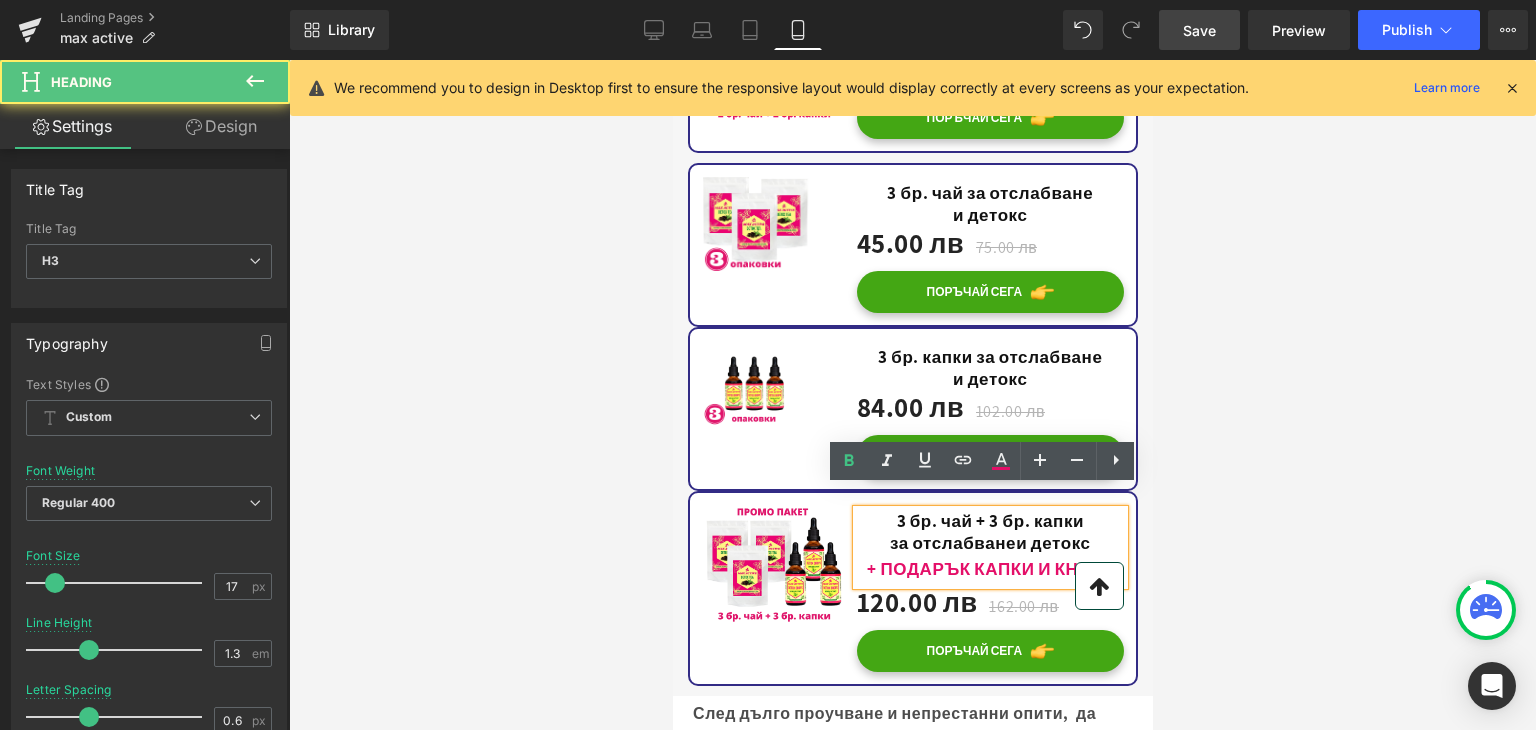 click on "+ ПОДАРЪК КАПКИ И КНИГА" at bounding box center [989, 569] 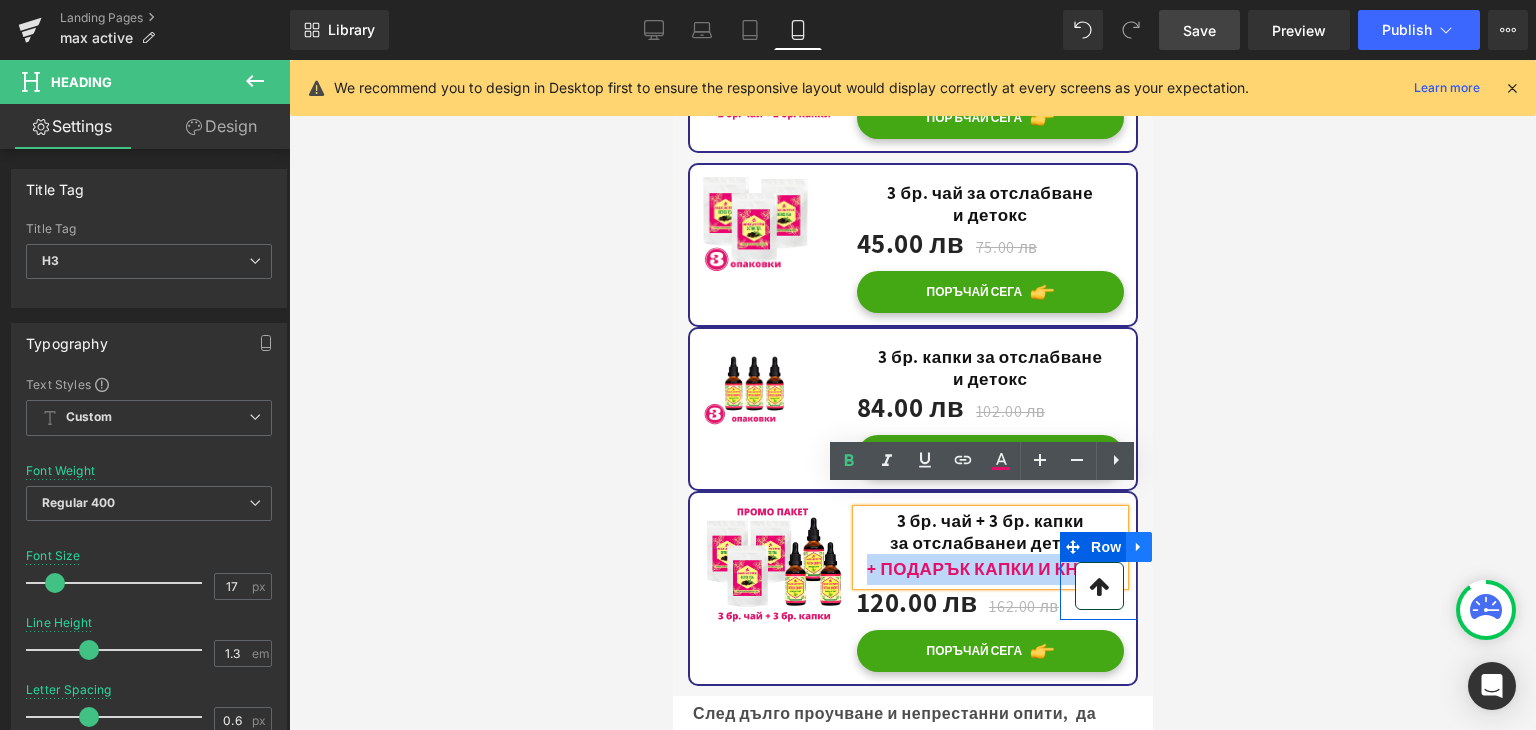 drag, startPoint x: 853, startPoint y: 543, endPoint x: 1114, endPoint y: 544, distance: 261.00192 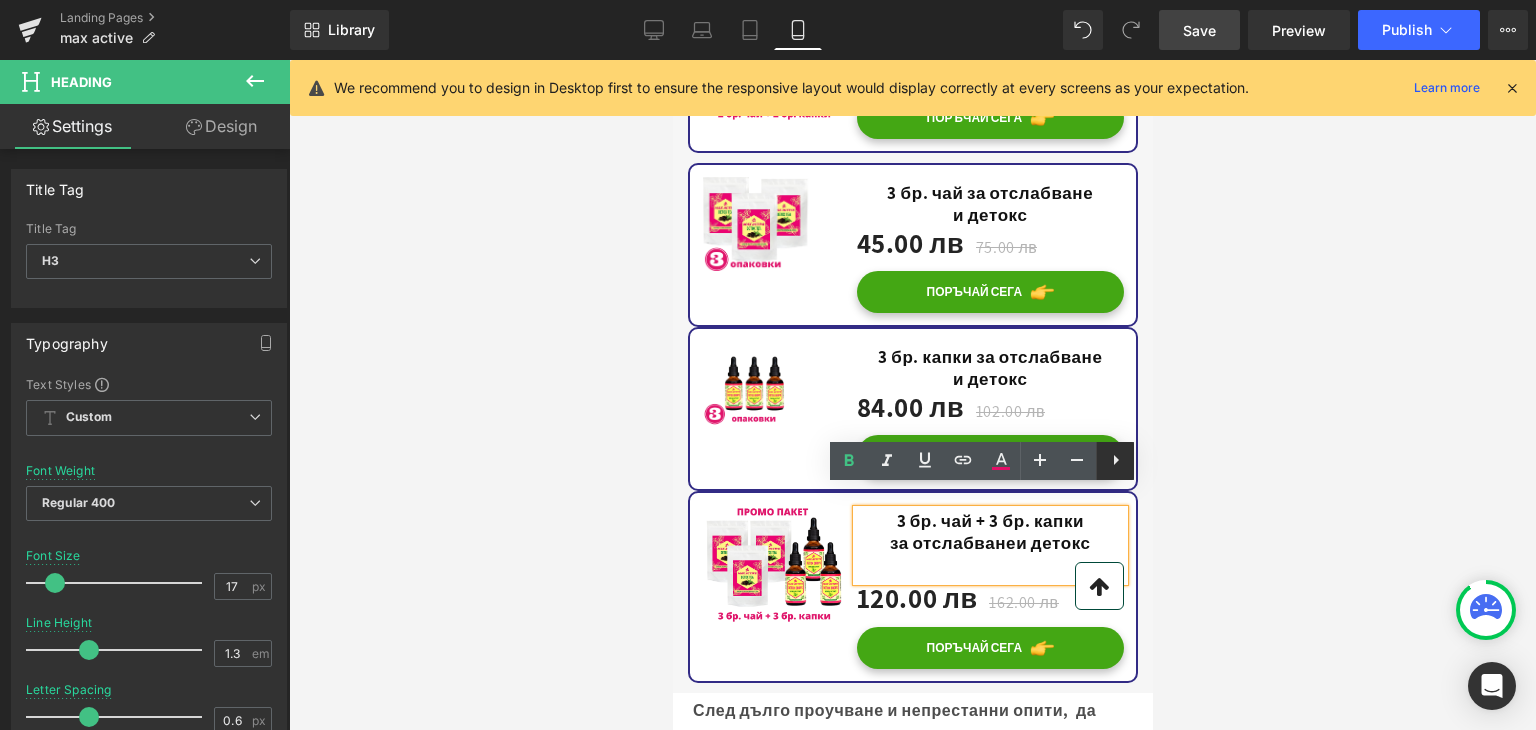 type 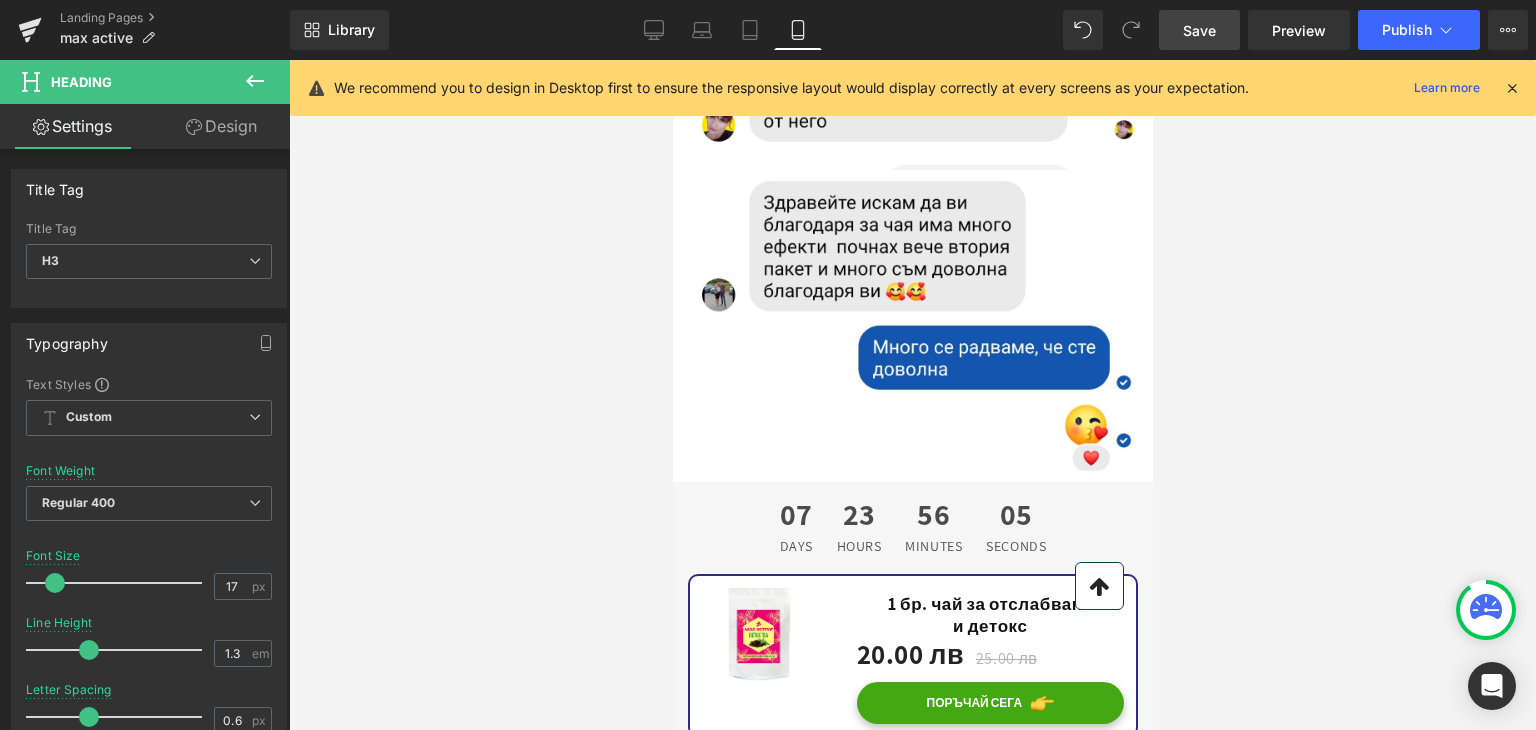 scroll, scrollTop: 17000, scrollLeft: 0, axis: vertical 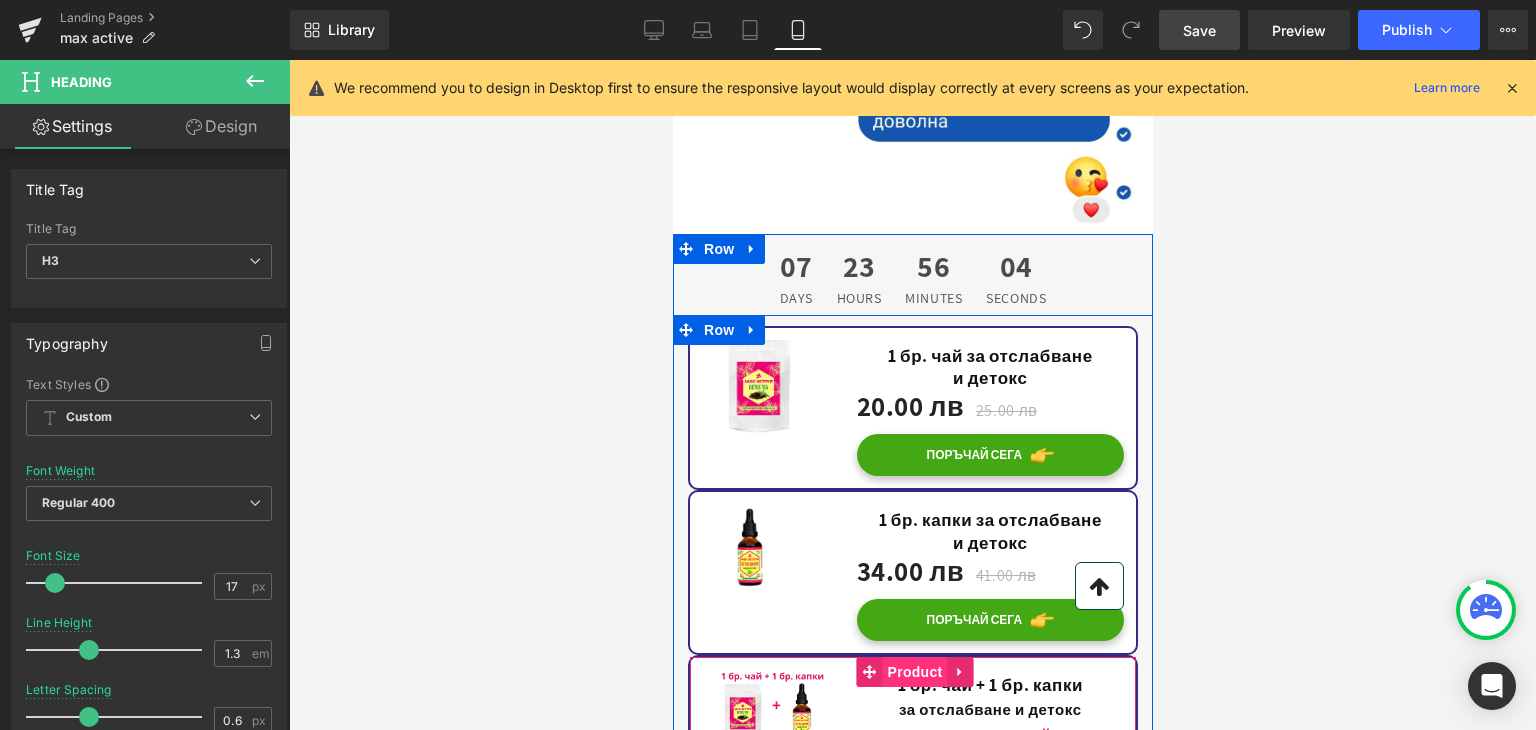 click on "Product" at bounding box center (914, 672) 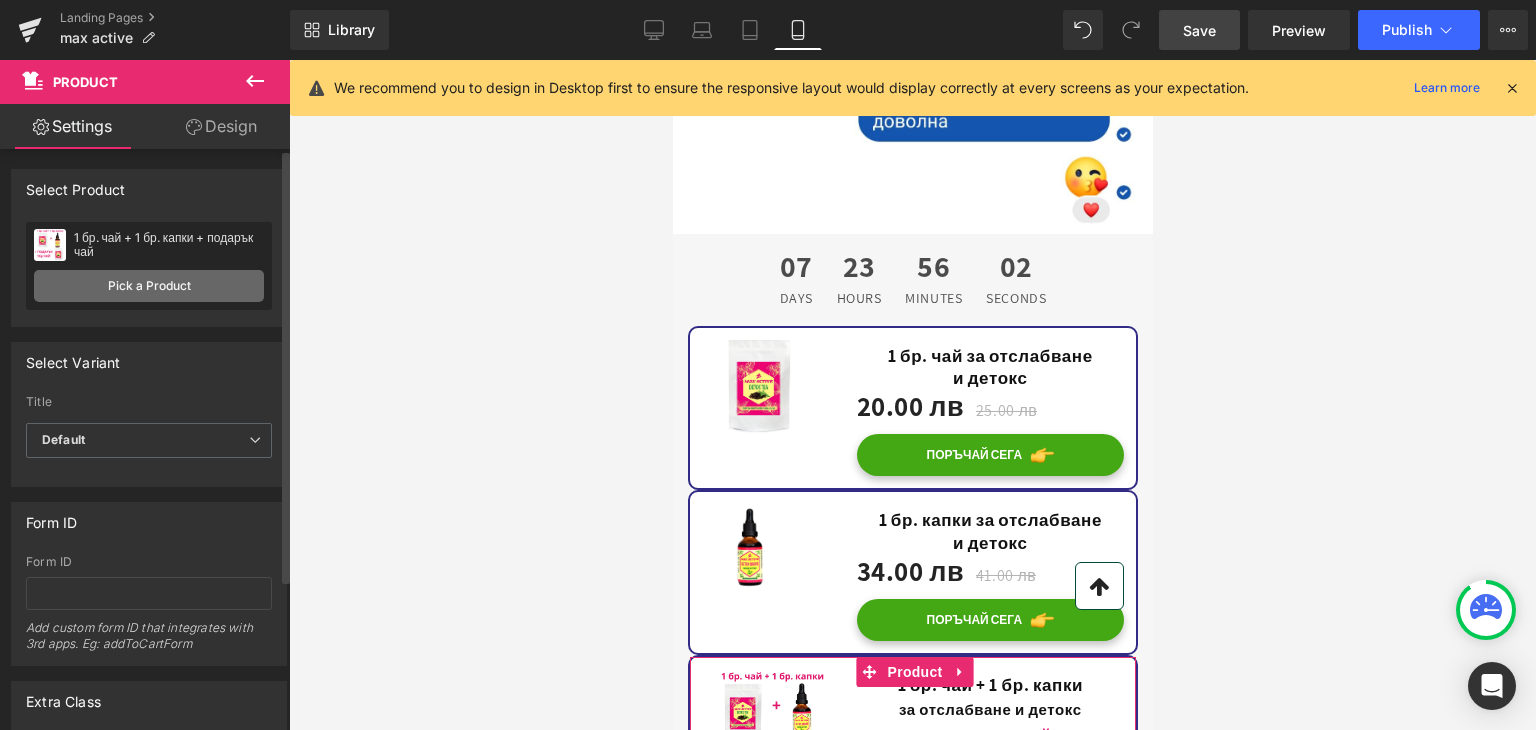 click on "Pick a Product" at bounding box center [149, 286] 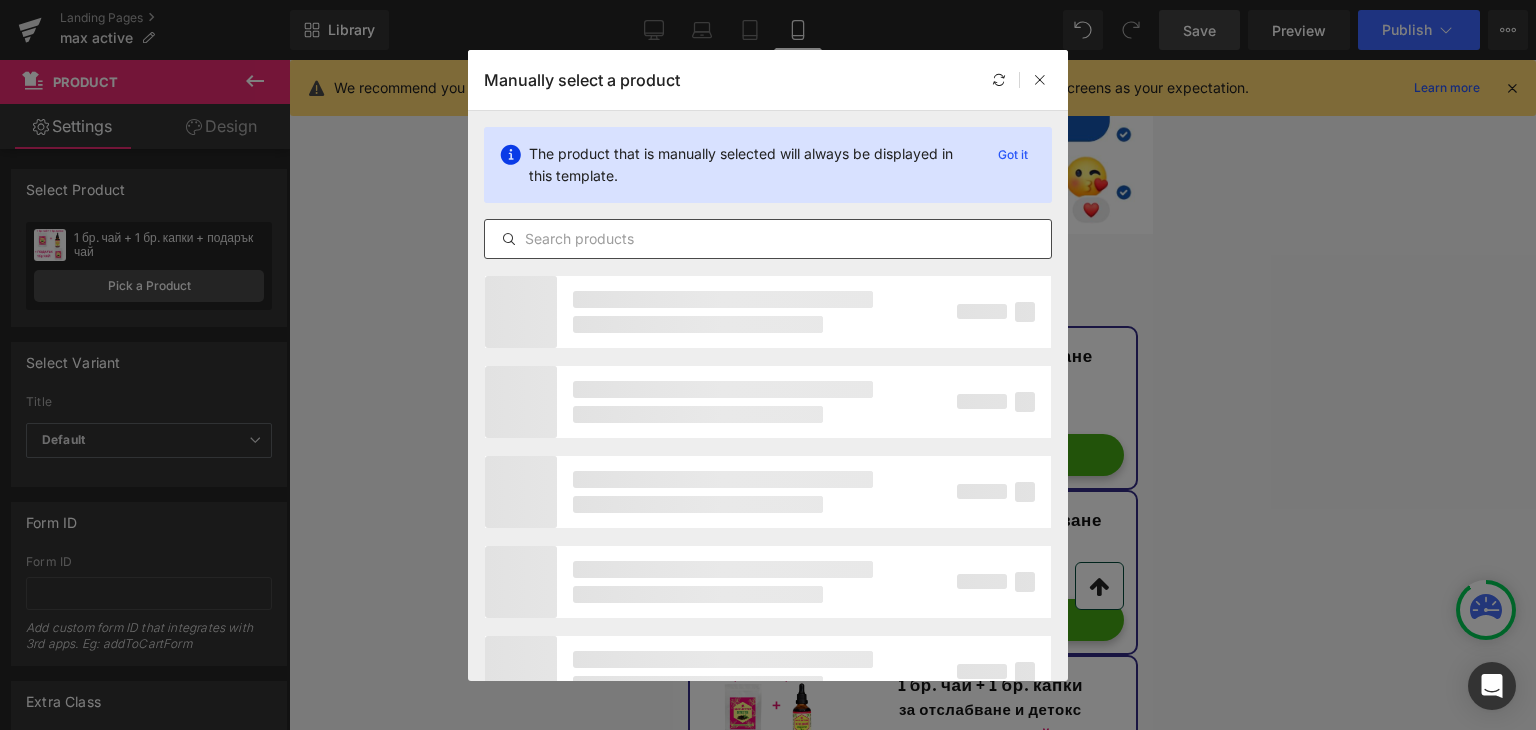 click at bounding box center [768, 239] 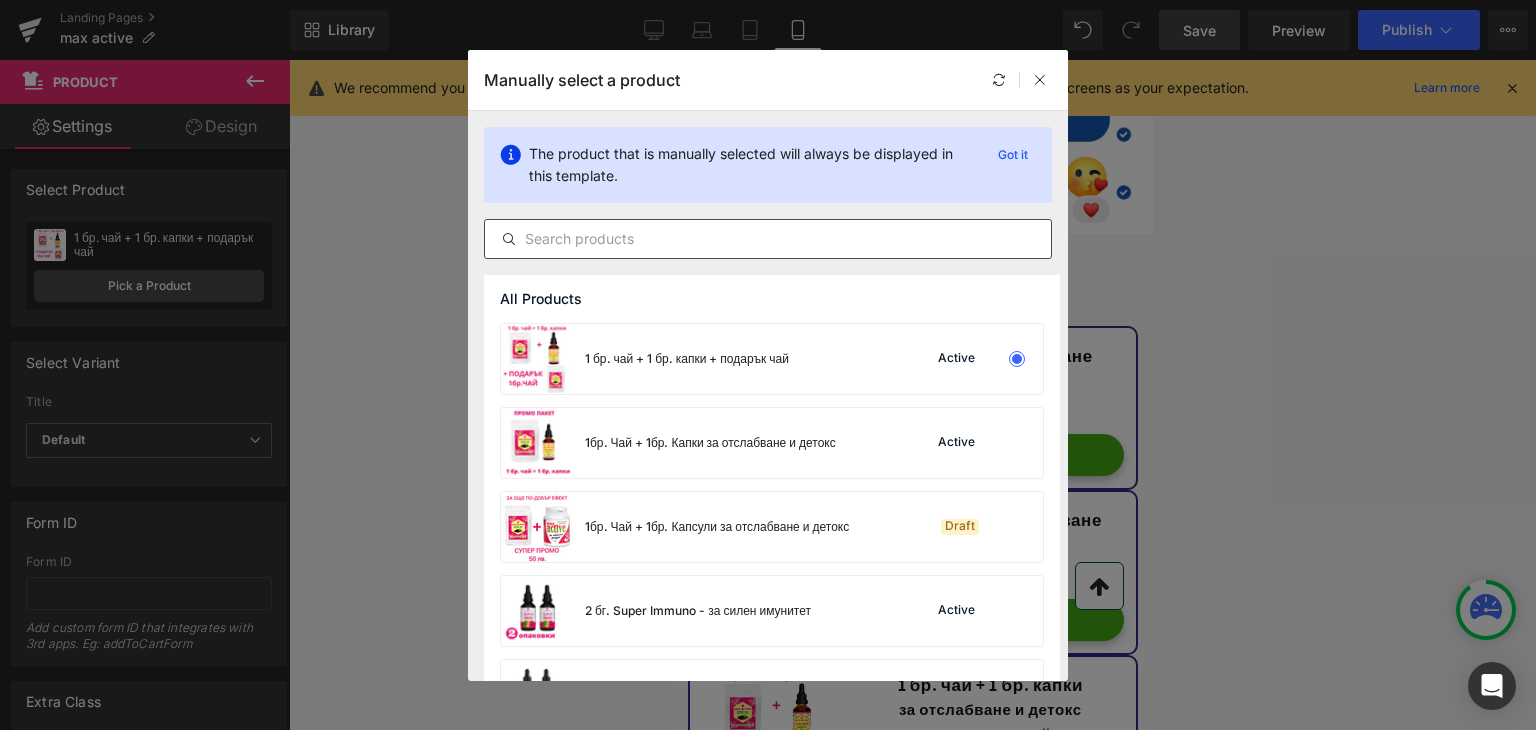 click at bounding box center (768, 239) 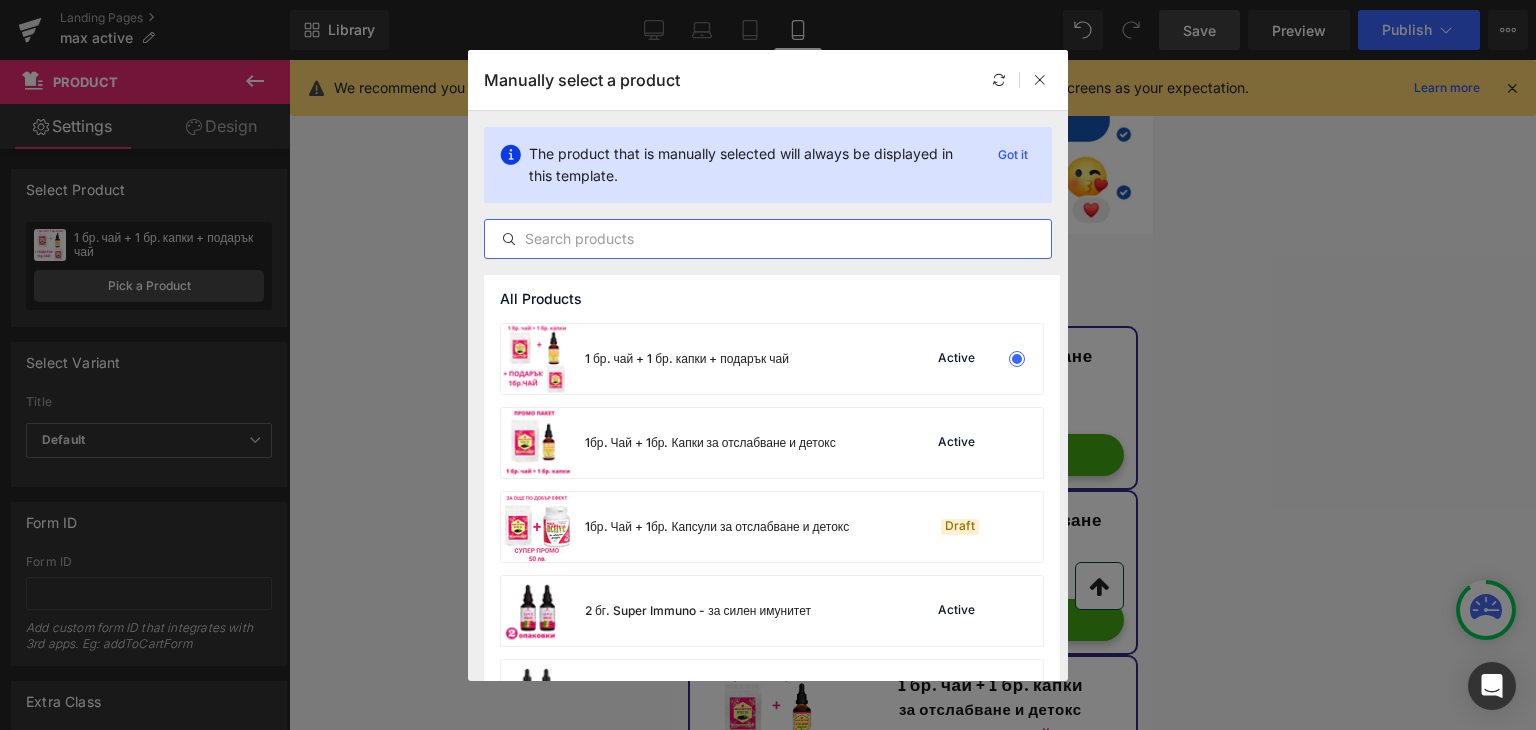 click at bounding box center [768, 239] 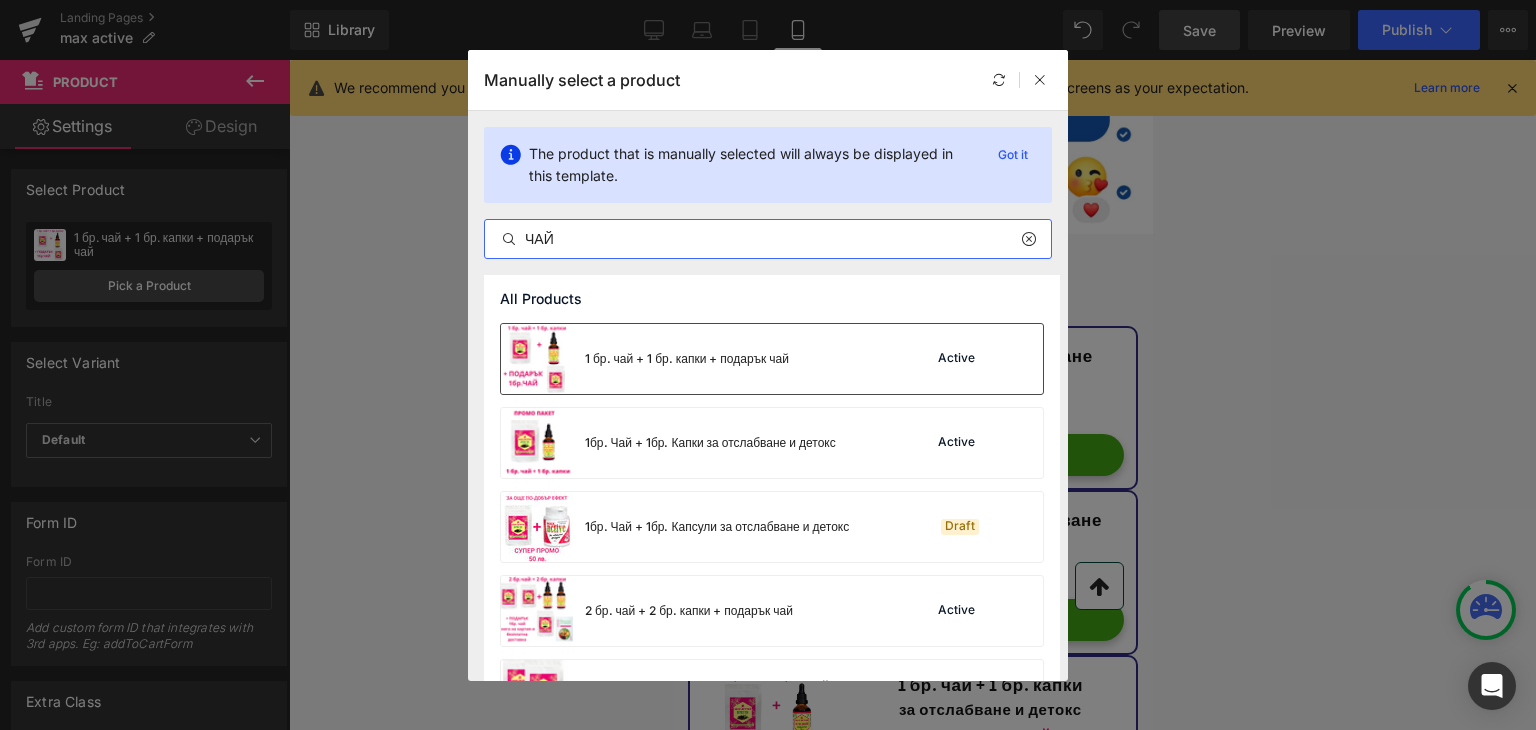 type on "ЧАЙ" 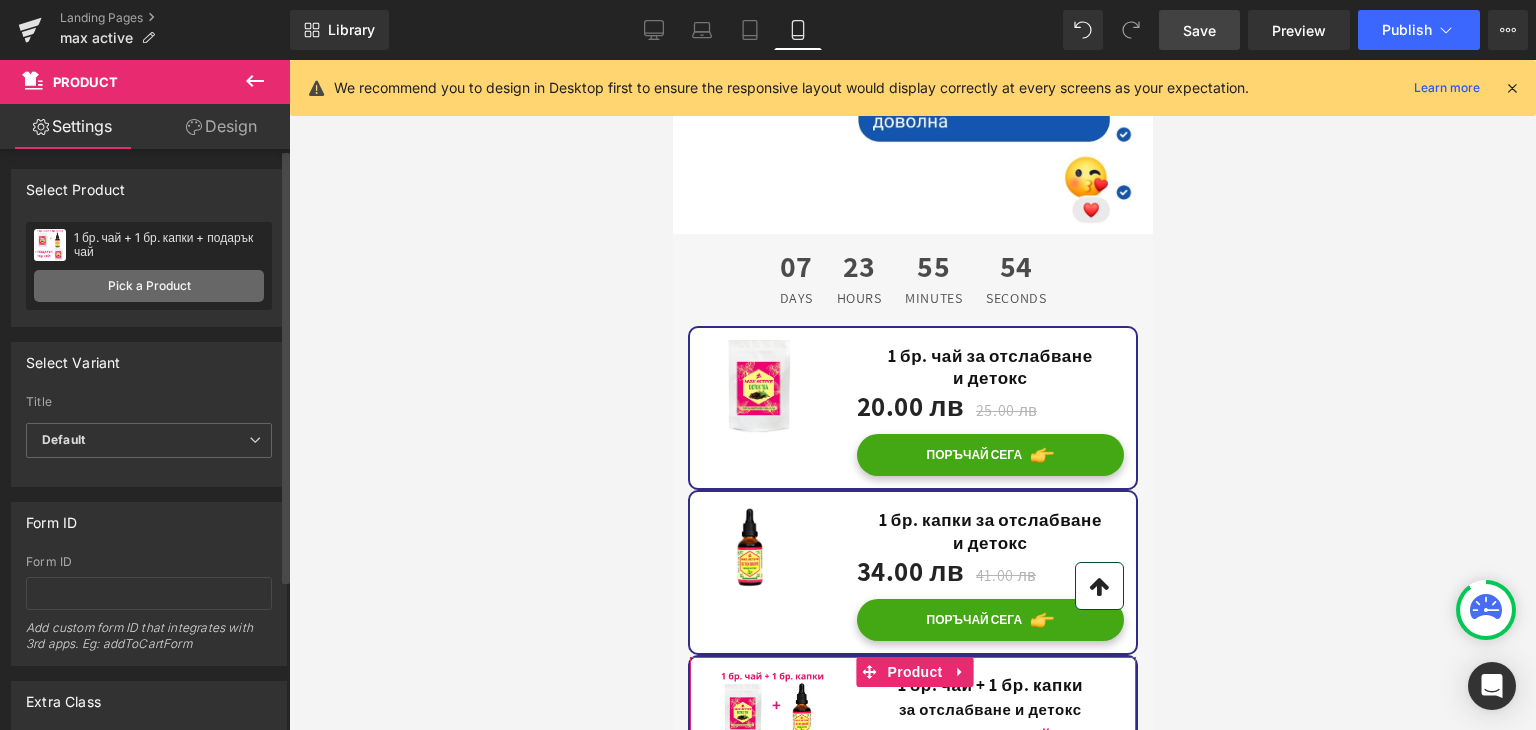 click on "Pick a Product" at bounding box center [149, 286] 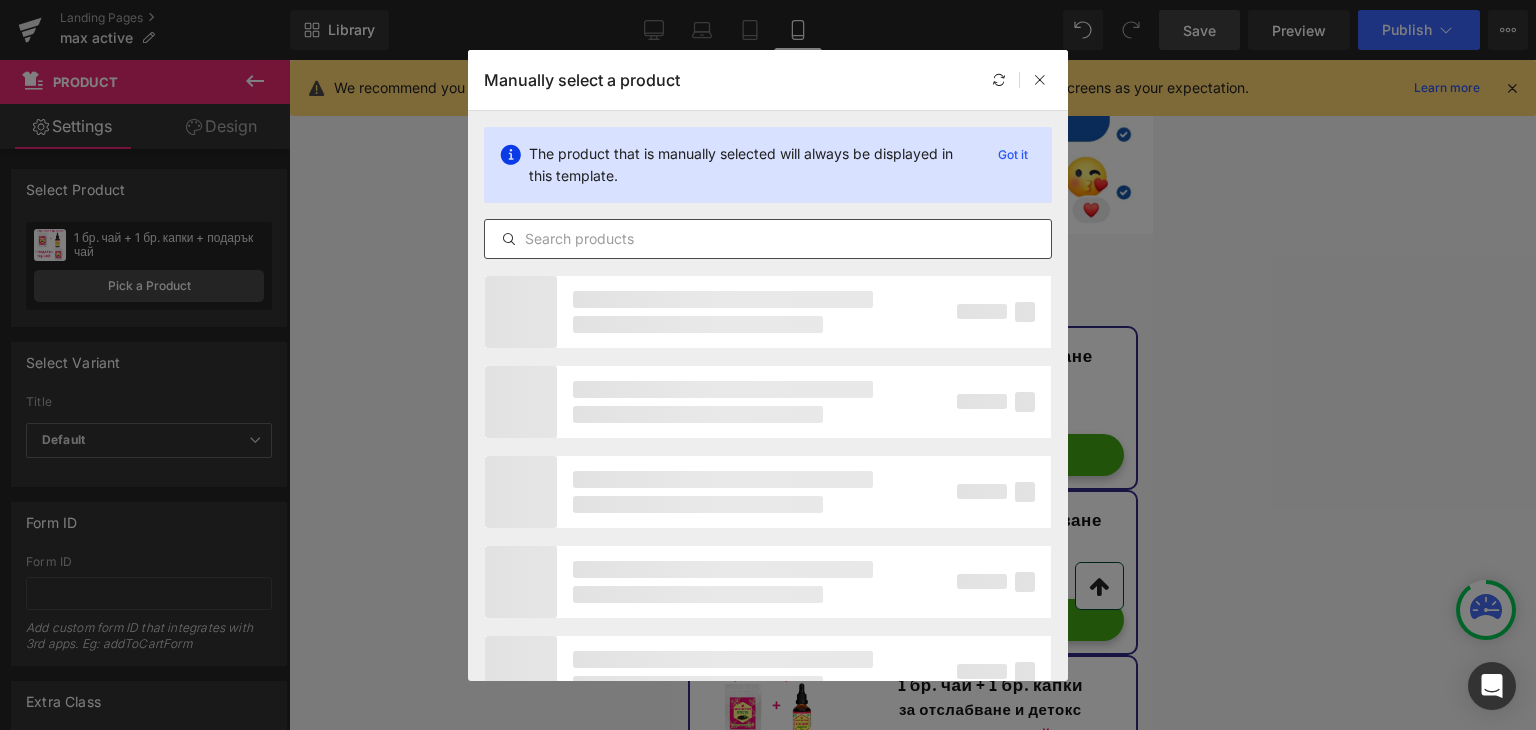 click at bounding box center (768, 239) 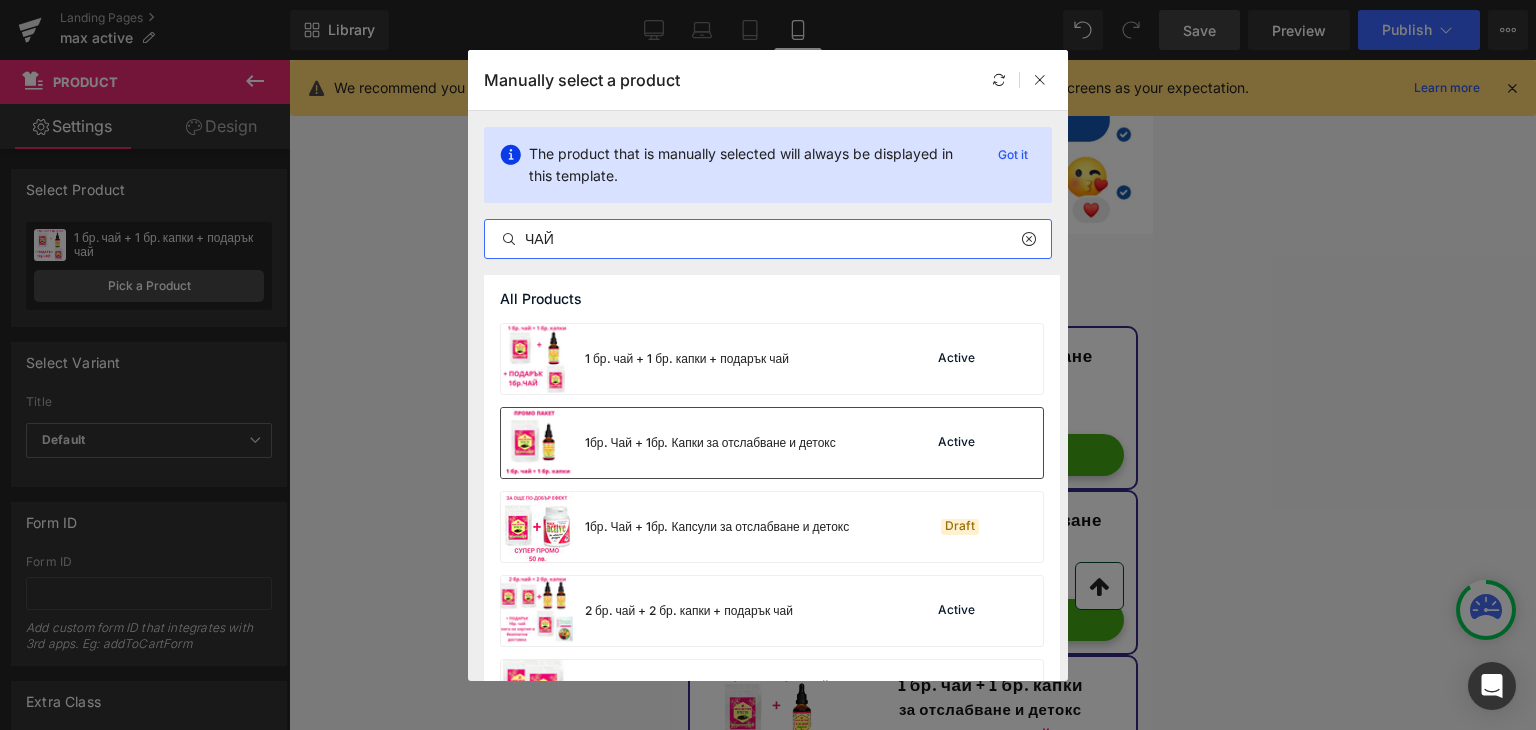 type on "ЧАЙ" 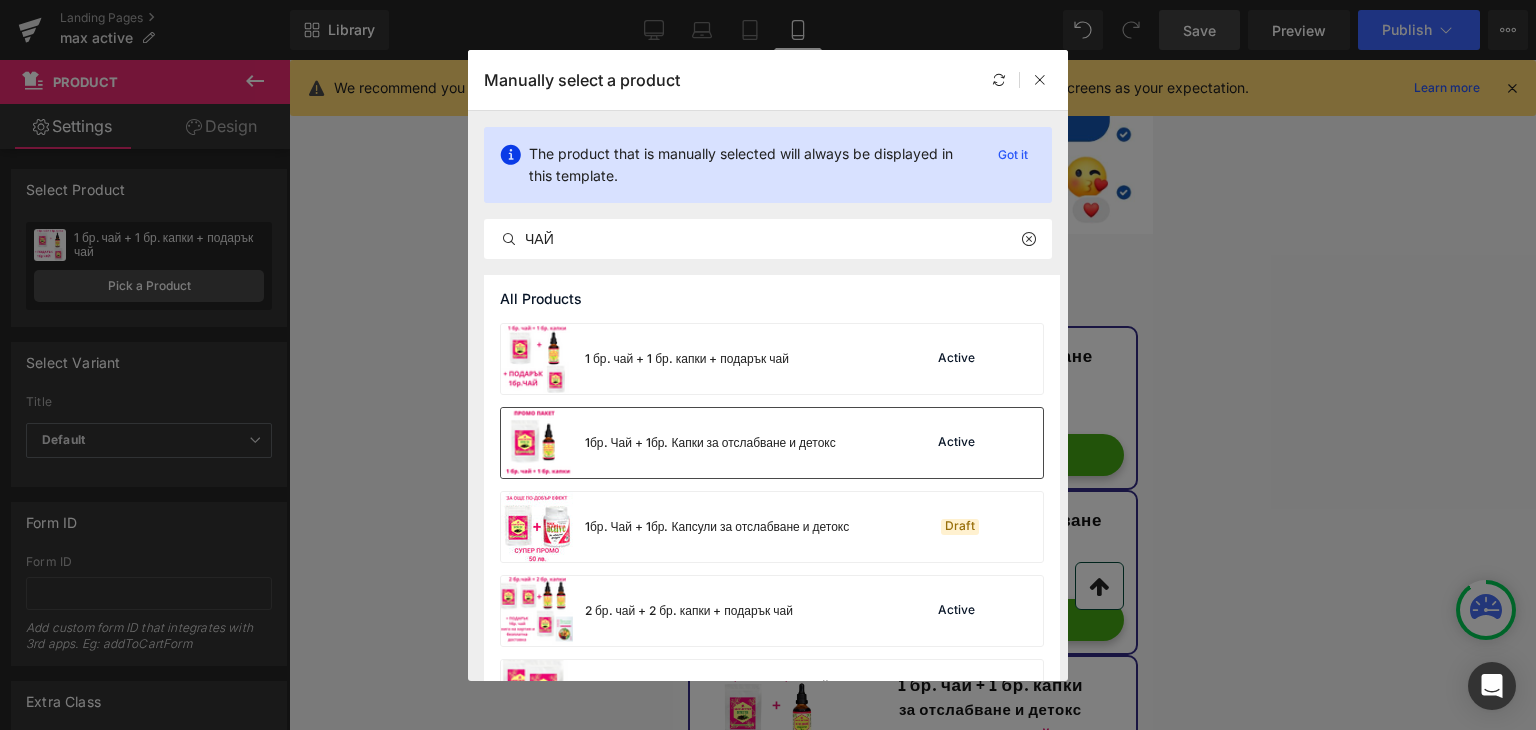drag, startPoint x: 723, startPoint y: 425, endPoint x: 53, endPoint y: 365, distance: 672.6812 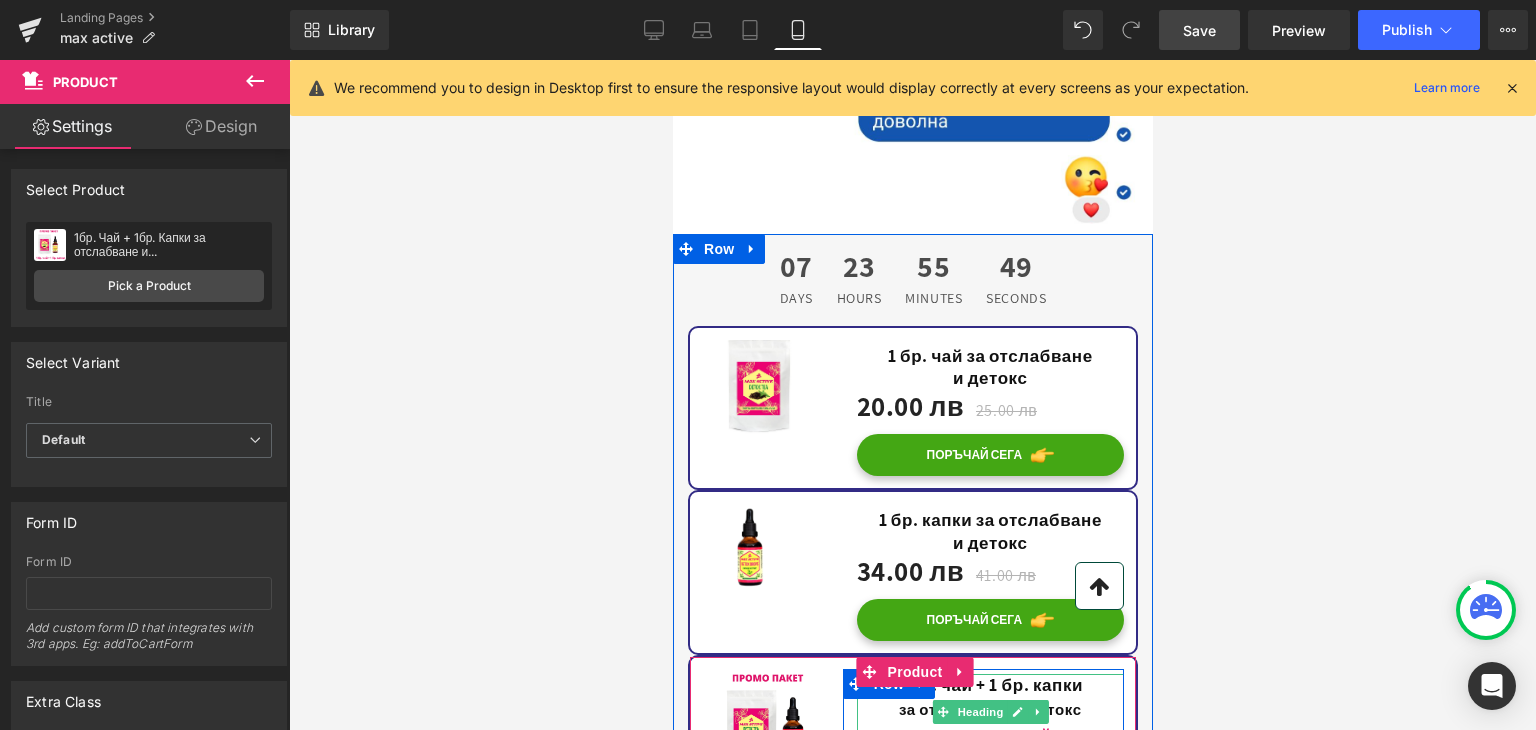 click on "+  ПОДАРЪК  ЧАЙ" at bounding box center [989, 736] 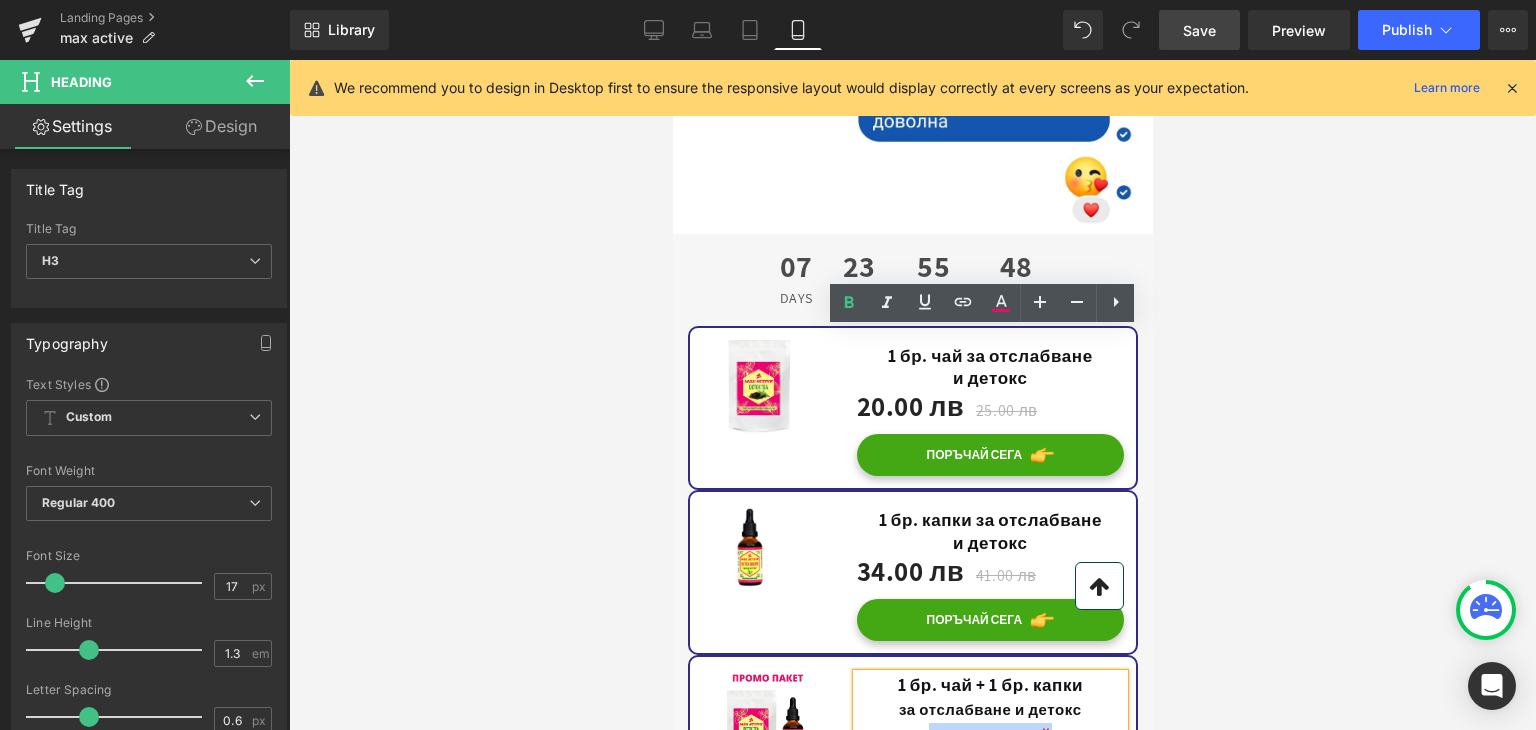 drag, startPoint x: 1077, startPoint y: 393, endPoint x: 836, endPoint y: 406, distance: 241.35037 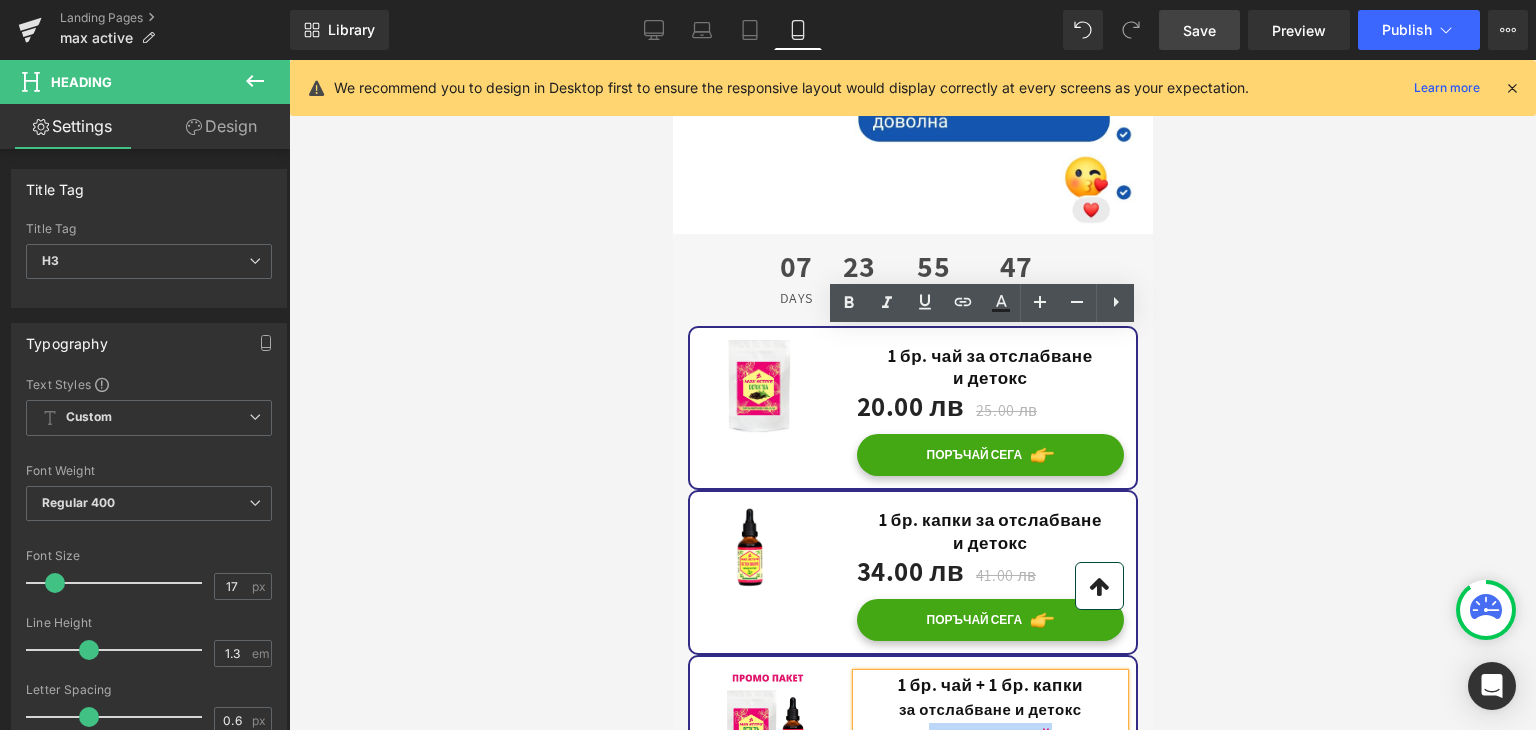 type 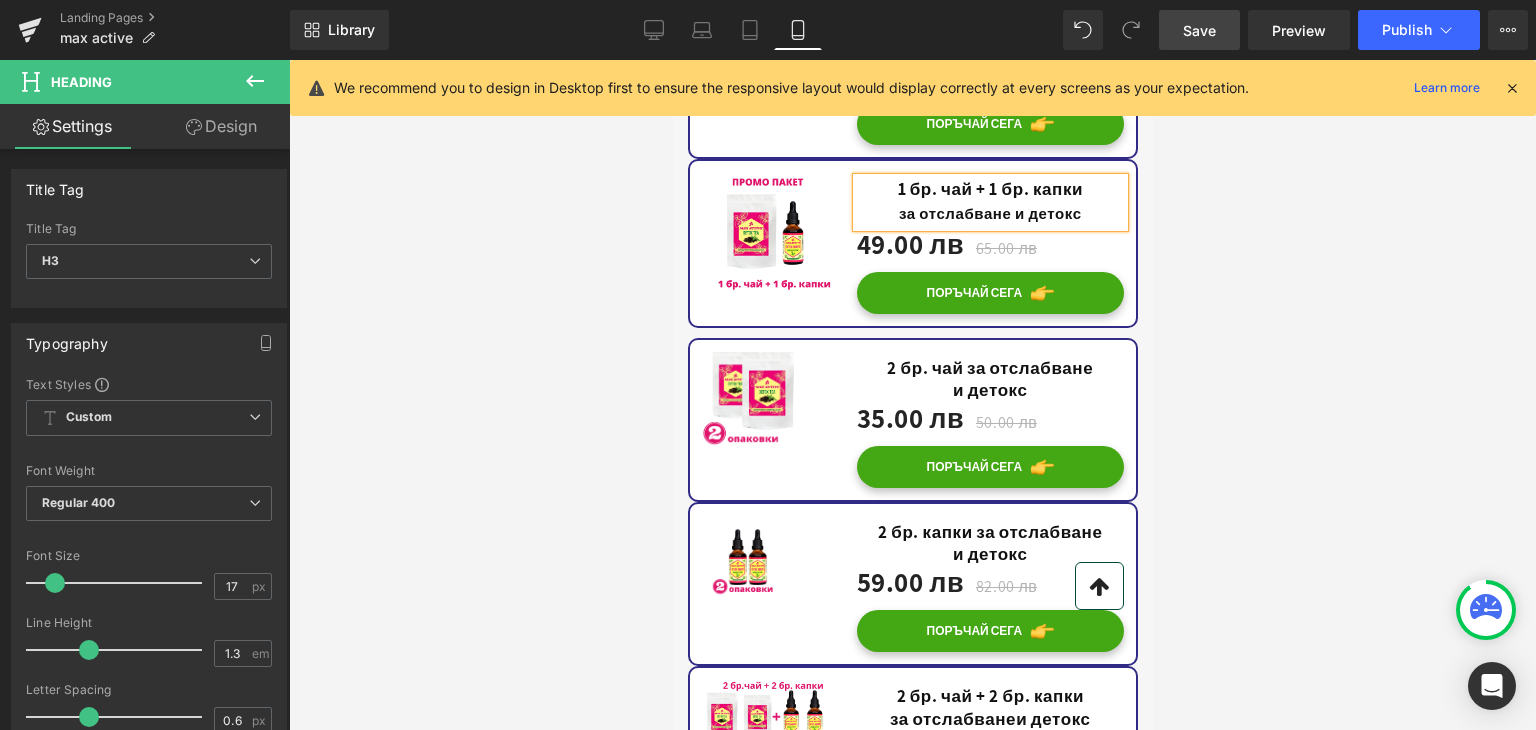 scroll, scrollTop: 17500, scrollLeft: 0, axis: vertical 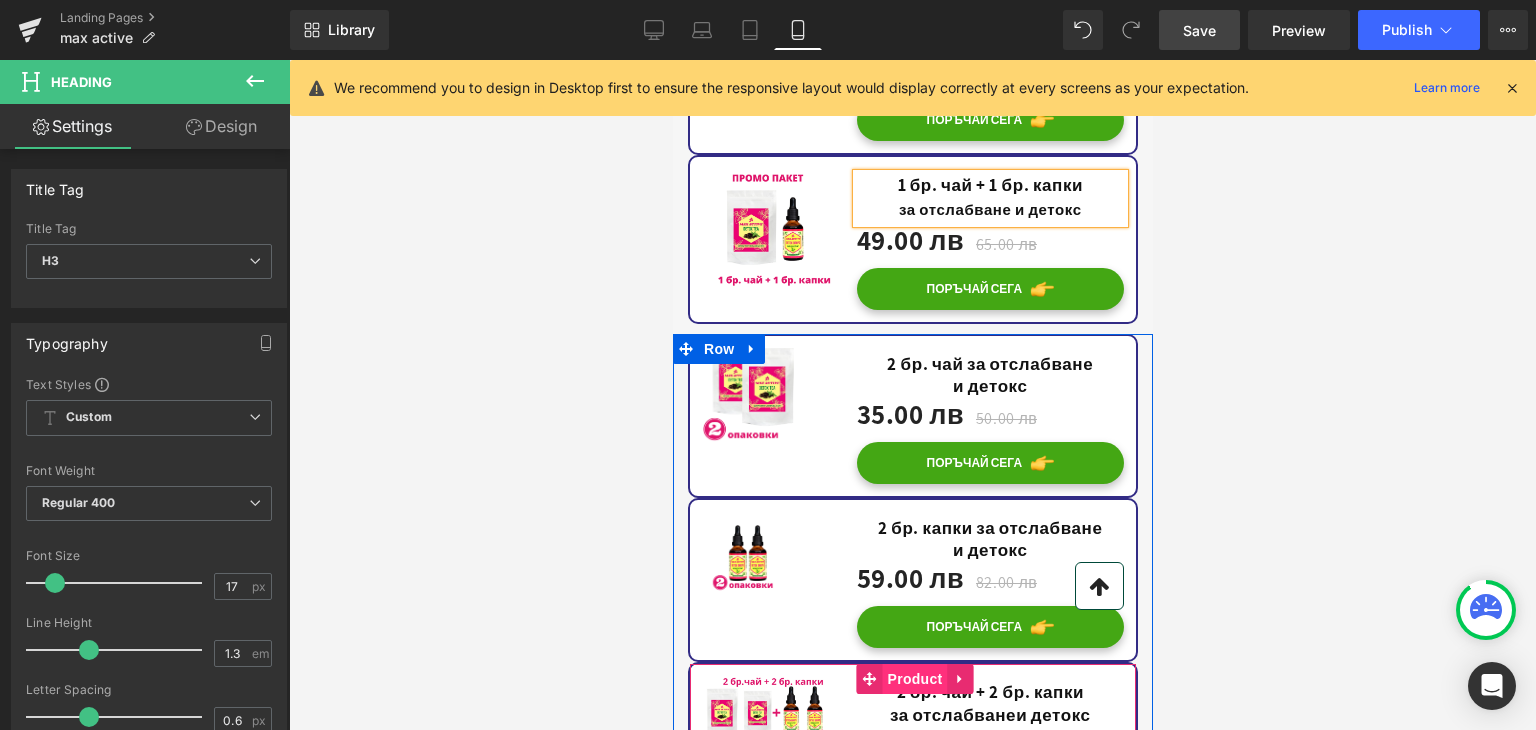 drag, startPoint x: 942, startPoint y: 332, endPoint x: 920, endPoint y: 333, distance: 22.022715 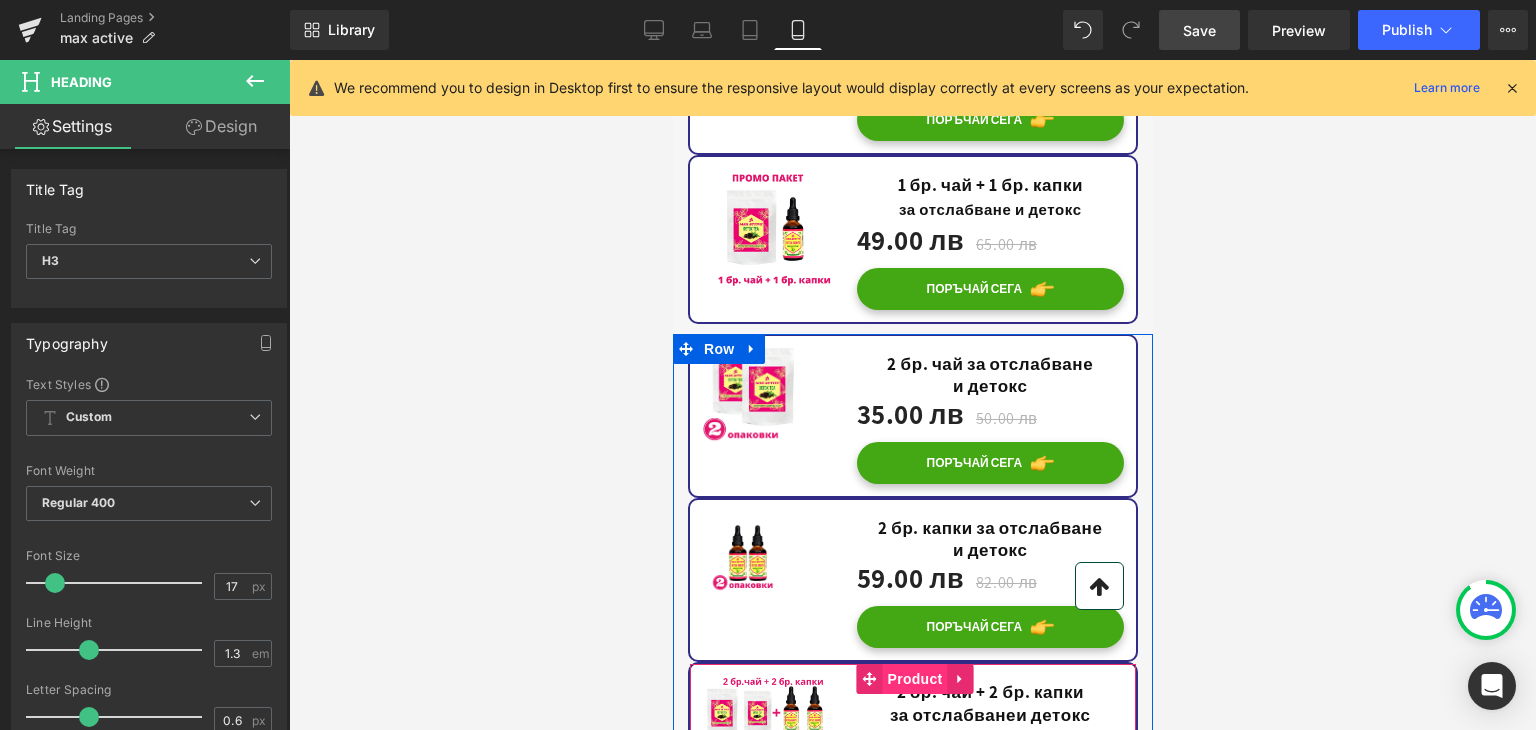 click on "Product" at bounding box center (914, 679) 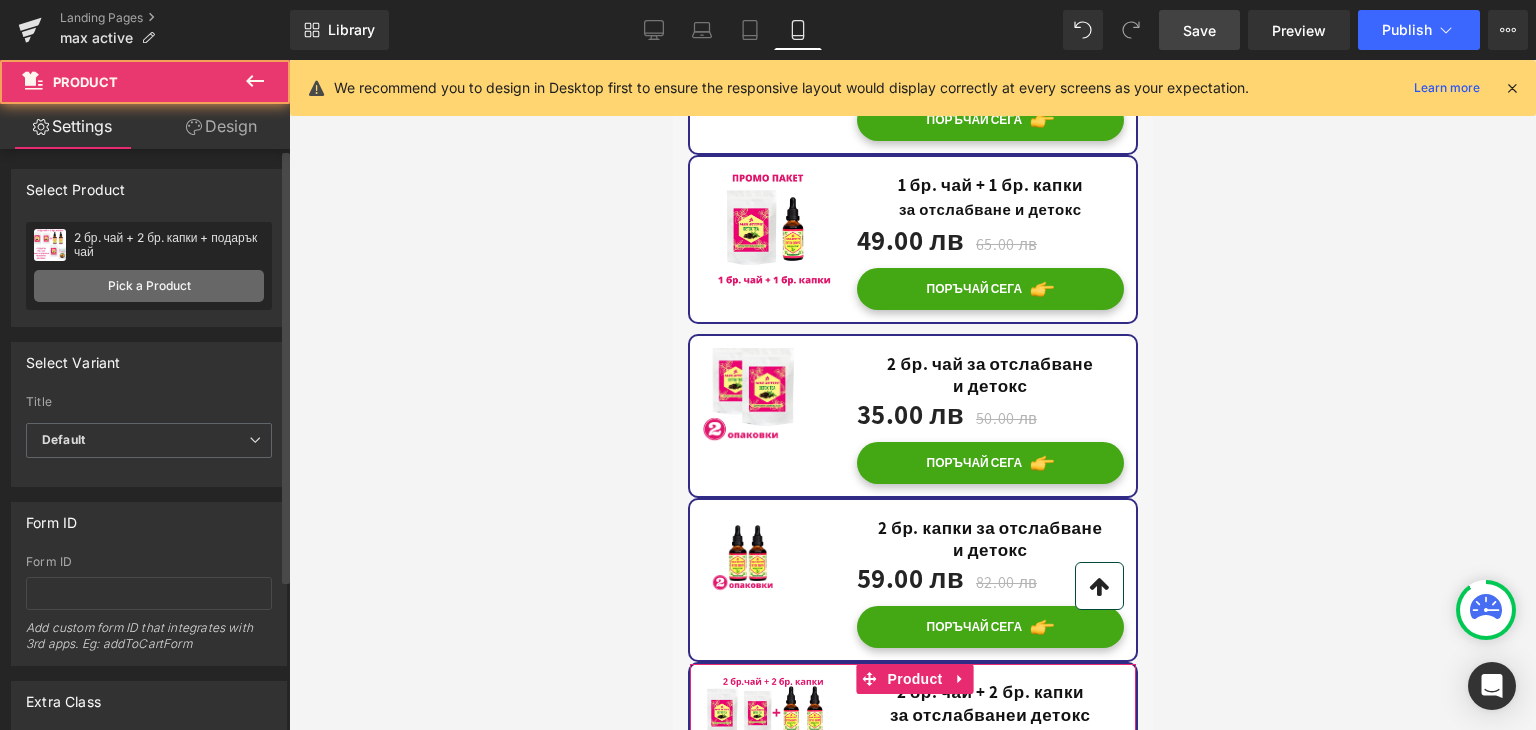 click on "Pick a Product" at bounding box center [149, 286] 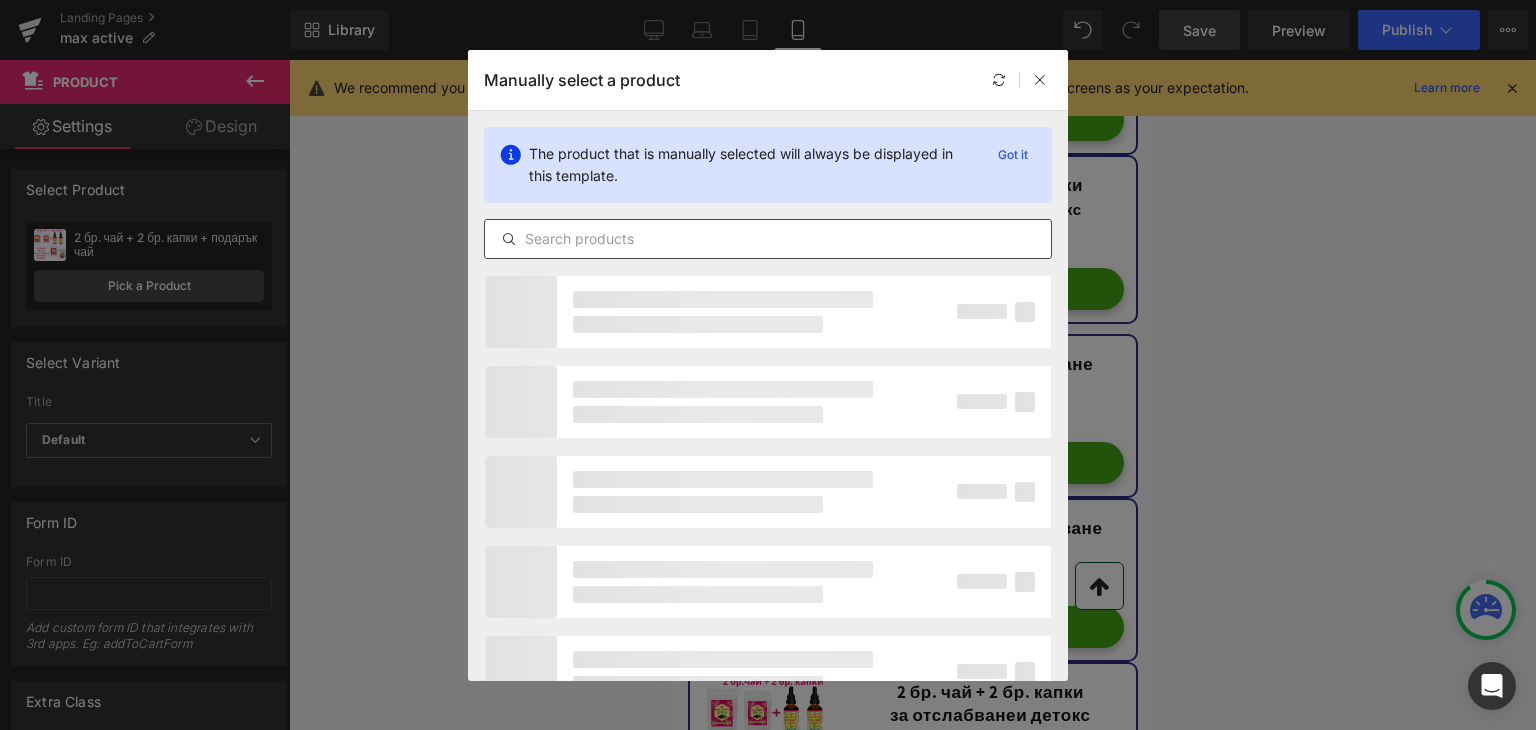 click at bounding box center (768, 239) 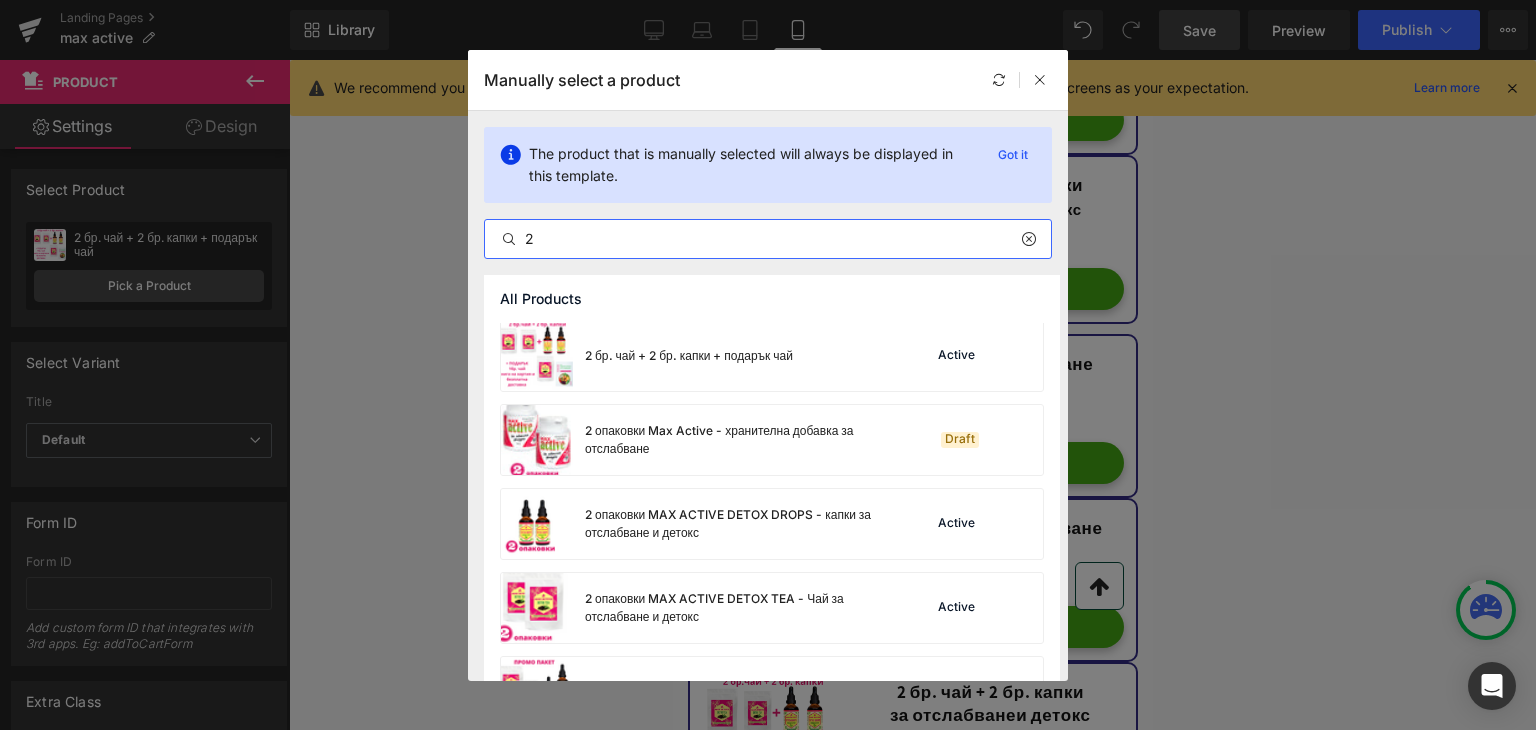 scroll, scrollTop: 1496, scrollLeft: 0, axis: vertical 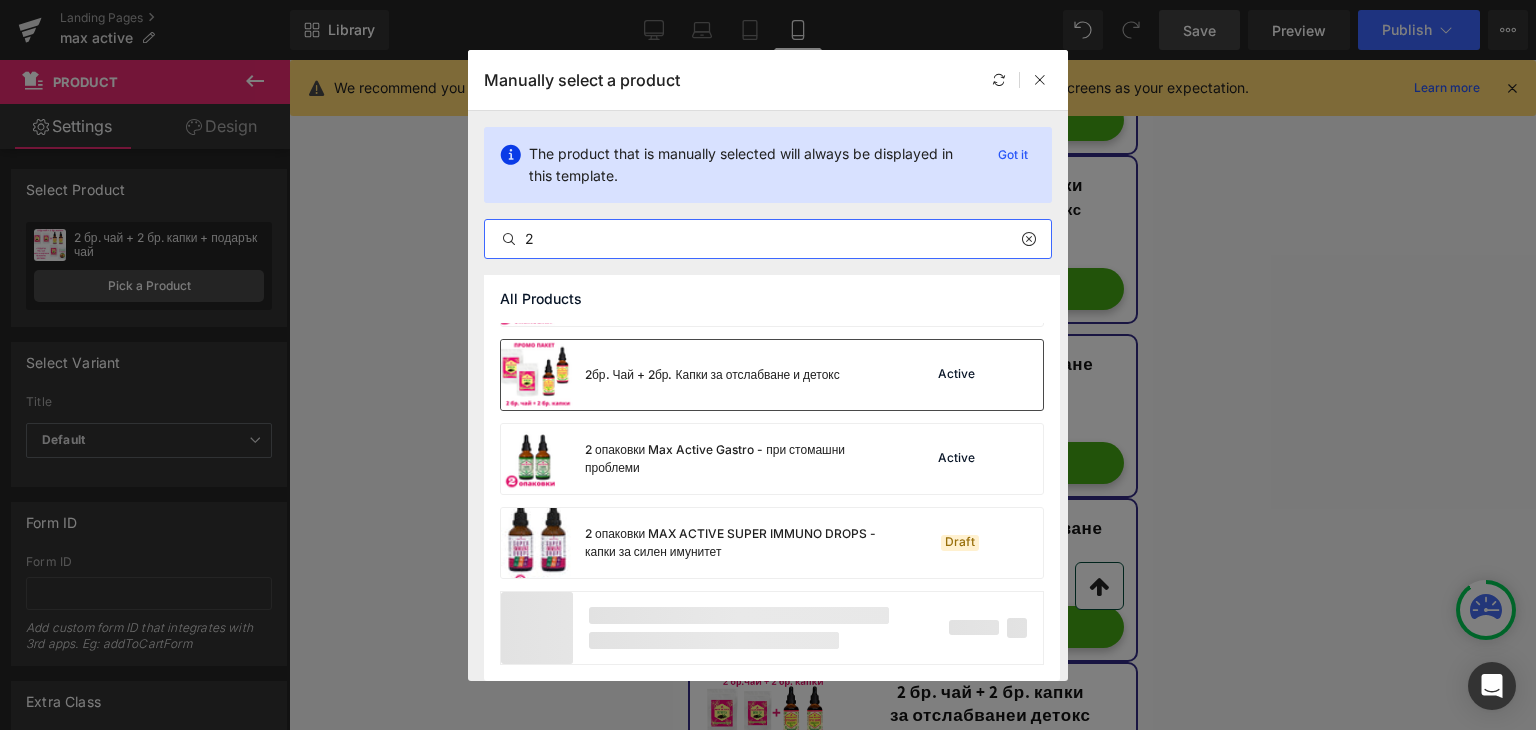 type on "2" 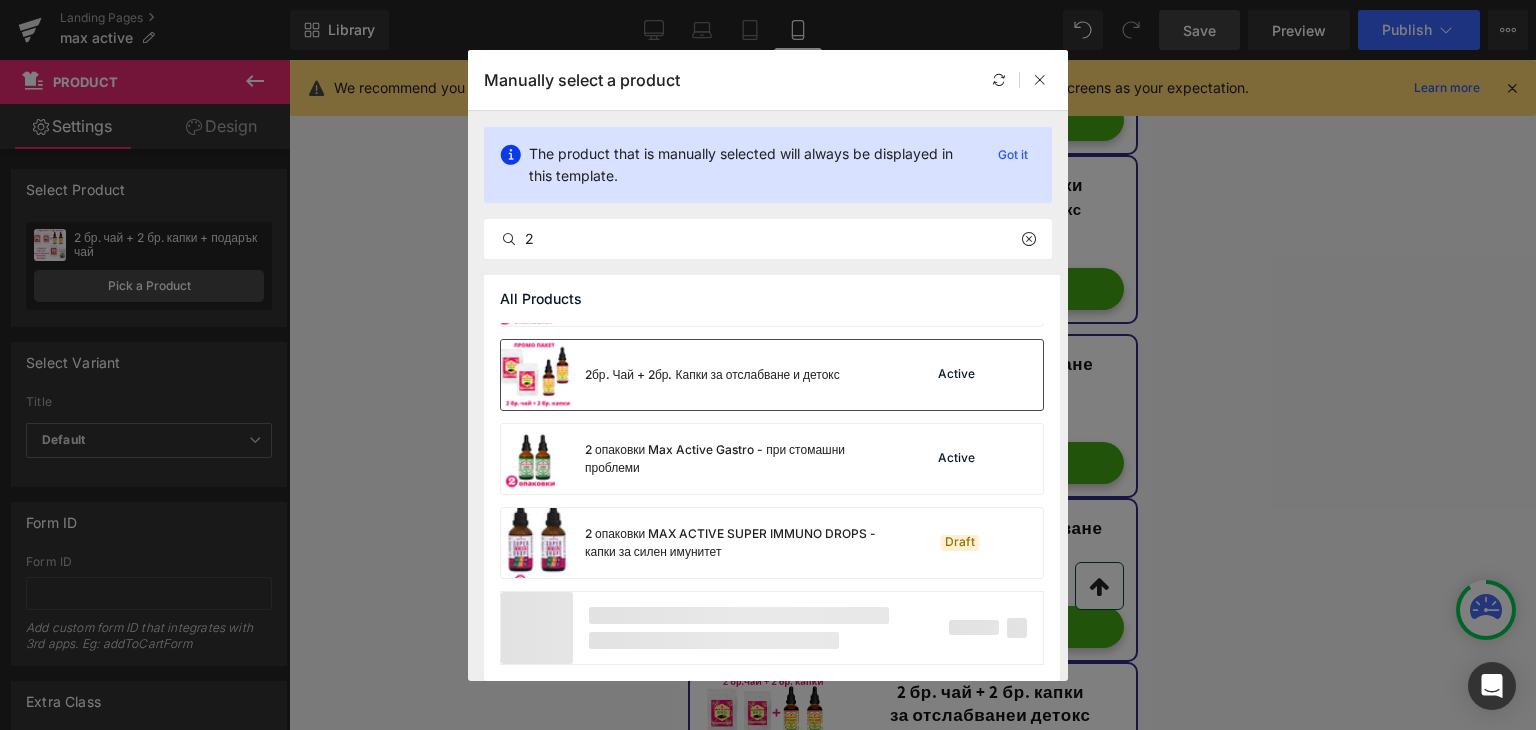 click on "2бр. Чай + 2бр. Капки за отслабване и детокс" at bounding box center (712, 375) 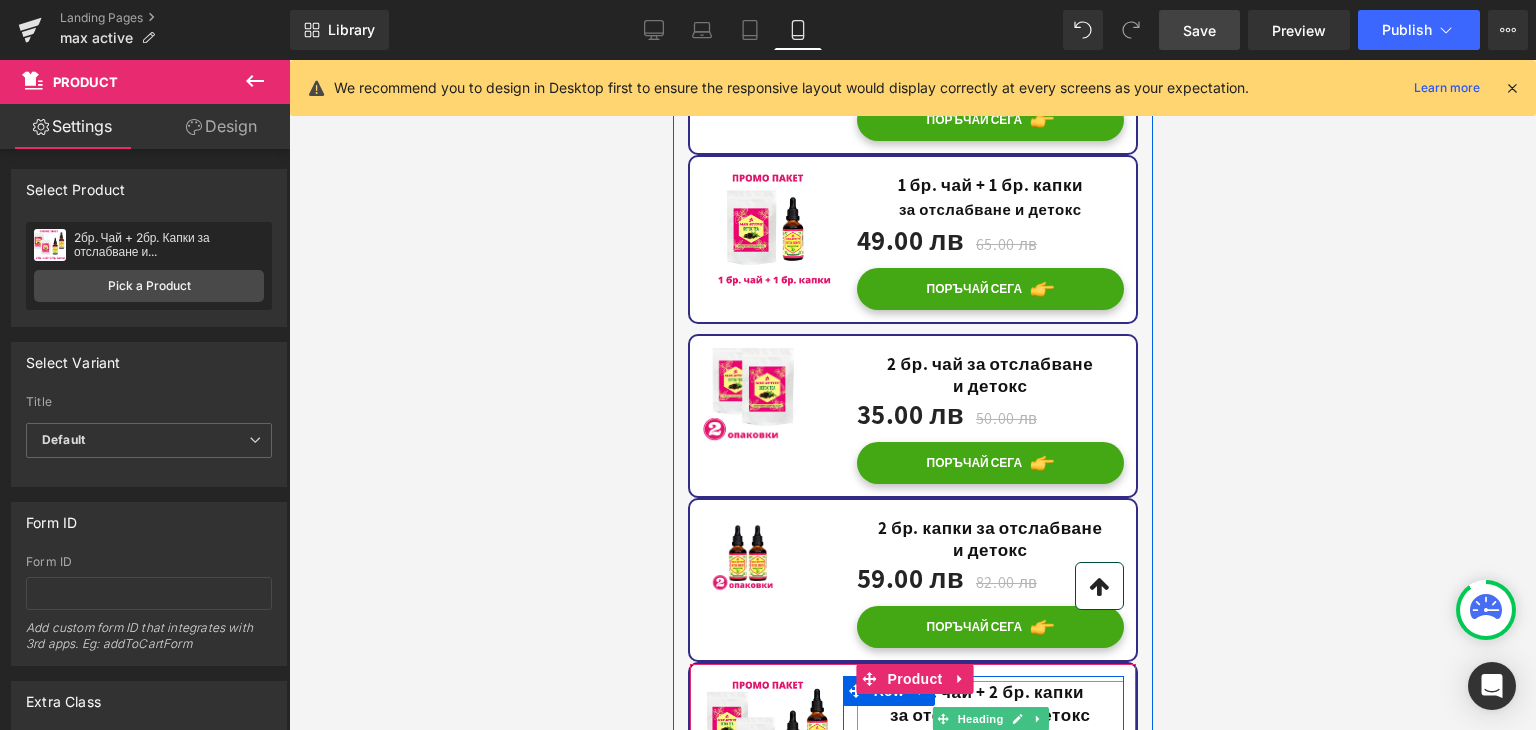 click on "+ПОДАРЪК ЧАЙ И КНИГА" at bounding box center [989, 741] 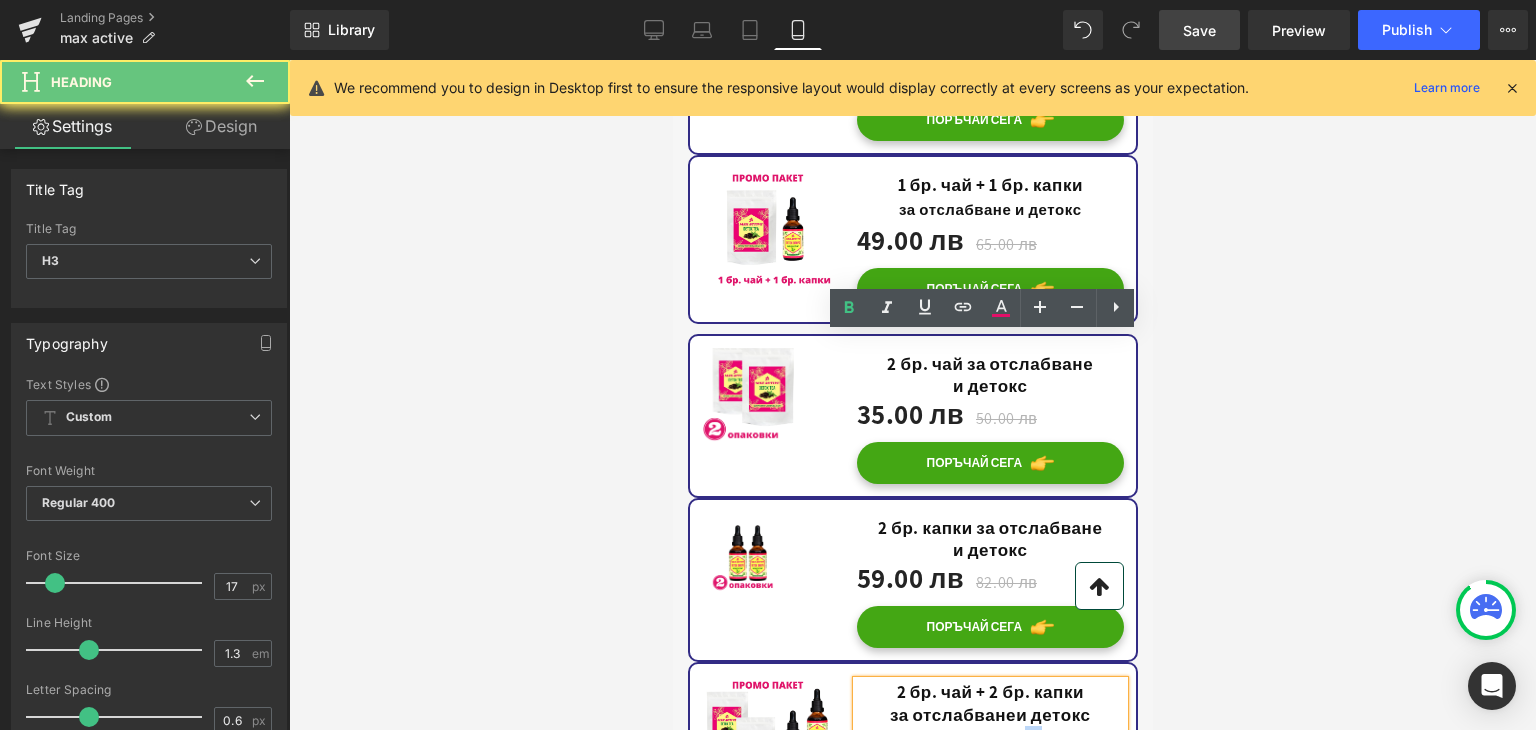 click on "+ПОДАРЪК ЧАЙ И КНИГА" at bounding box center [989, 741] 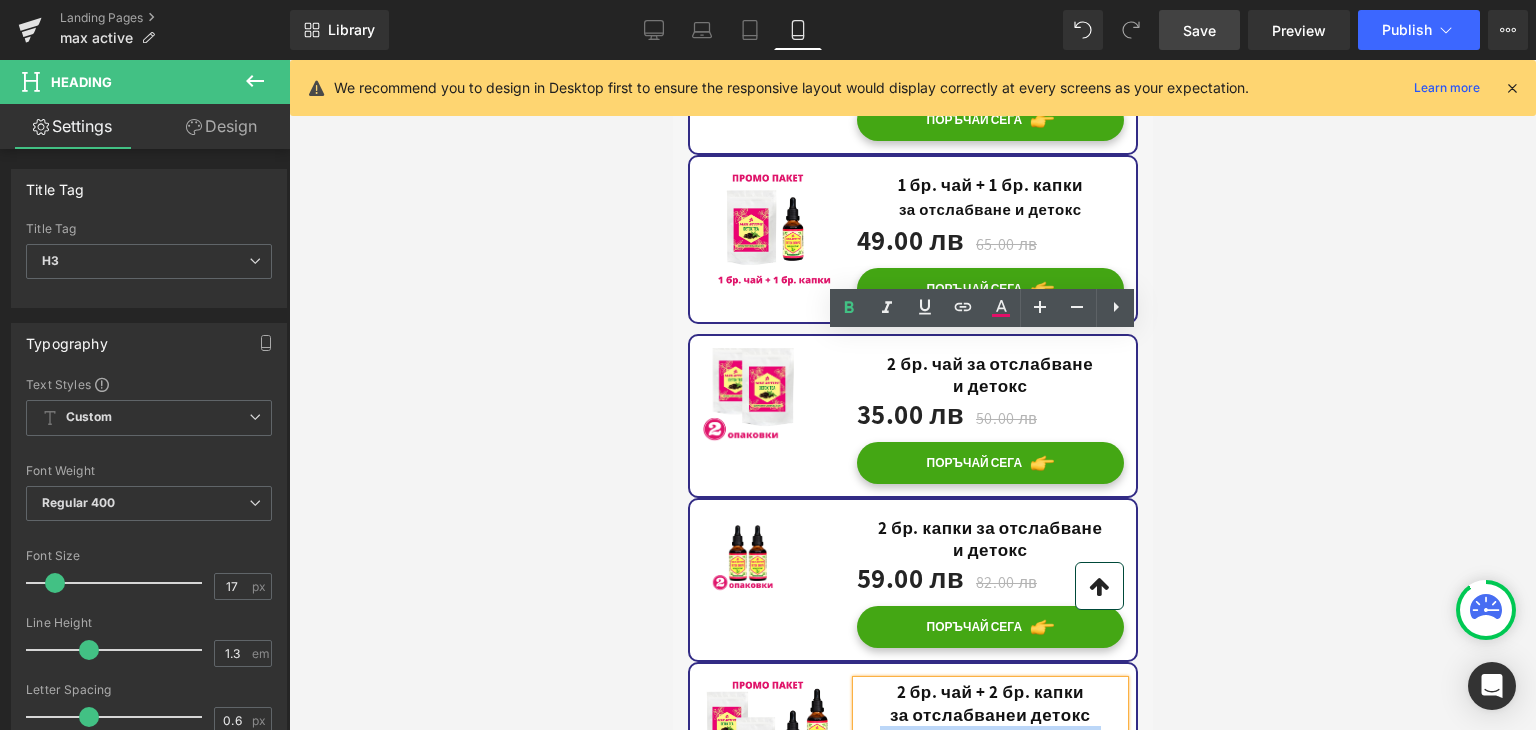 type 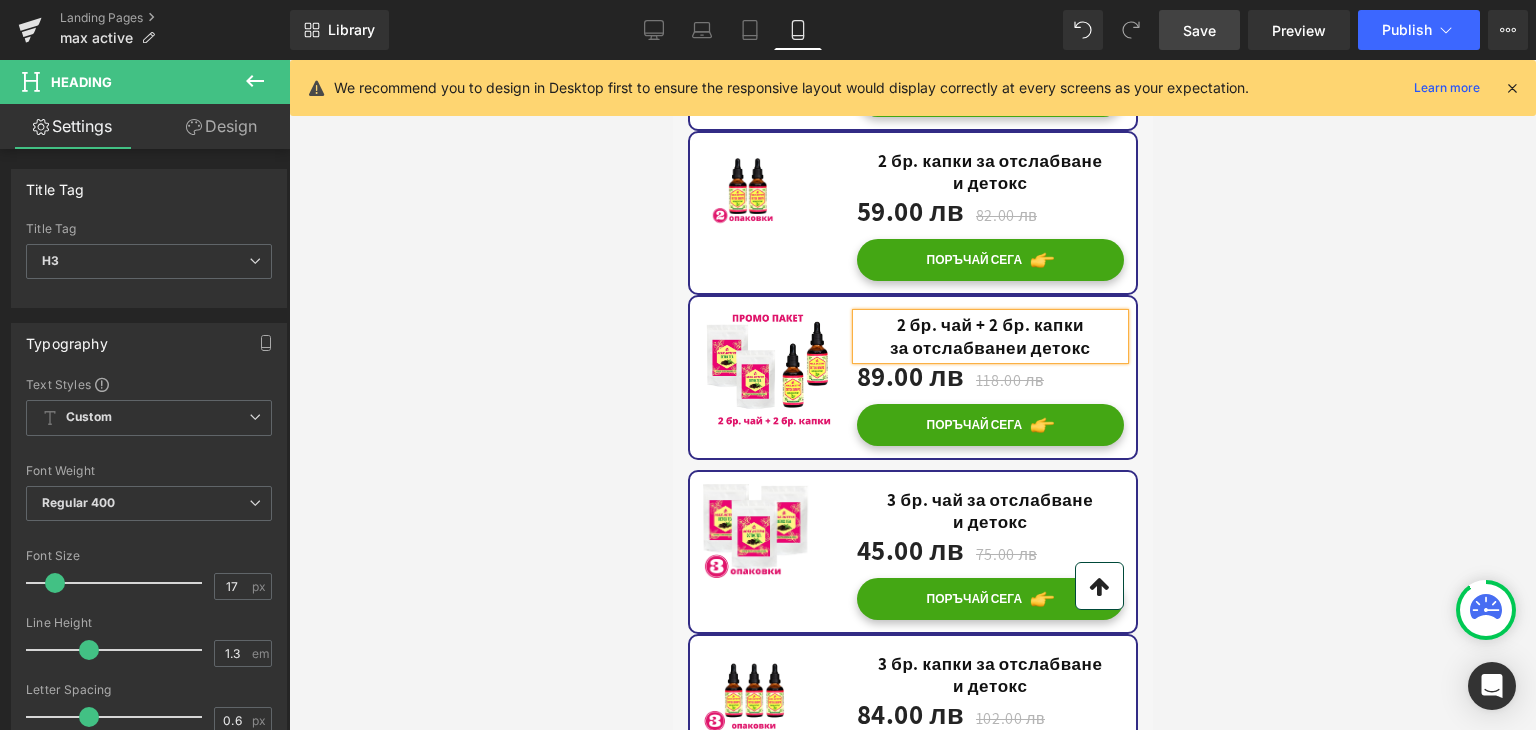 scroll, scrollTop: 18000, scrollLeft: 0, axis: vertical 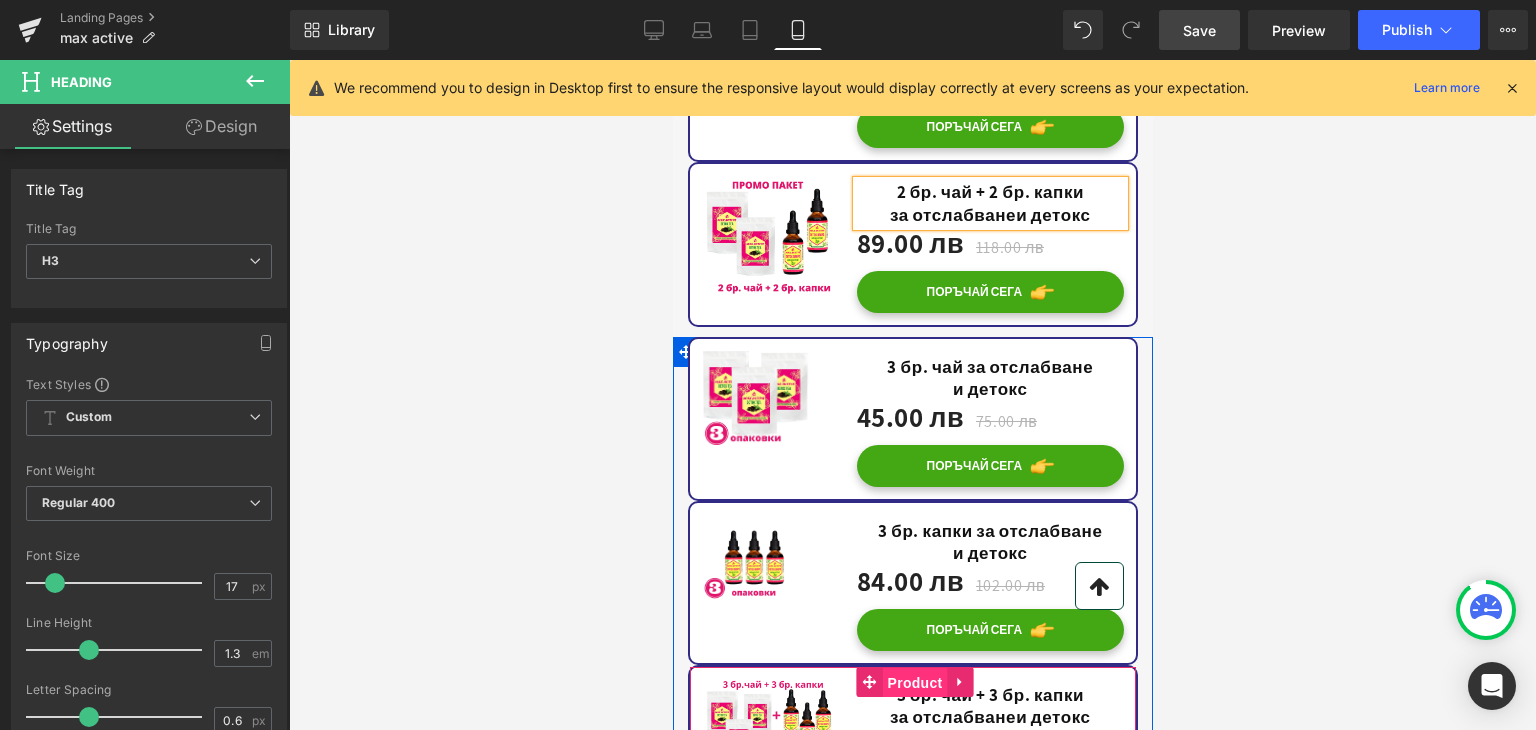 click on "Product" at bounding box center (914, 683) 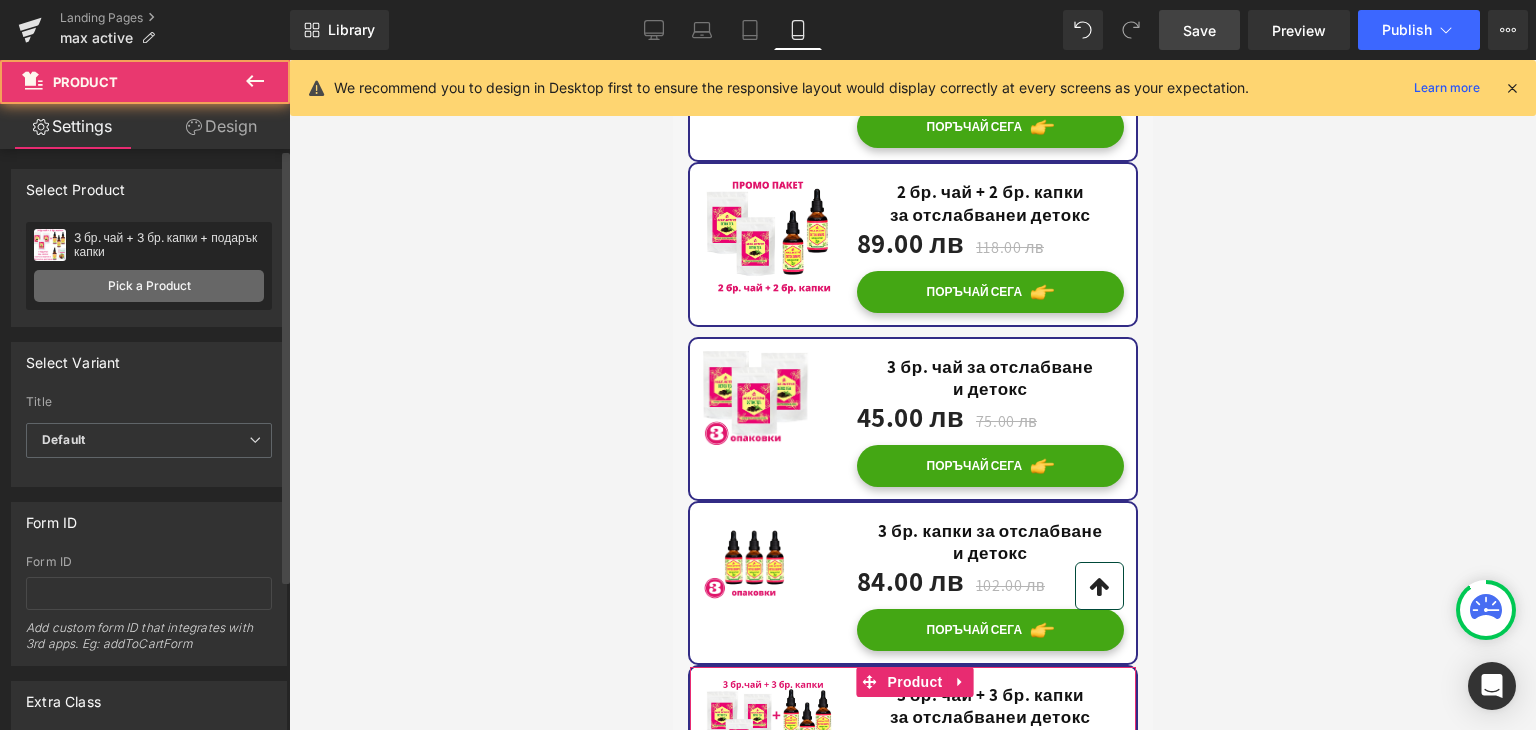 click on "Pick a Product" at bounding box center [149, 286] 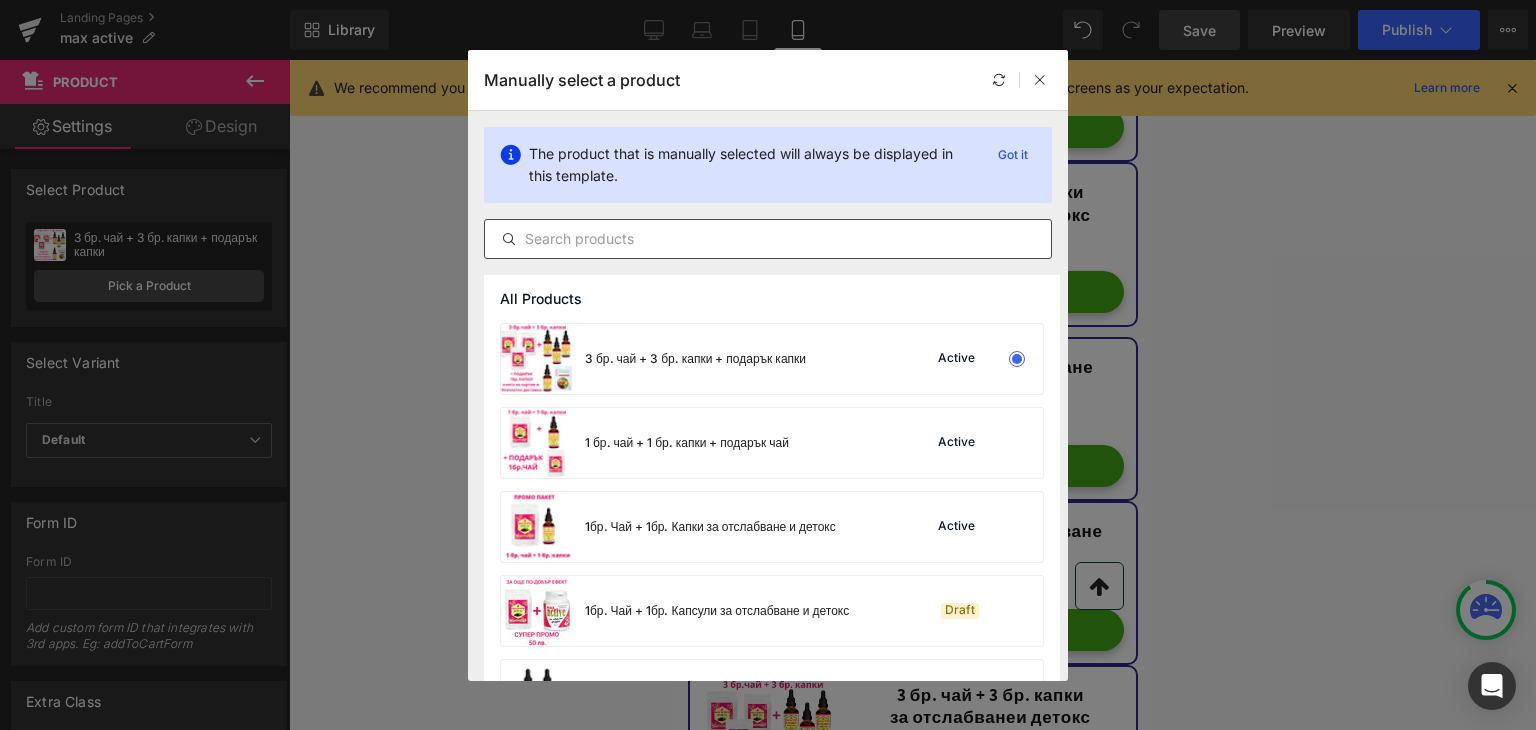 click at bounding box center (768, 239) 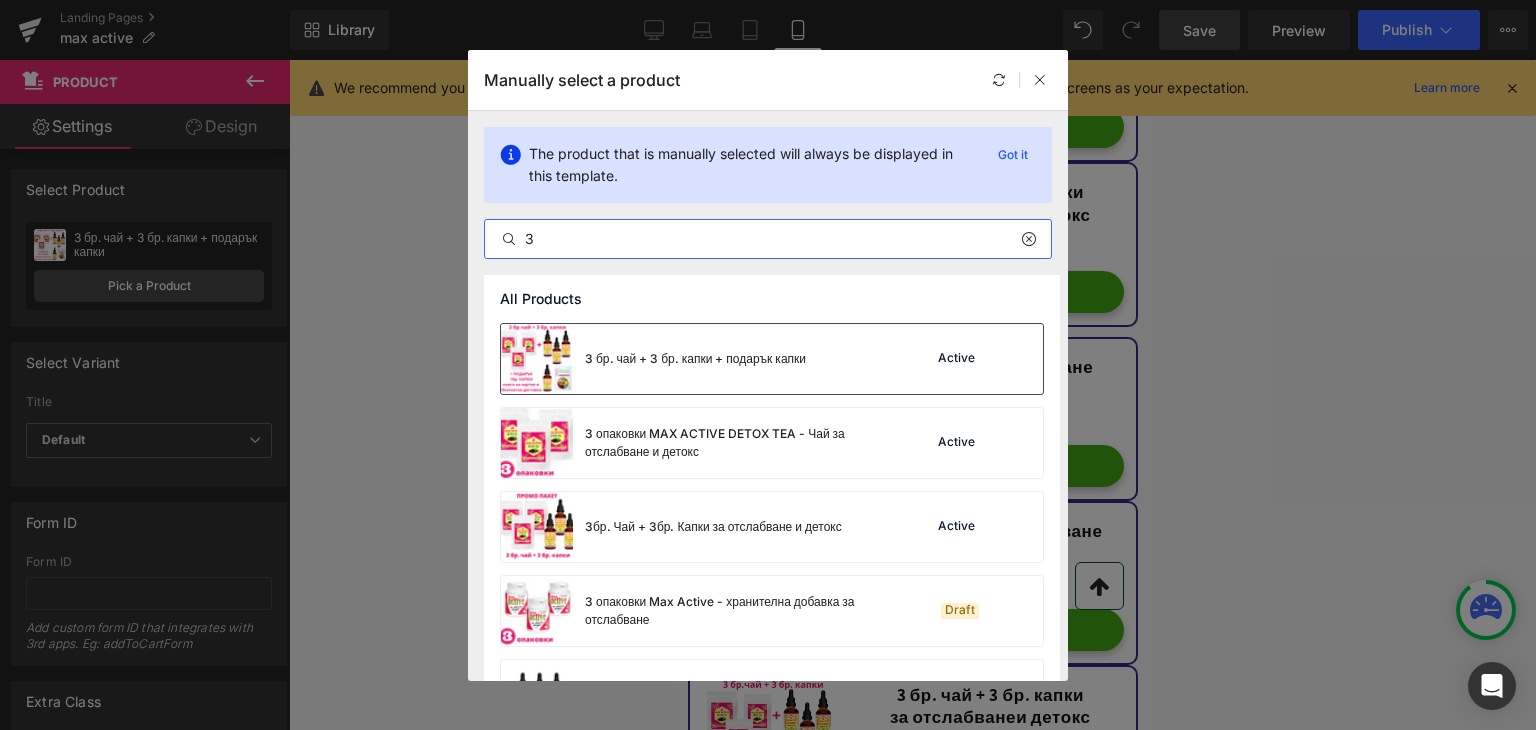 type on "3" 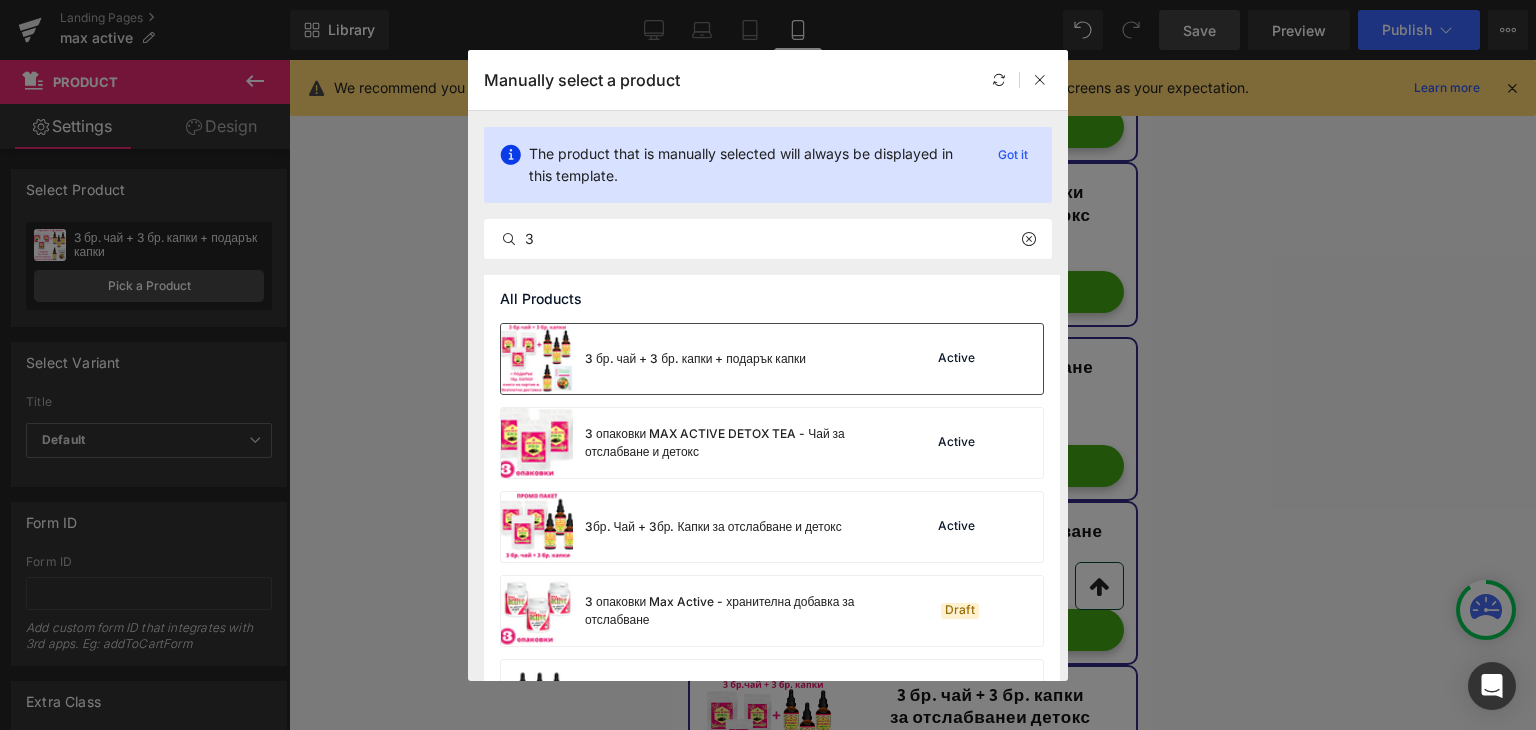 click on "3 бр. чай + 3 бр. капки + подарък капки" at bounding box center [653, 359] 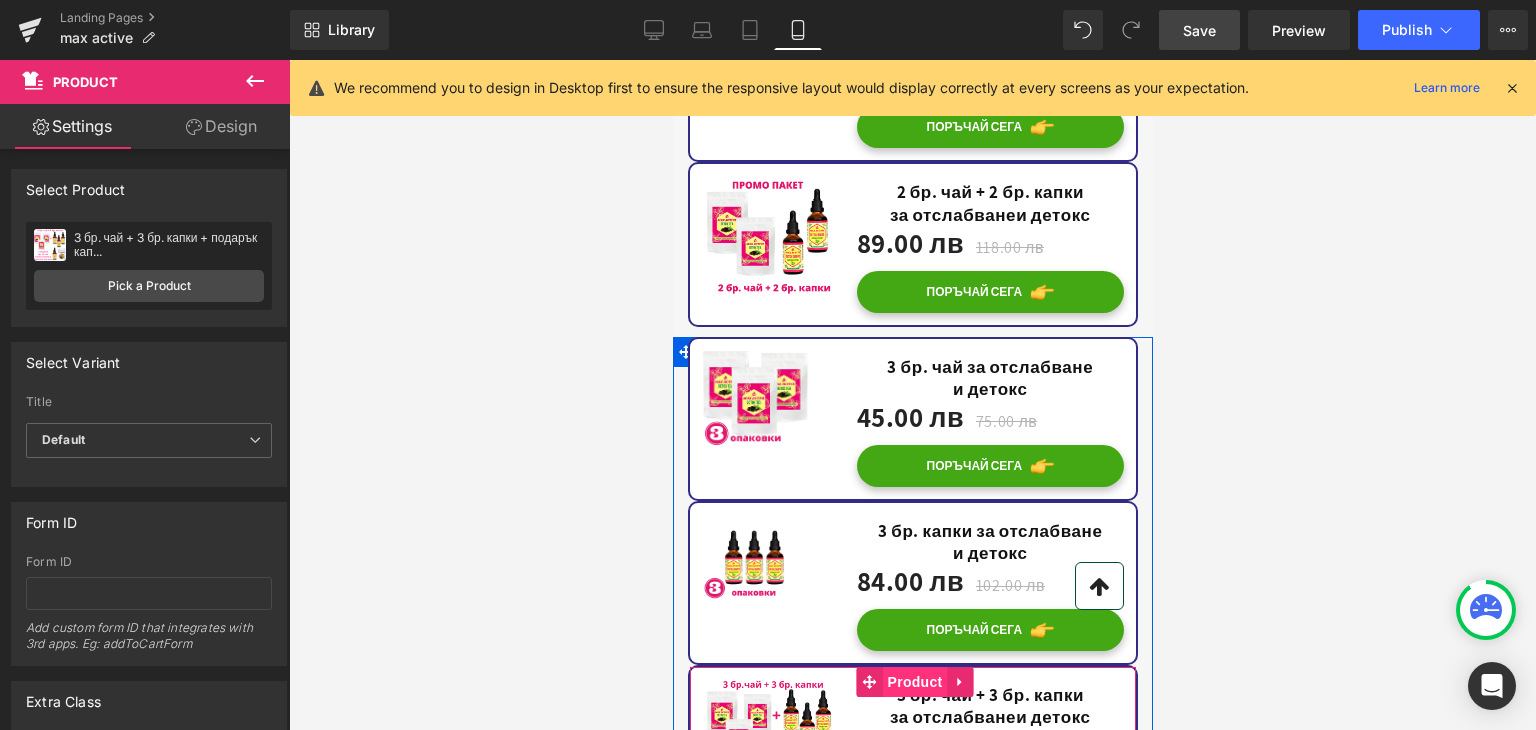 click on "Product" at bounding box center [914, 682] 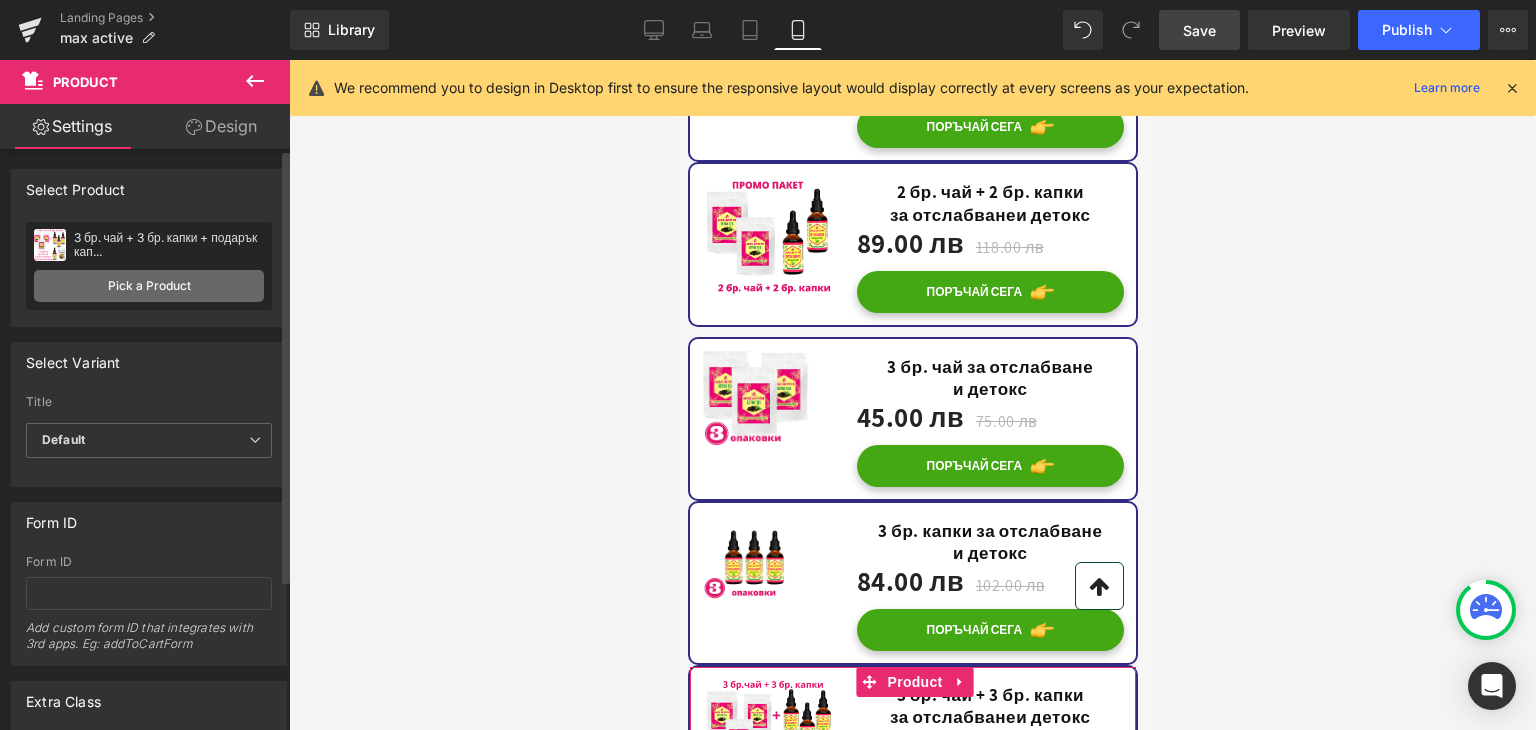click on "Pick a Product" at bounding box center (149, 286) 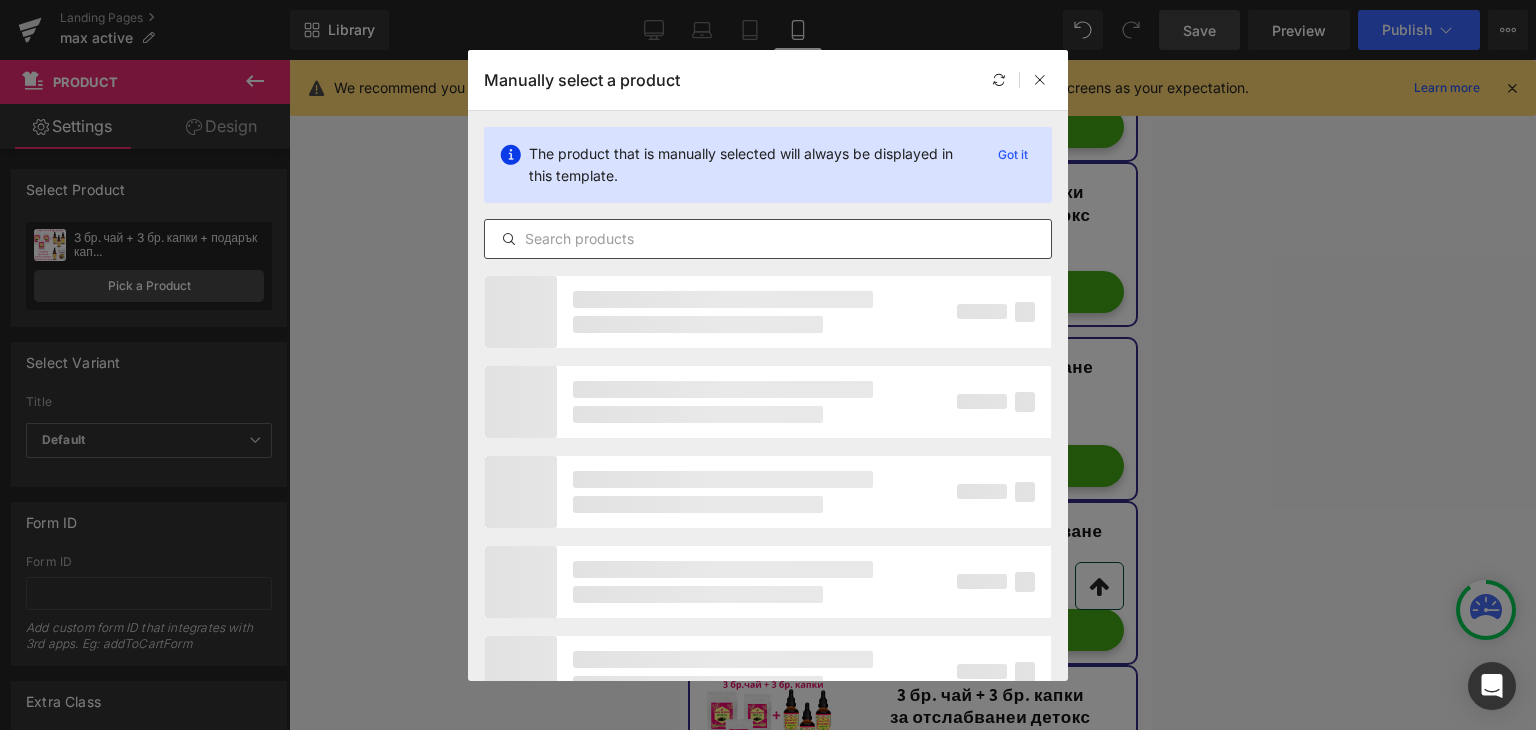 click at bounding box center (768, 239) 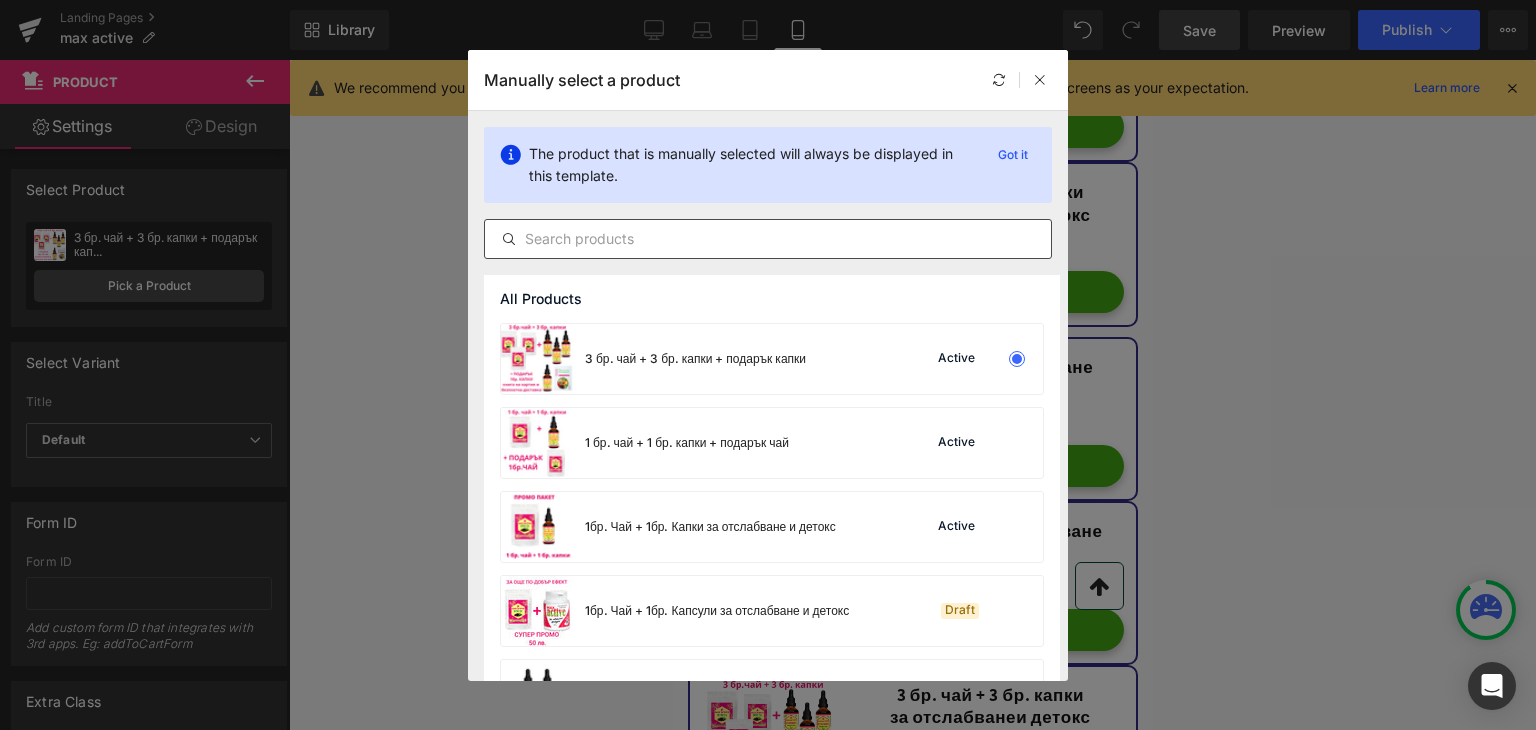 click at bounding box center [768, 239] 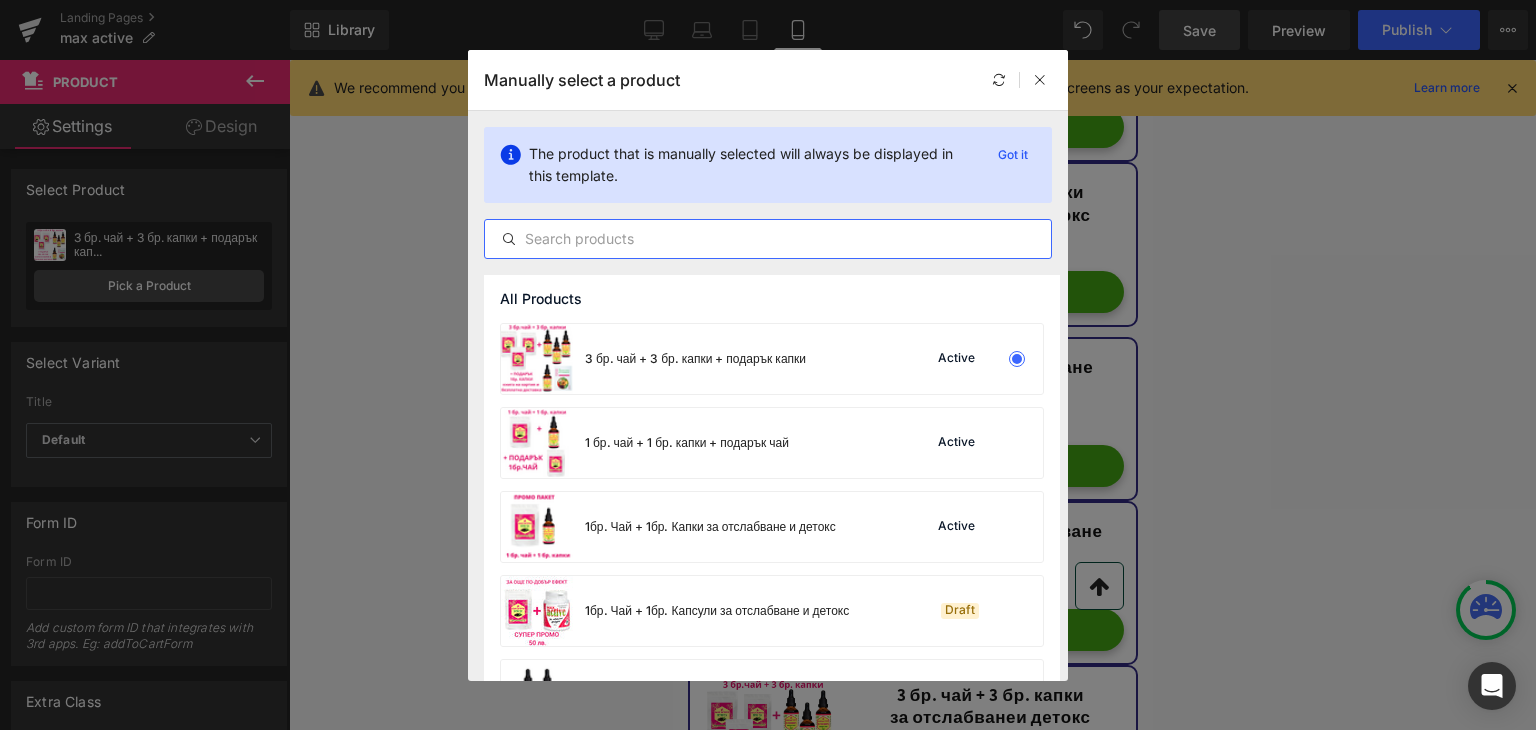 click at bounding box center (768, 239) 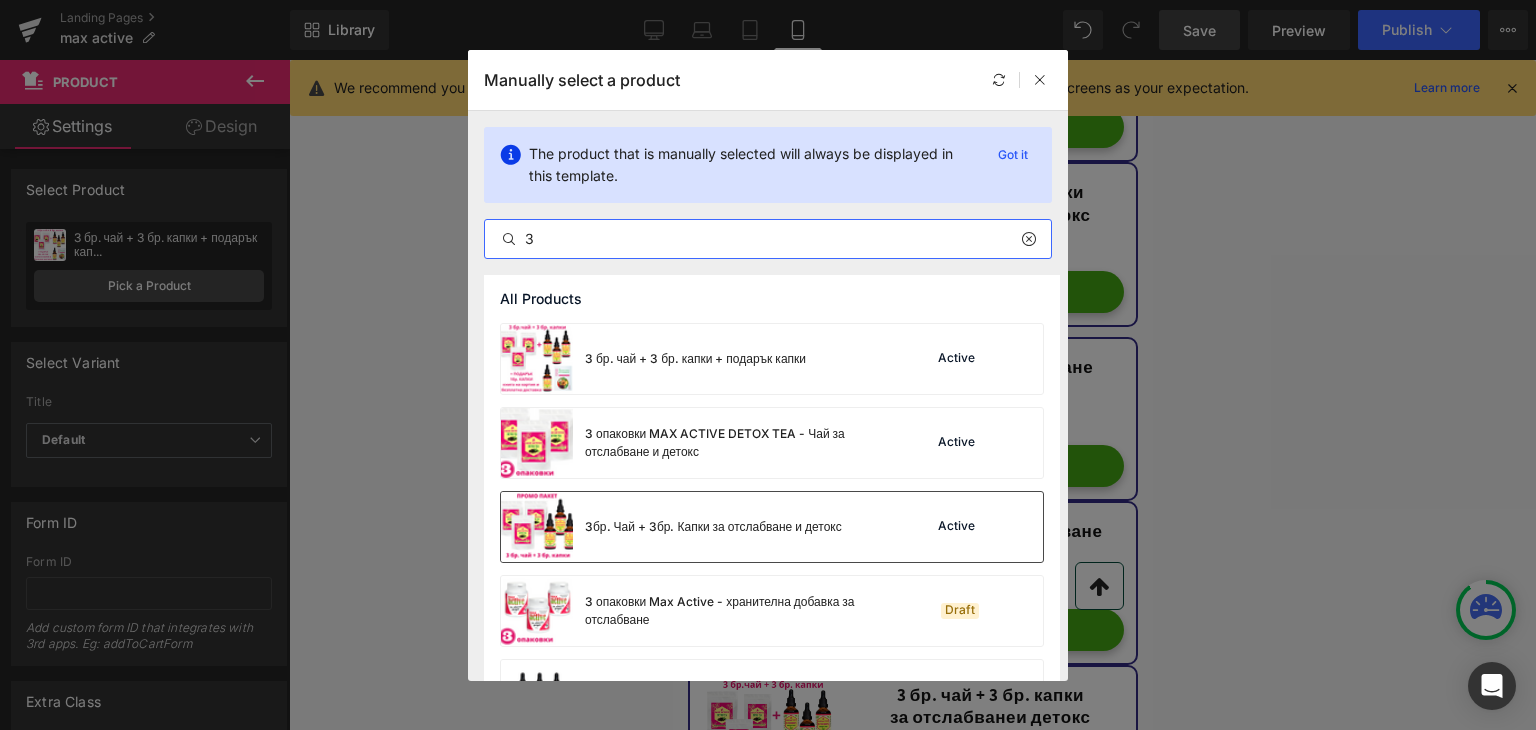 type on "3" 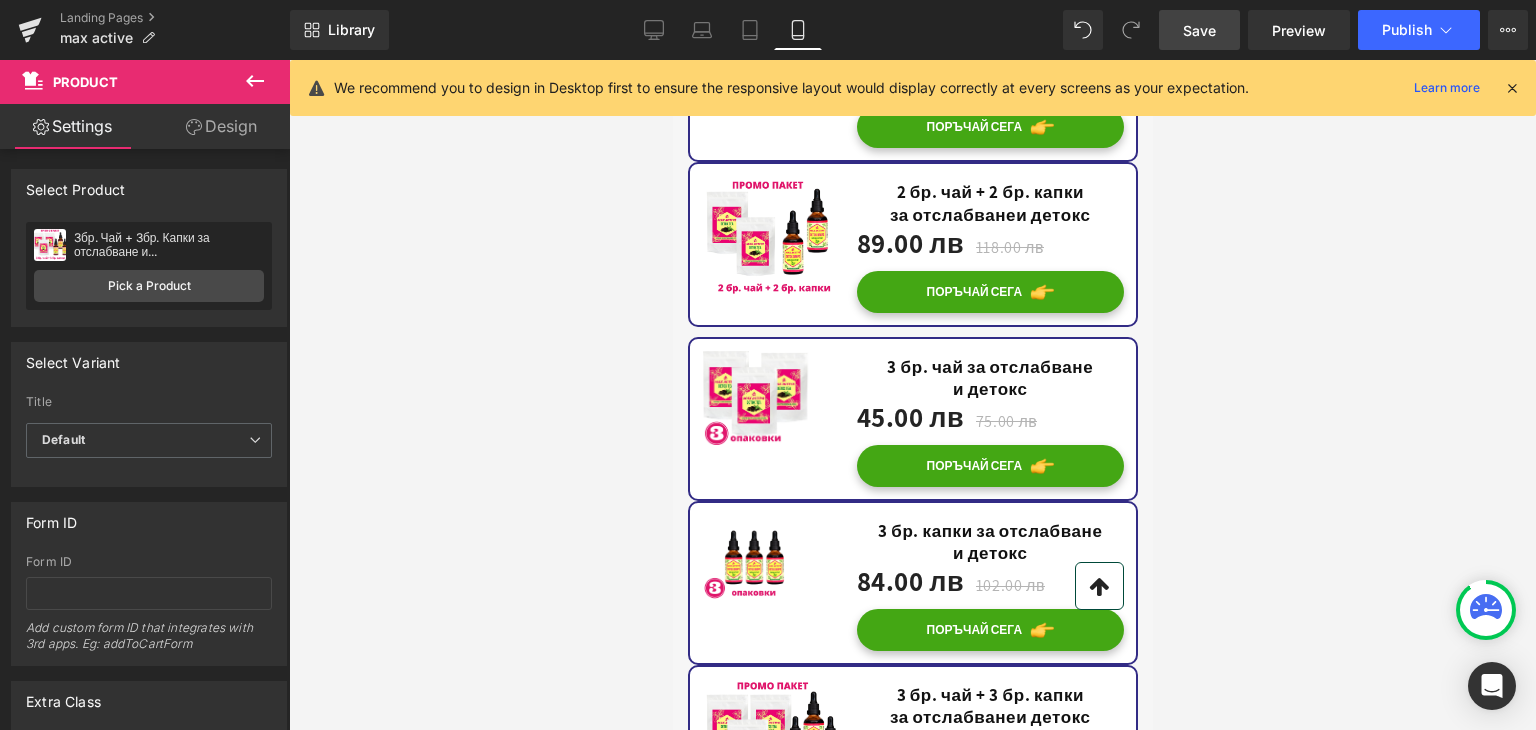 click on "+ПОДАРЪК КАПКИ И КНИГА" at bounding box center [989, 743] 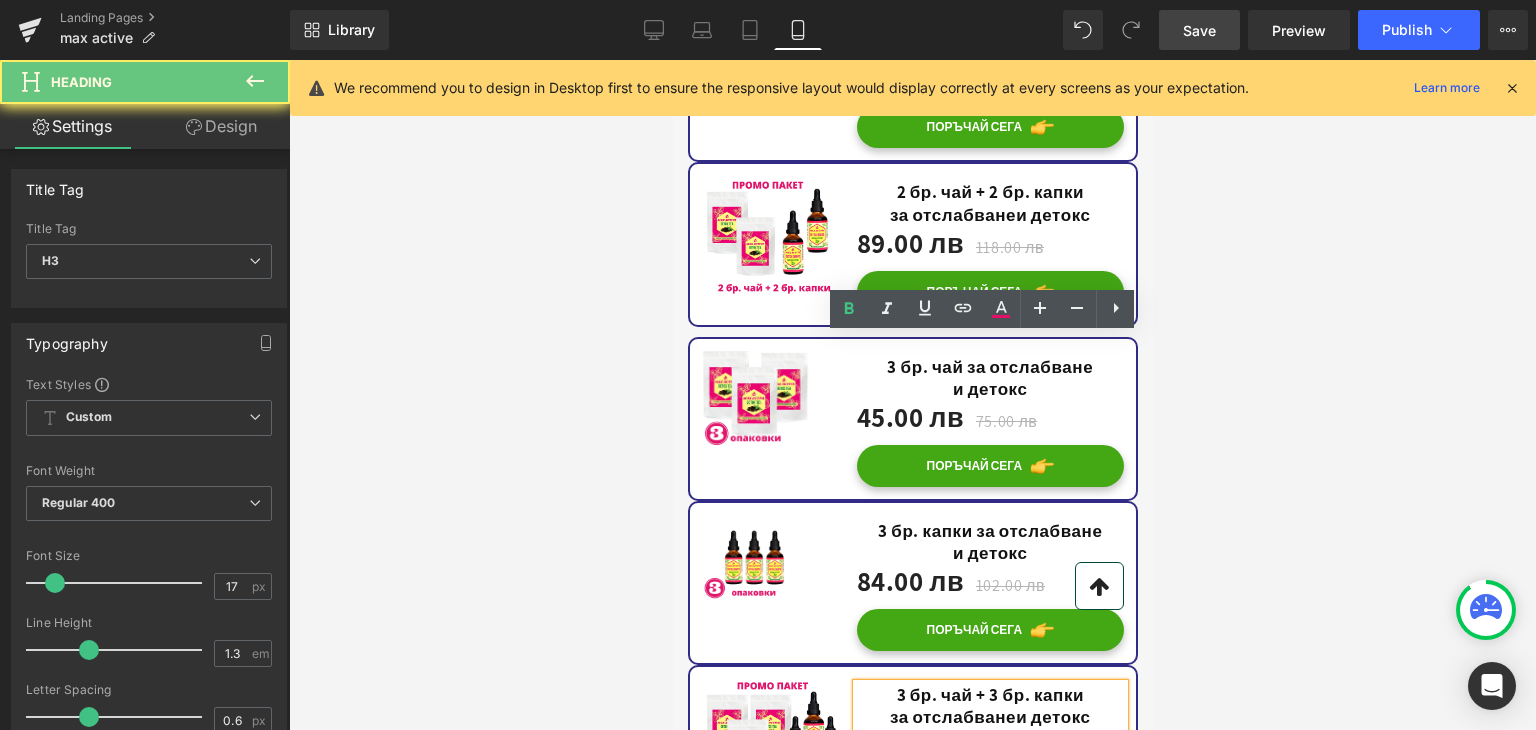 click on "+ПОДАРЪК КАПКИ И КНИГА" at bounding box center [989, 743] 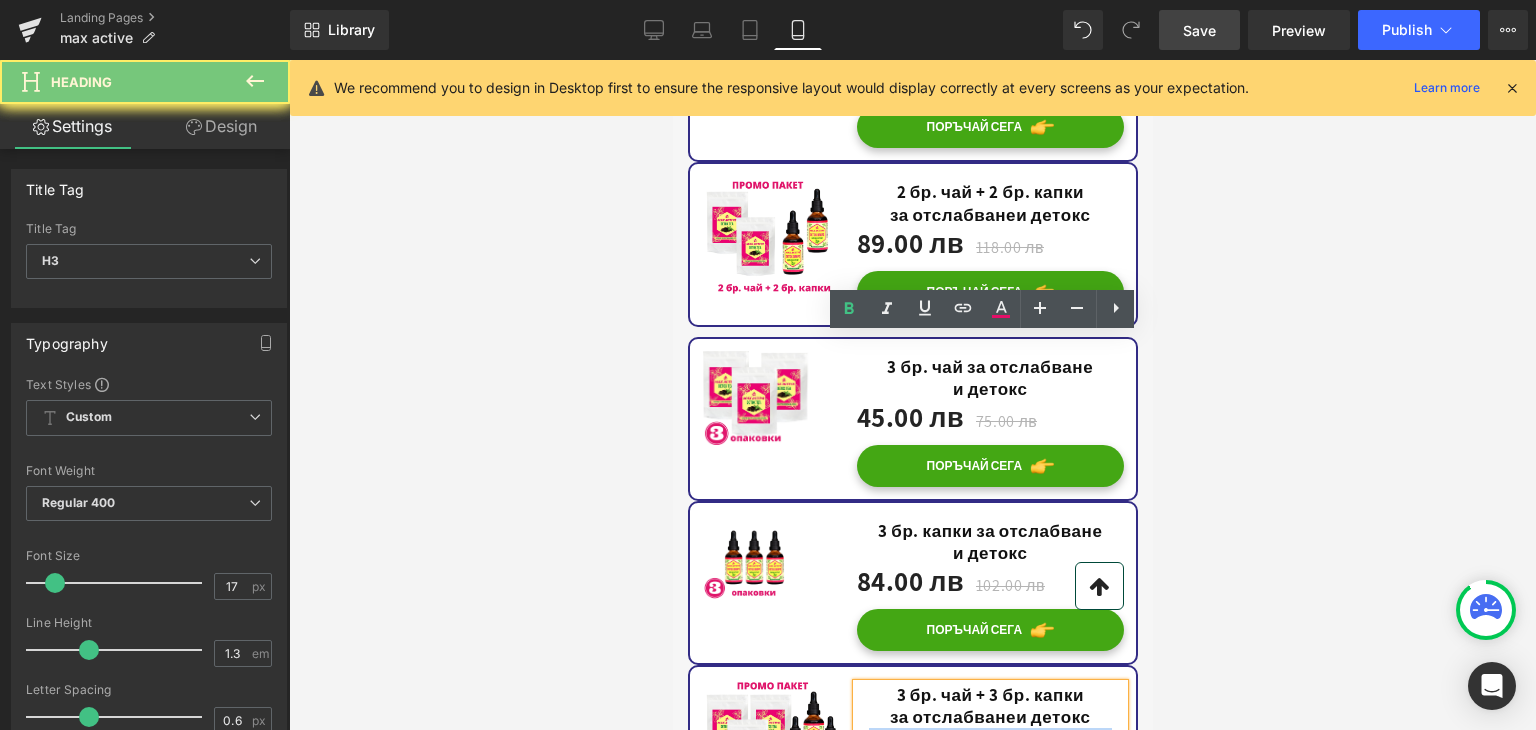 click on "+ПОДАРЪК КАПКИ И КНИГА" at bounding box center (989, 743) 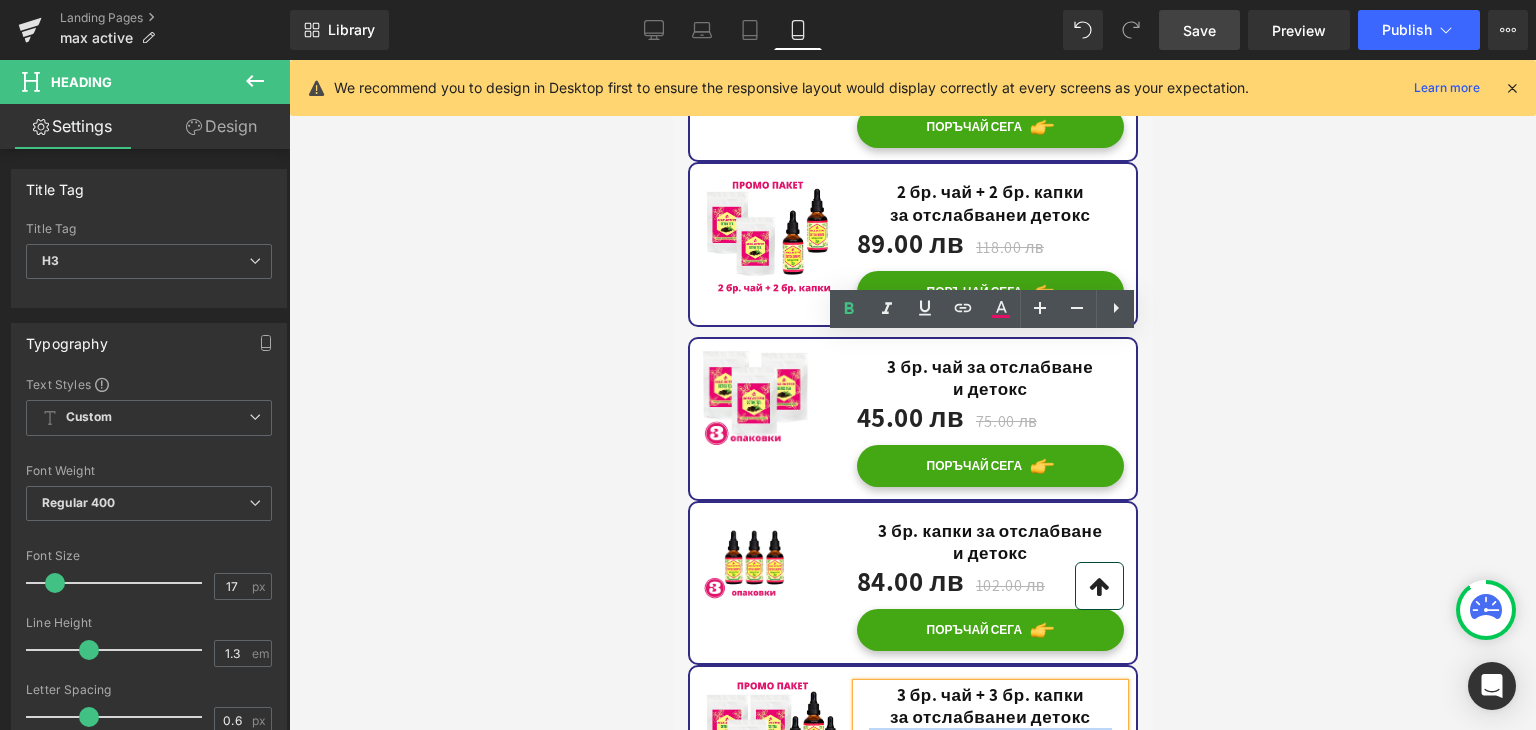type 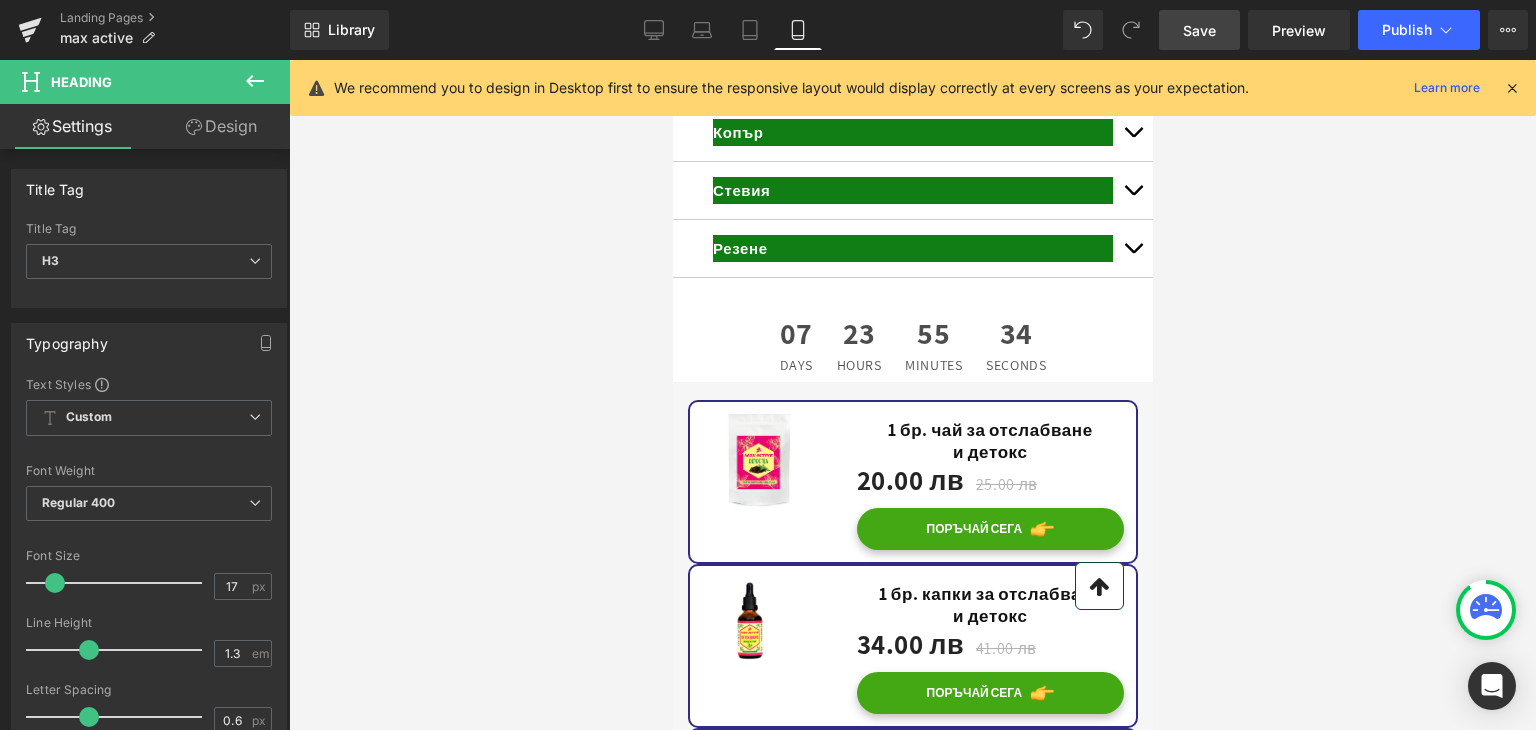 scroll, scrollTop: 21000, scrollLeft: 0, axis: vertical 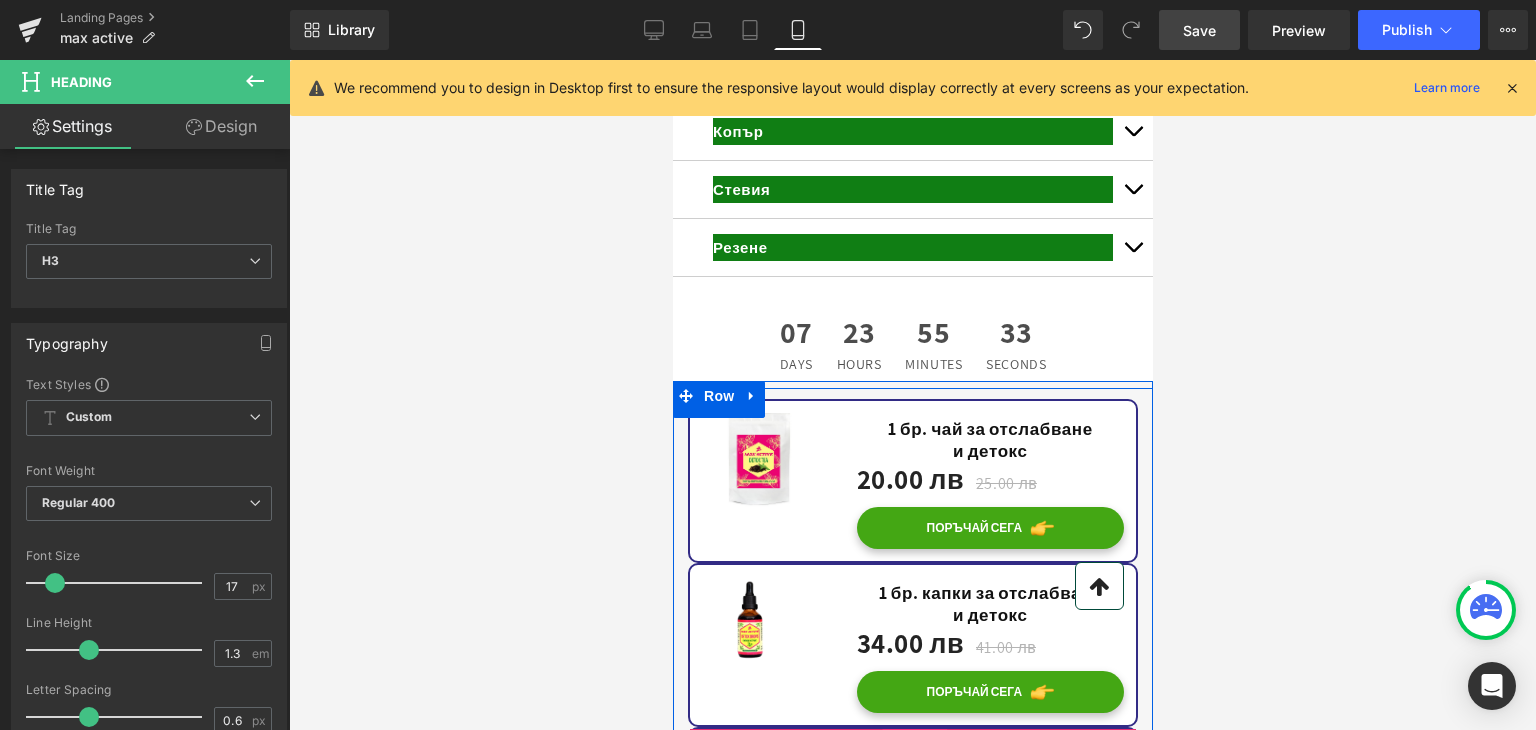 click on "Product" at bounding box center [914, 744] 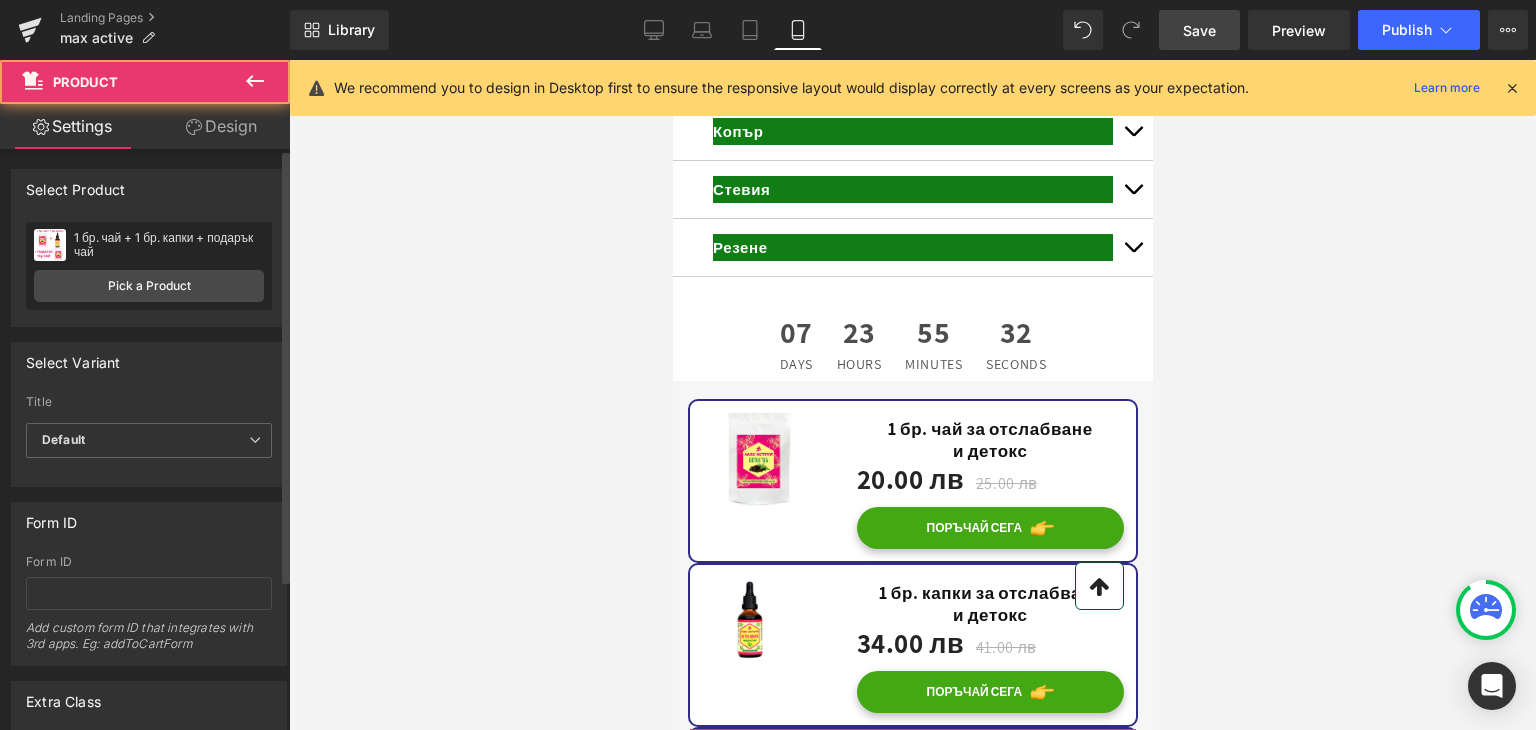 click on "1 бр. чай + 1 бр. капки + подарък чай 1 бр. чай + 1 бр. капки + подарък чай Pick a Product" at bounding box center (149, 266) 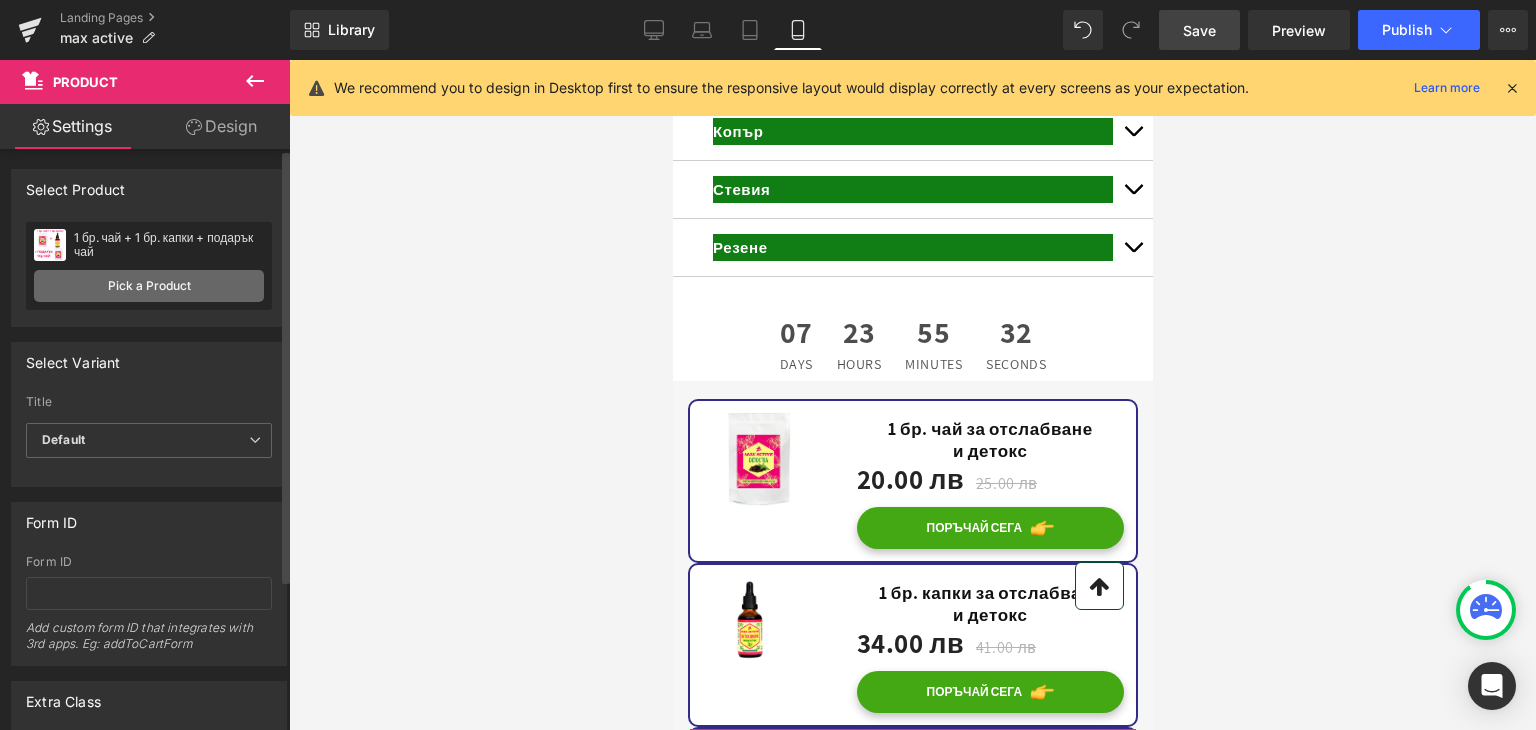 click on "Pick a Product" at bounding box center [149, 286] 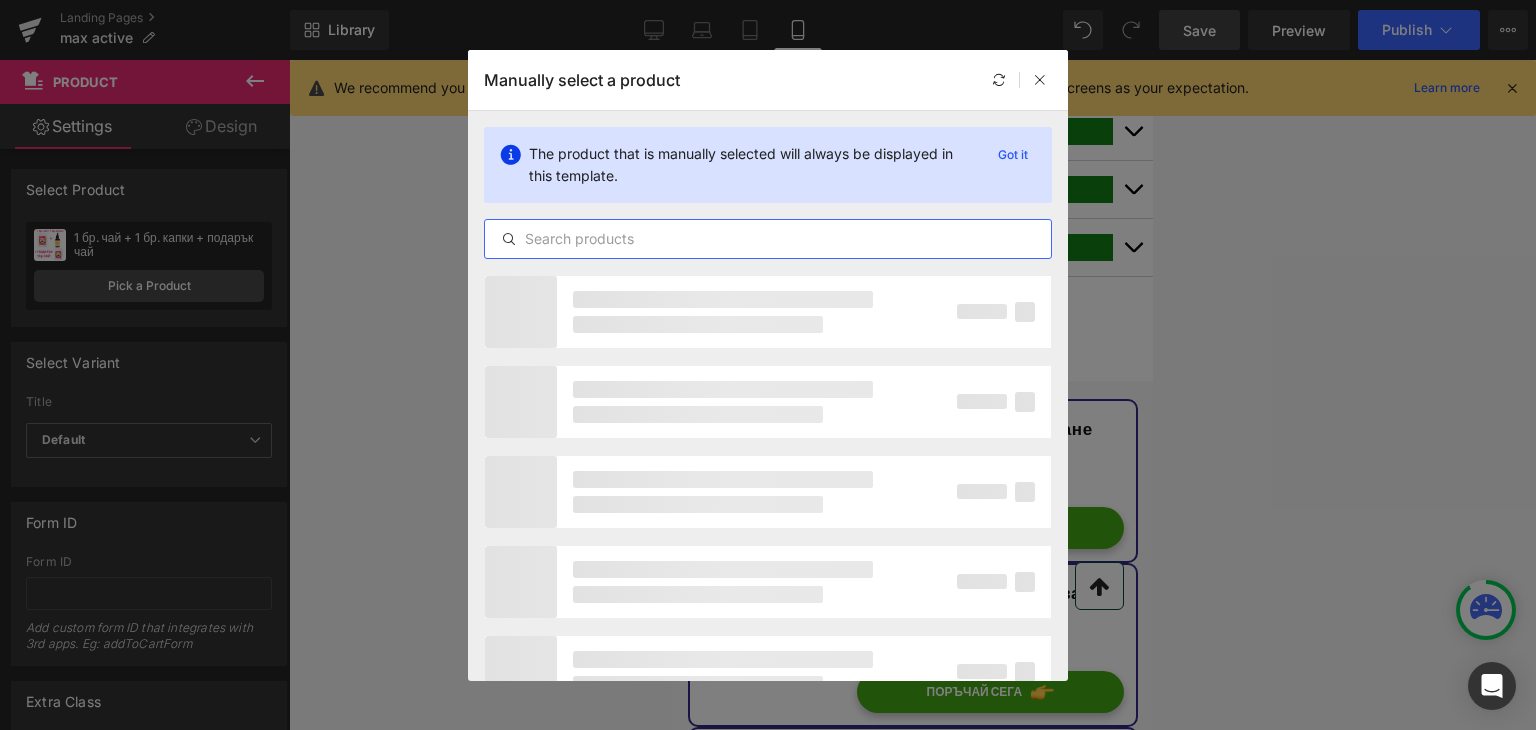 click at bounding box center (768, 239) 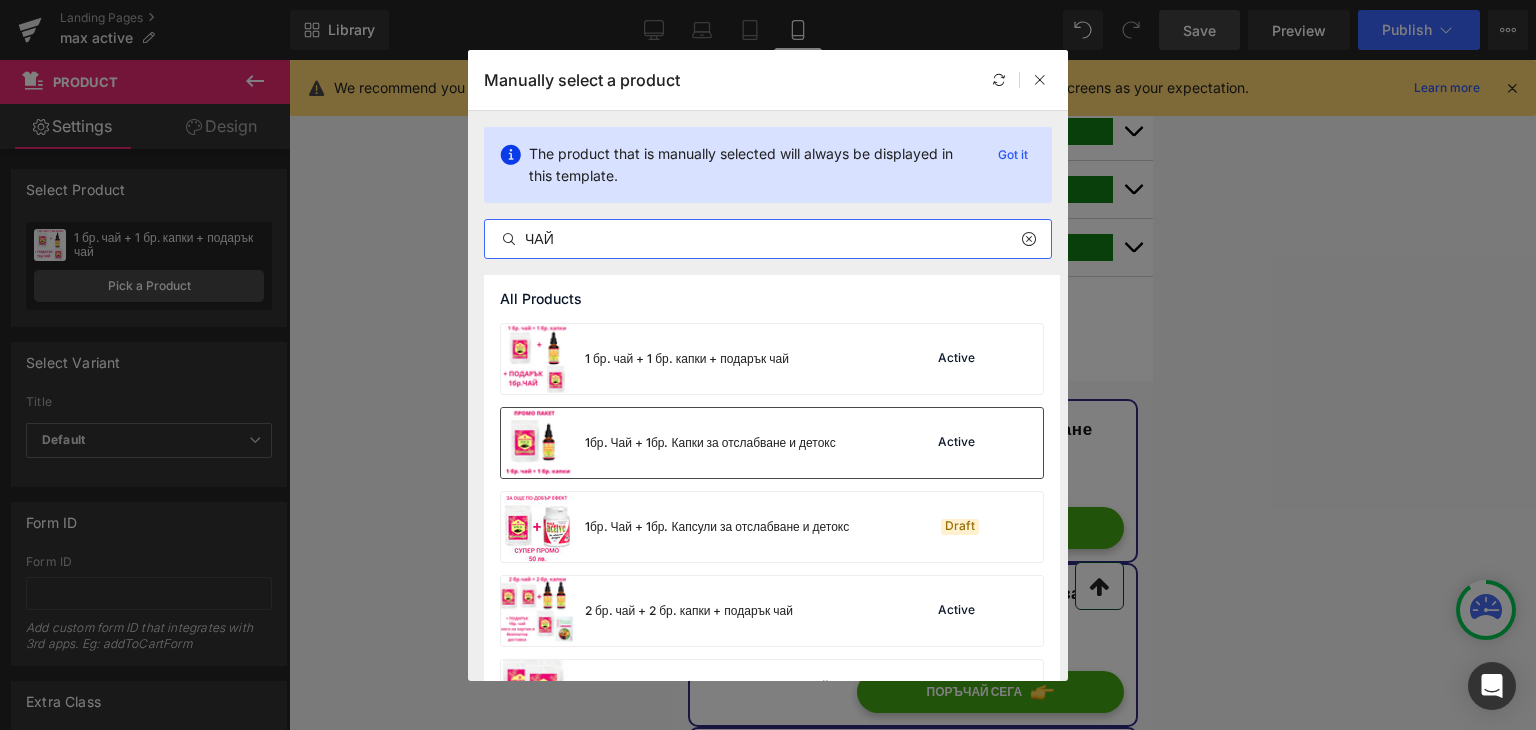 type on "ЧАЙ" 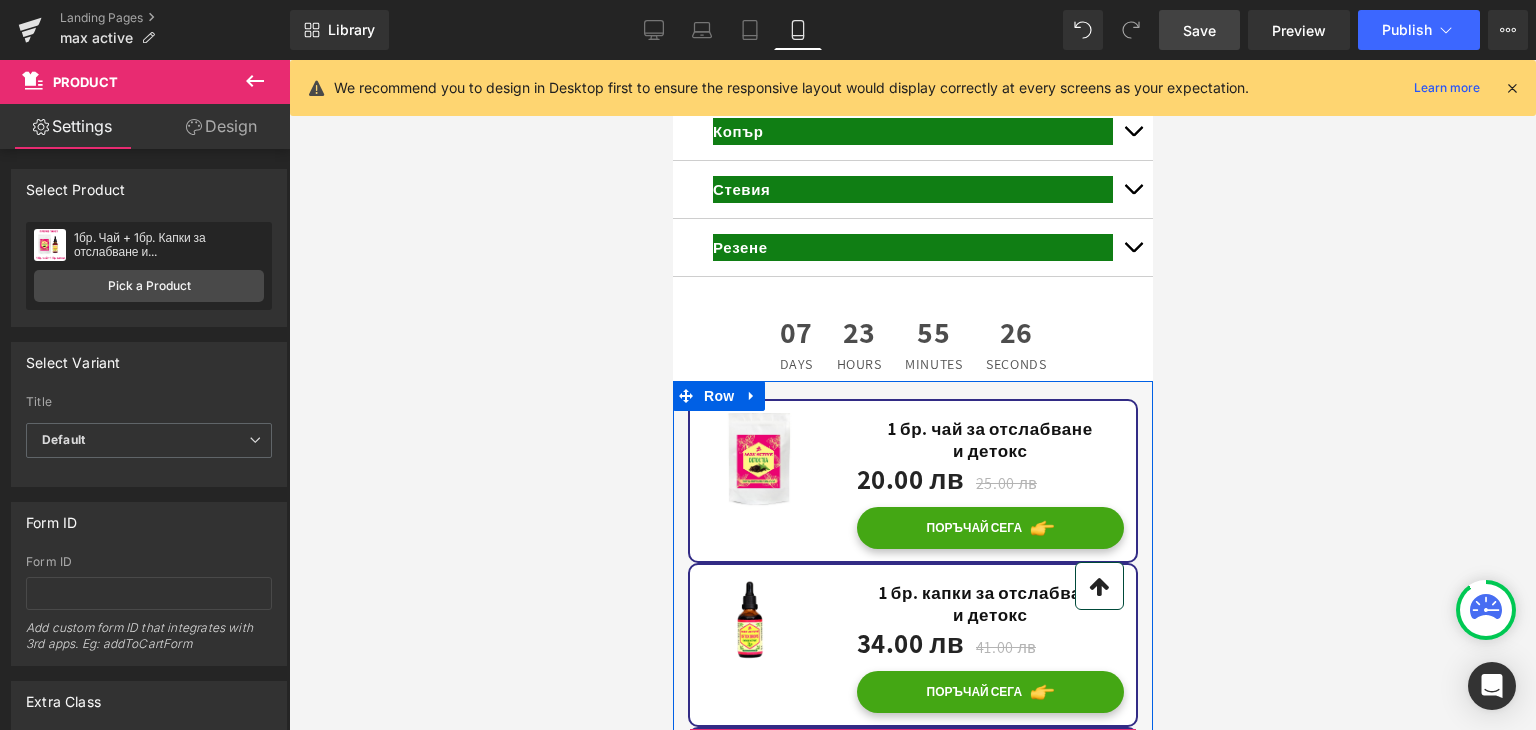 click on "+ ПОДАРЪК ЧАЙ" at bounding box center [989, 805] 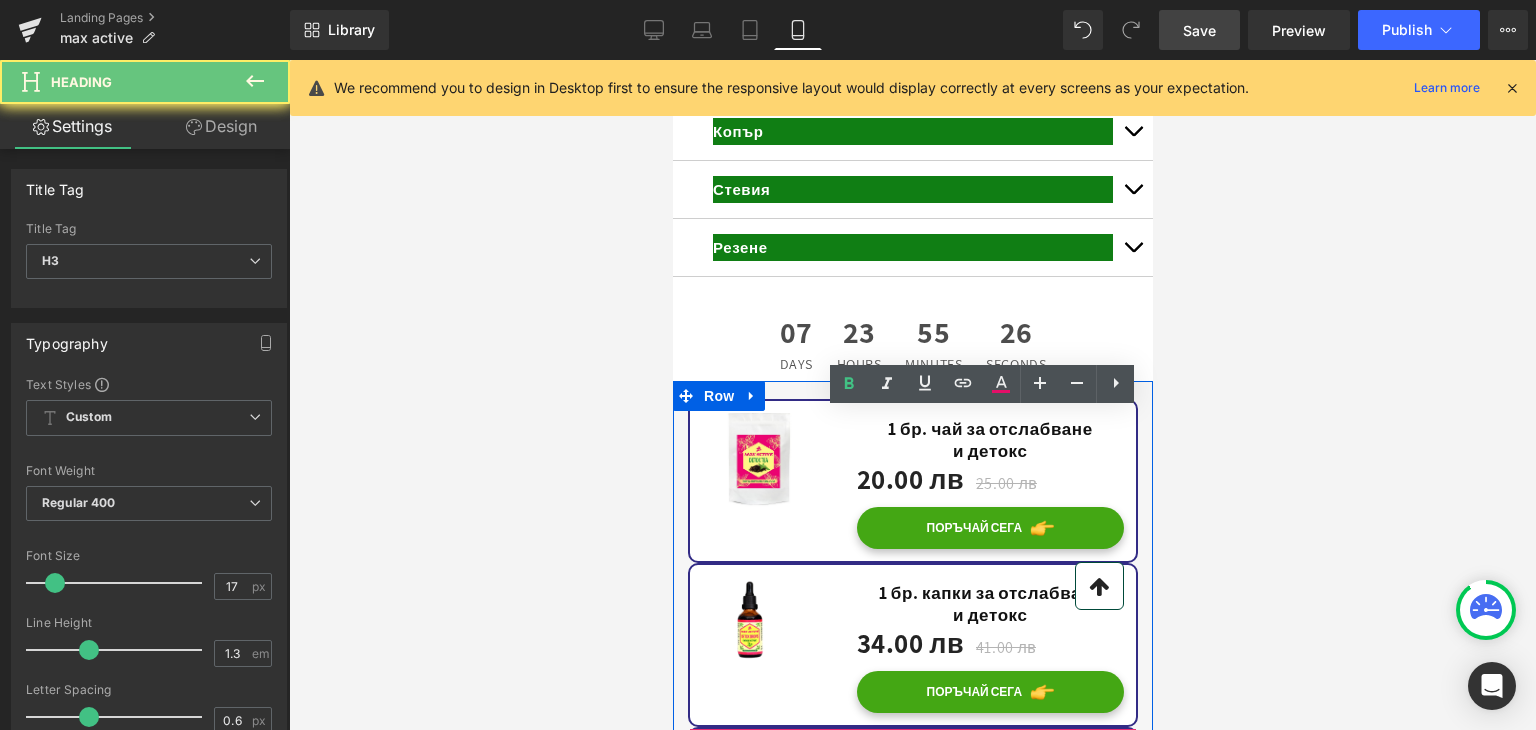 click on "+ ПОДАРЪК ЧАЙ" at bounding box center (989, 805) 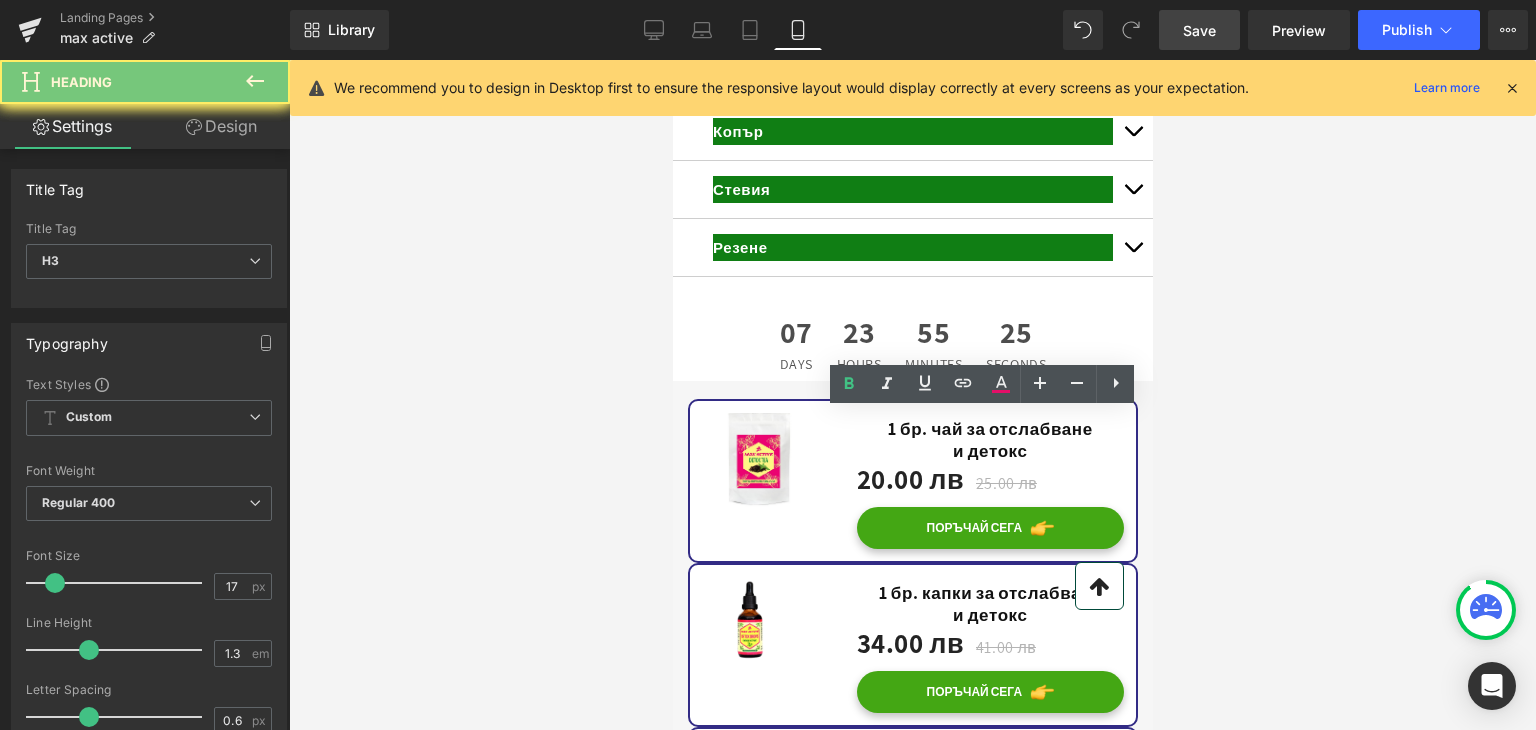 click on "+ ПОДАРЪК ЧАЙ" at bounding box center (989, 805) 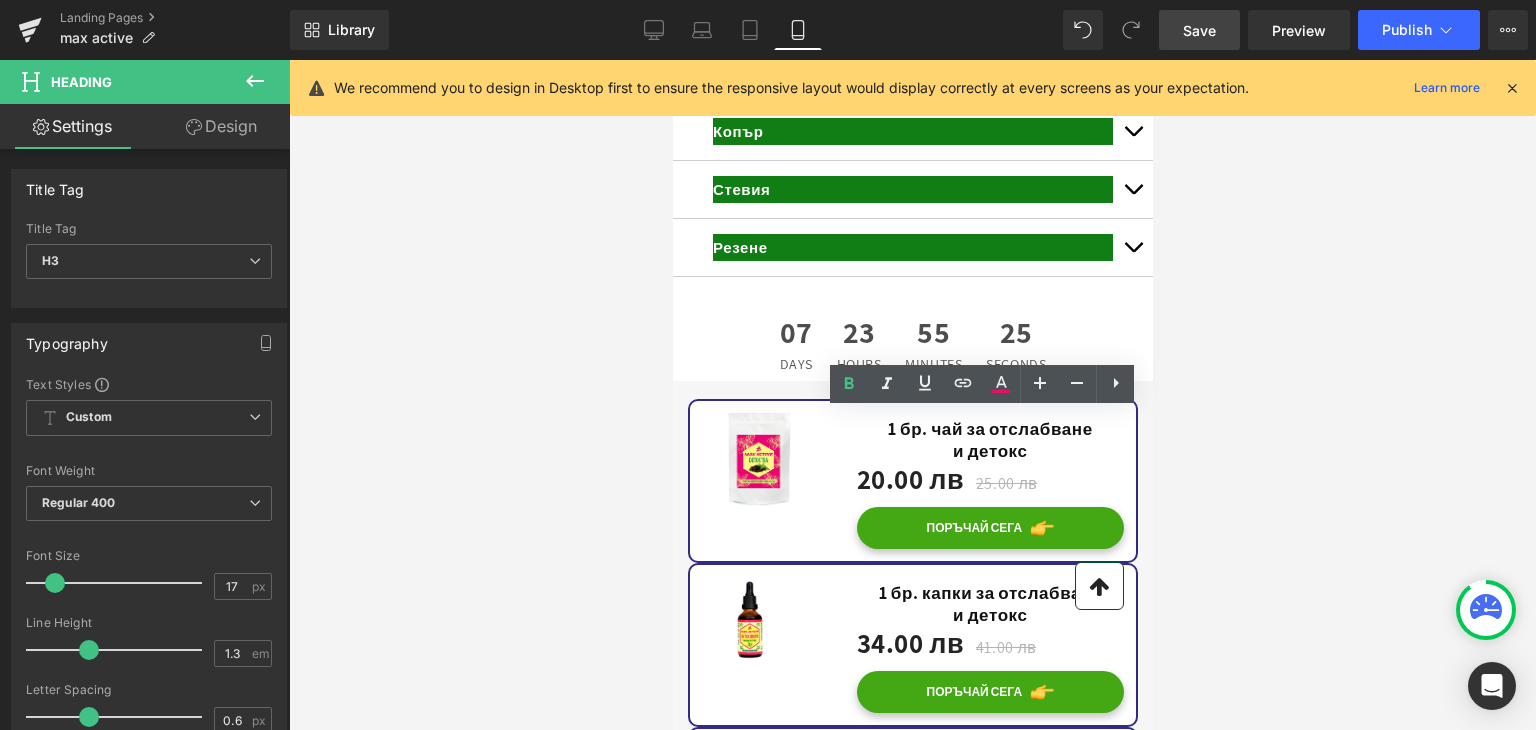 type 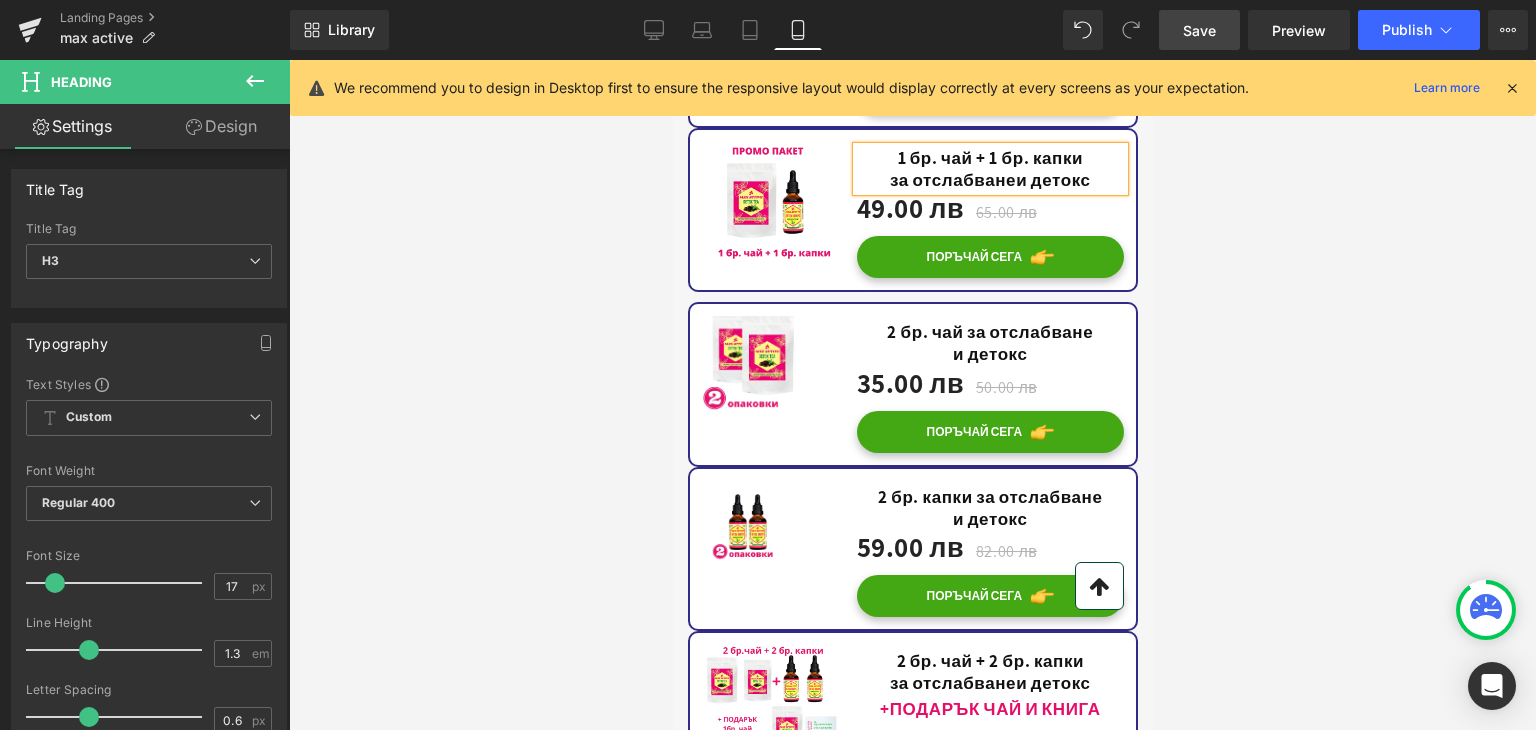 scroll, scrollTop: 21600, scrollLeft: 0, axis: vertical 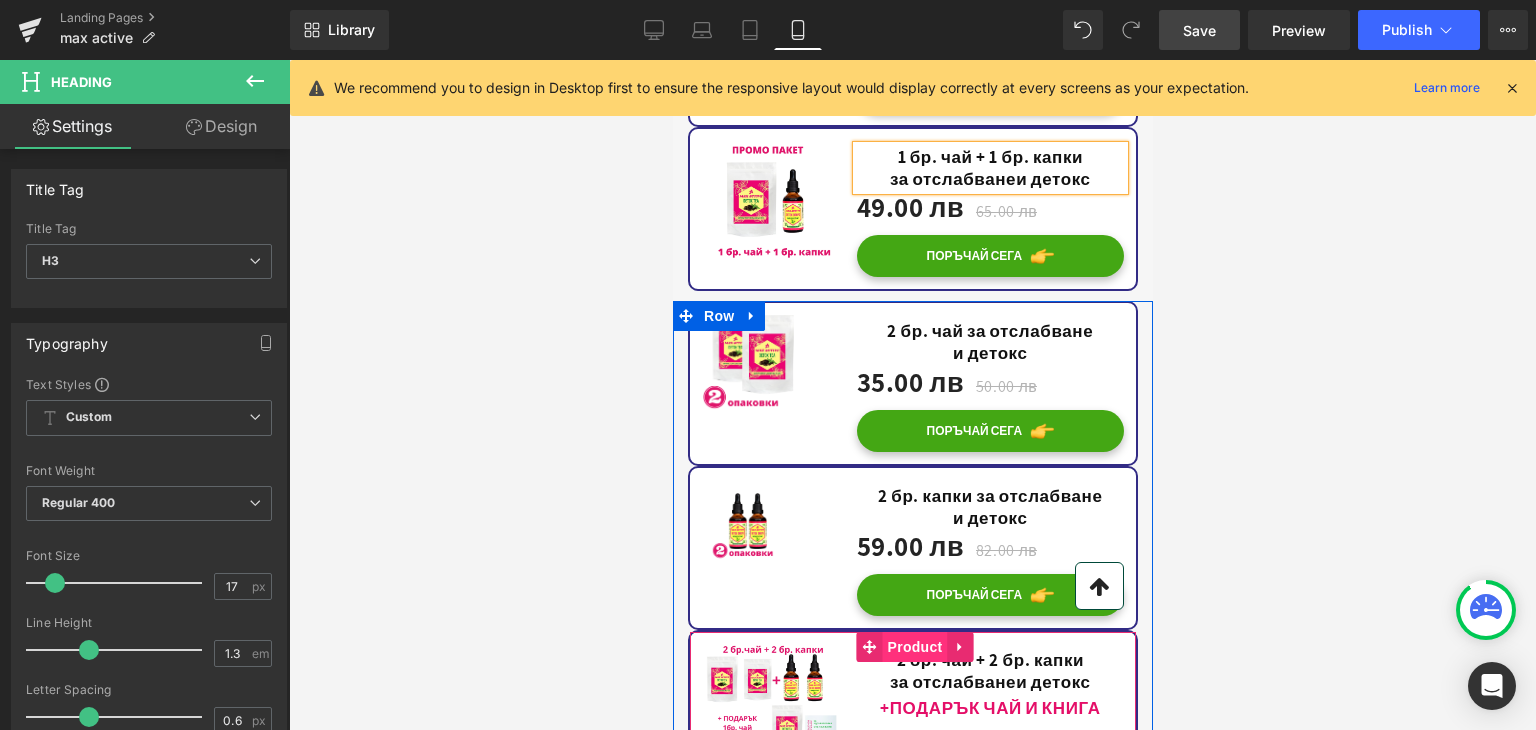 click on "Product" at bounding box center (914, 647) 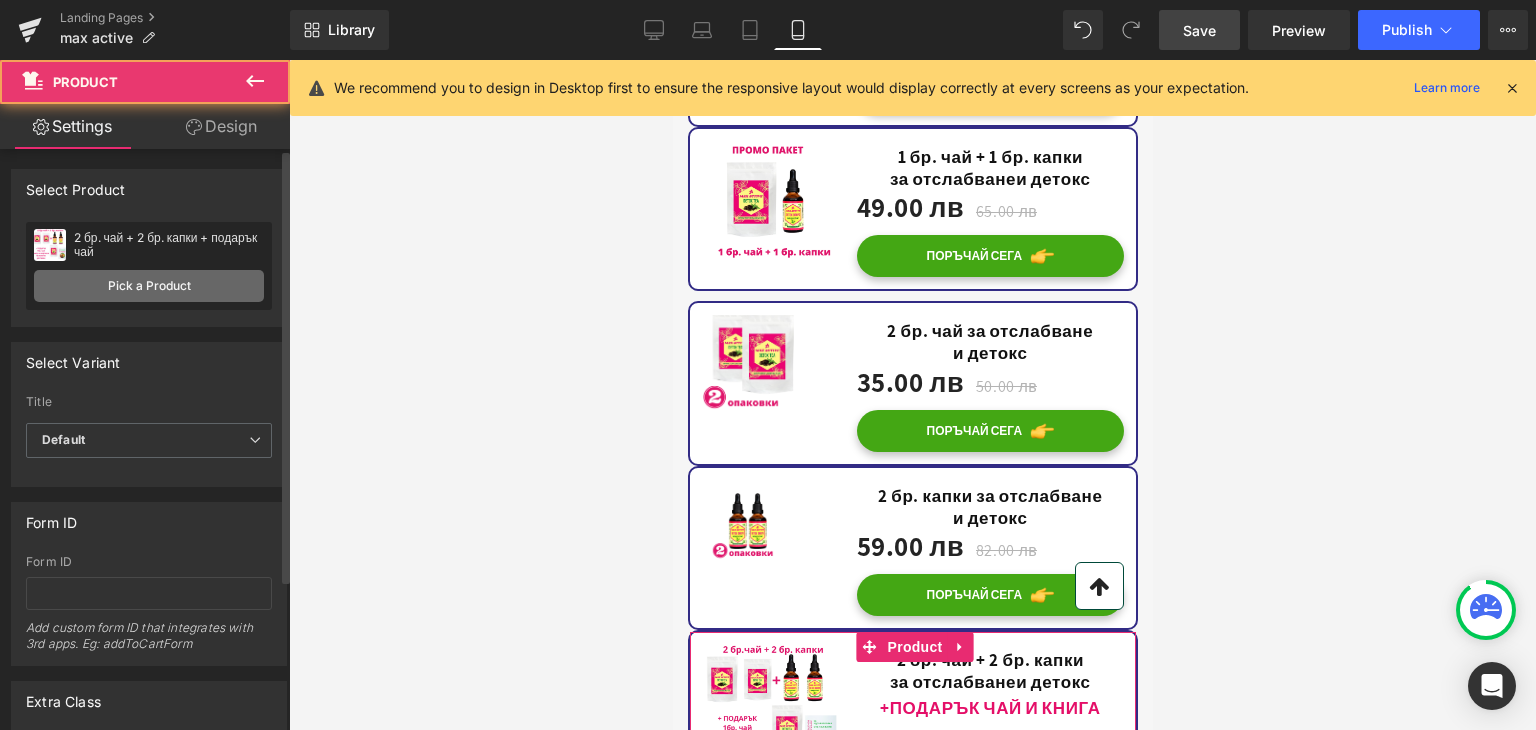click on "Pick a Product" at bounding box center (149, 286) 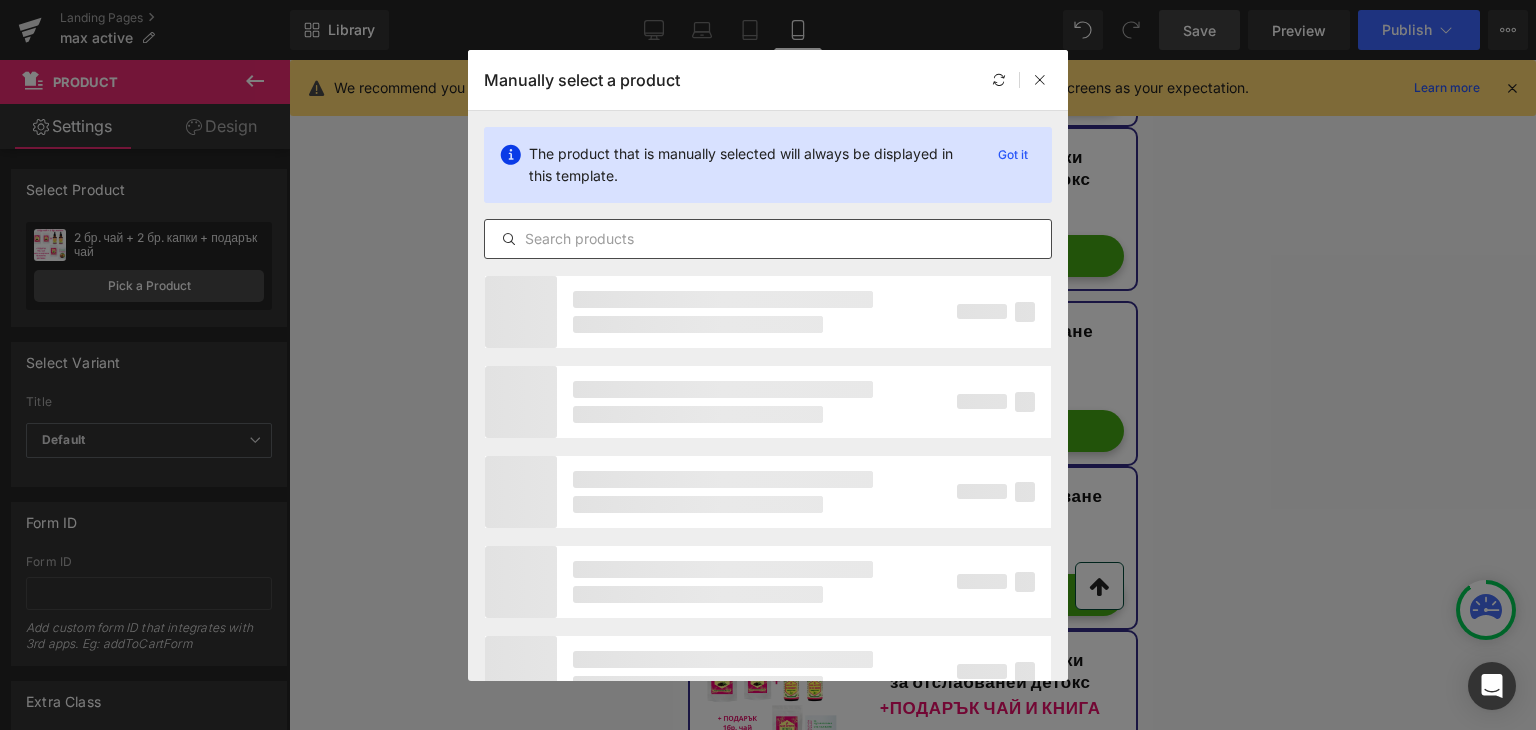 click at bounding box center (768, 239) 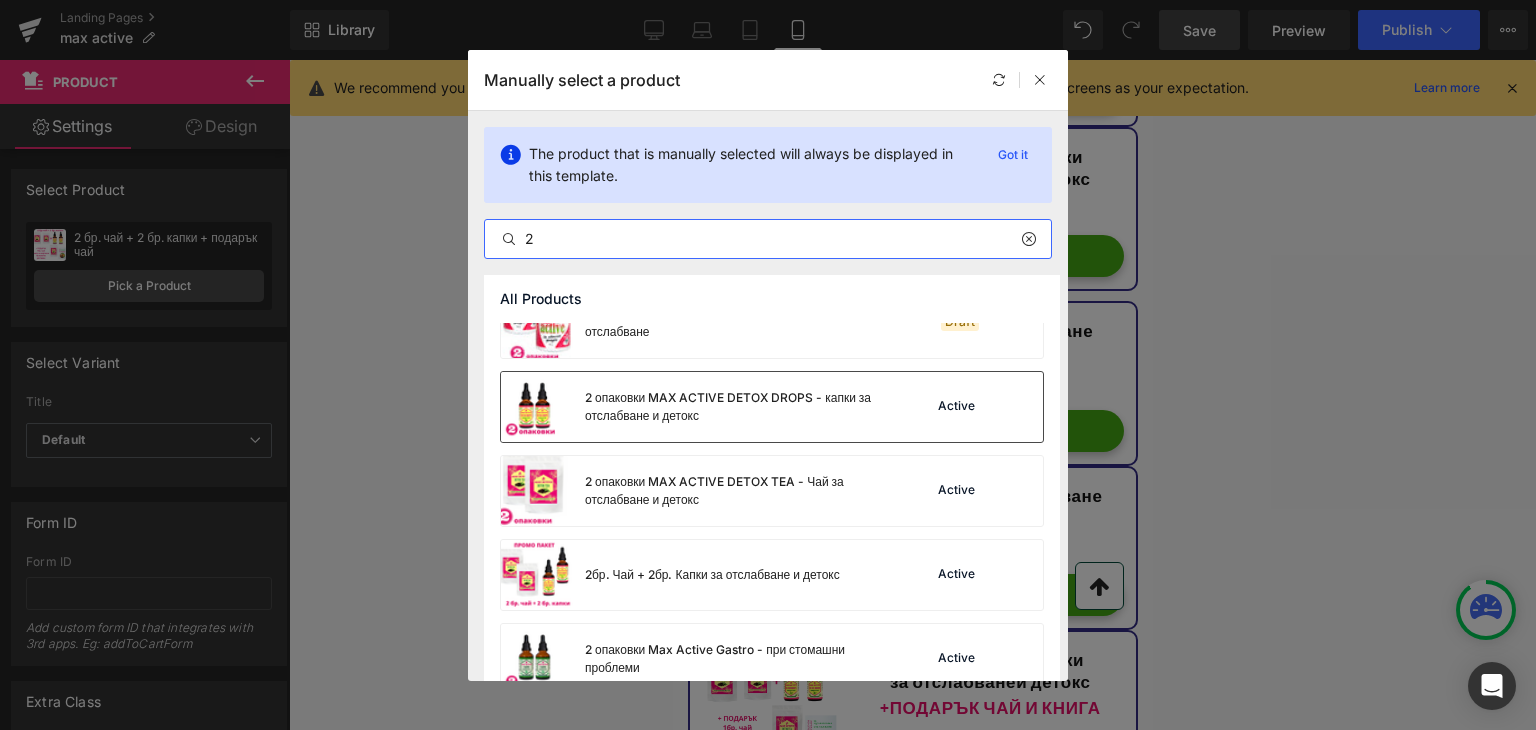 scroll, scrollTop: 1300, scrollLeft: 0, axis: vertical 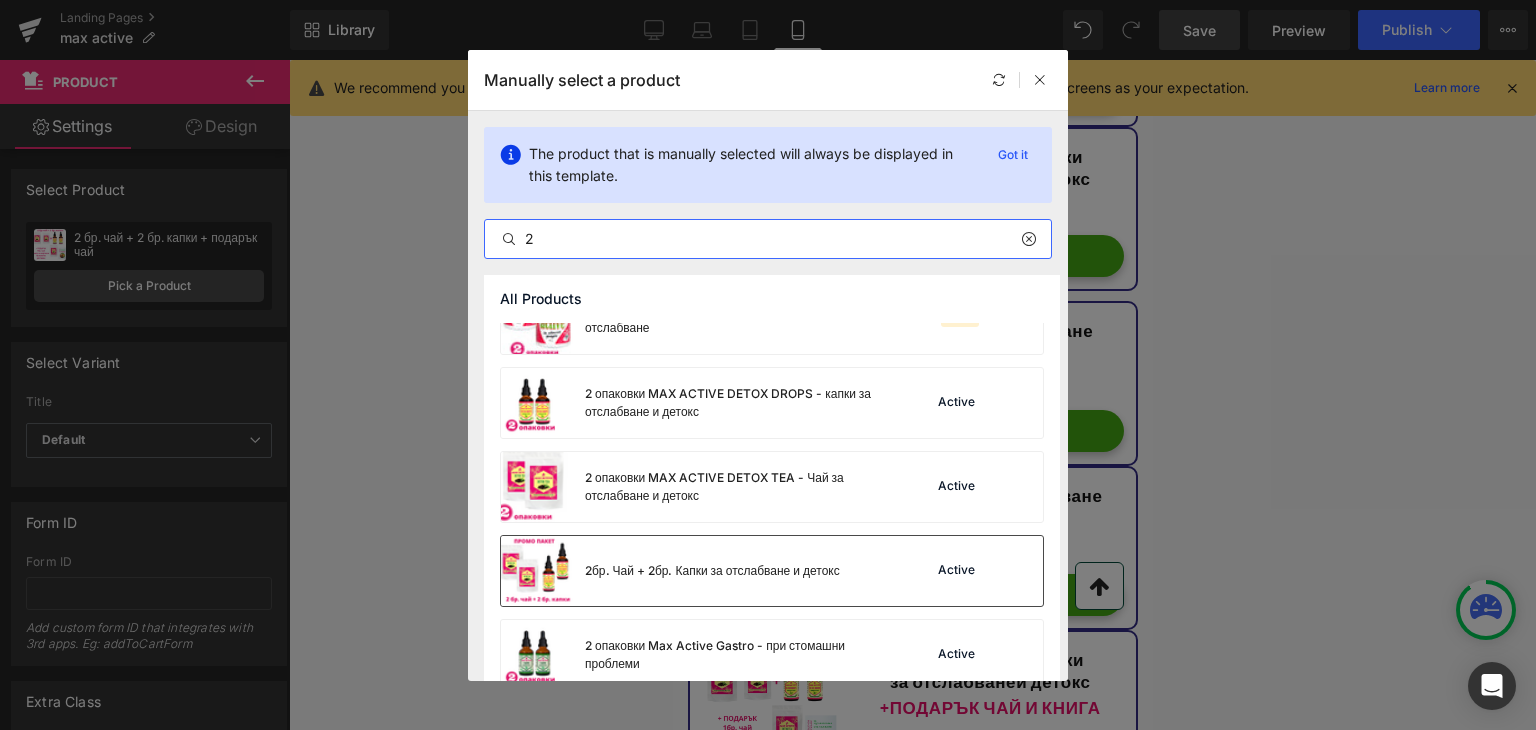 type on "2" 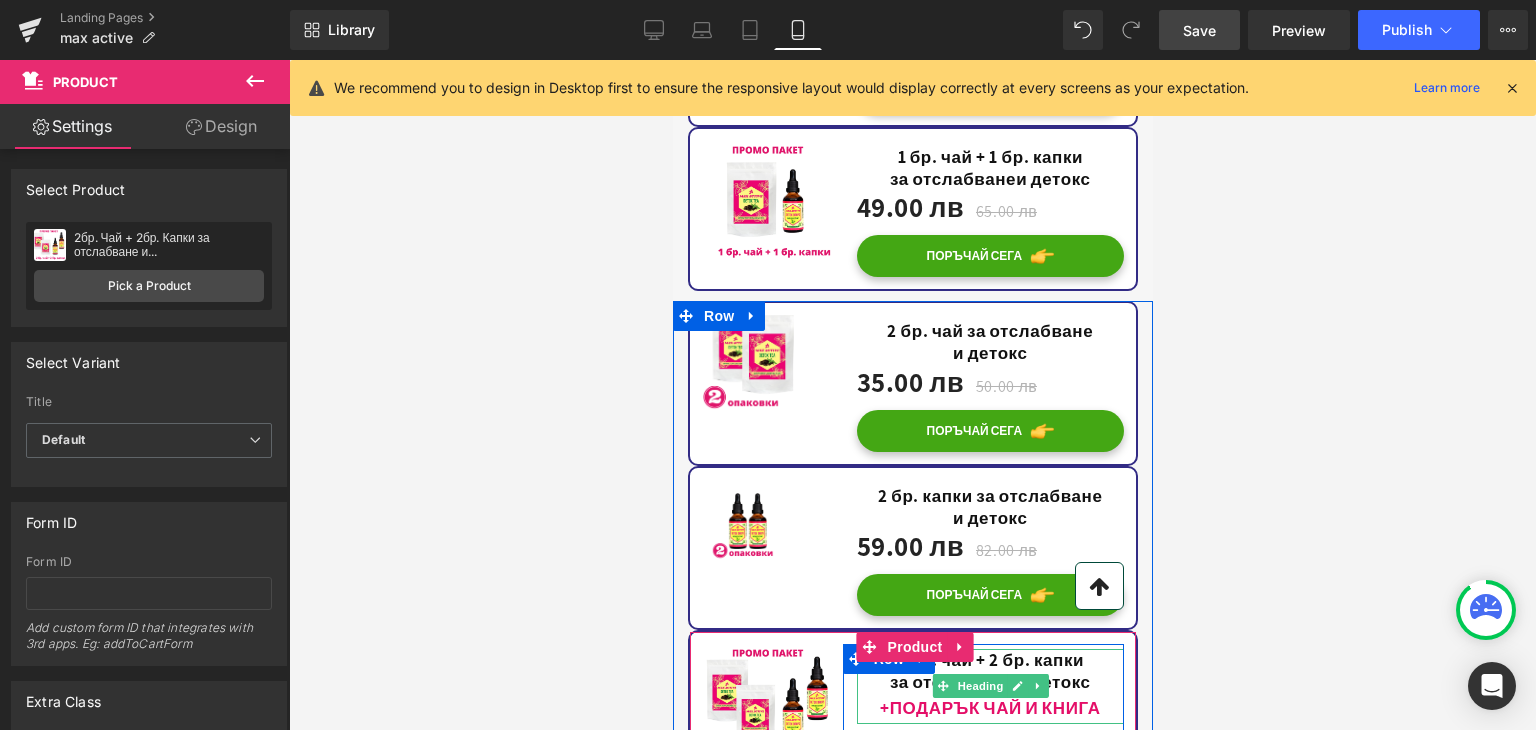 click on "+ПОДАРЪК ЧАЙ И КНИГА" at bounding box center (989, 708) 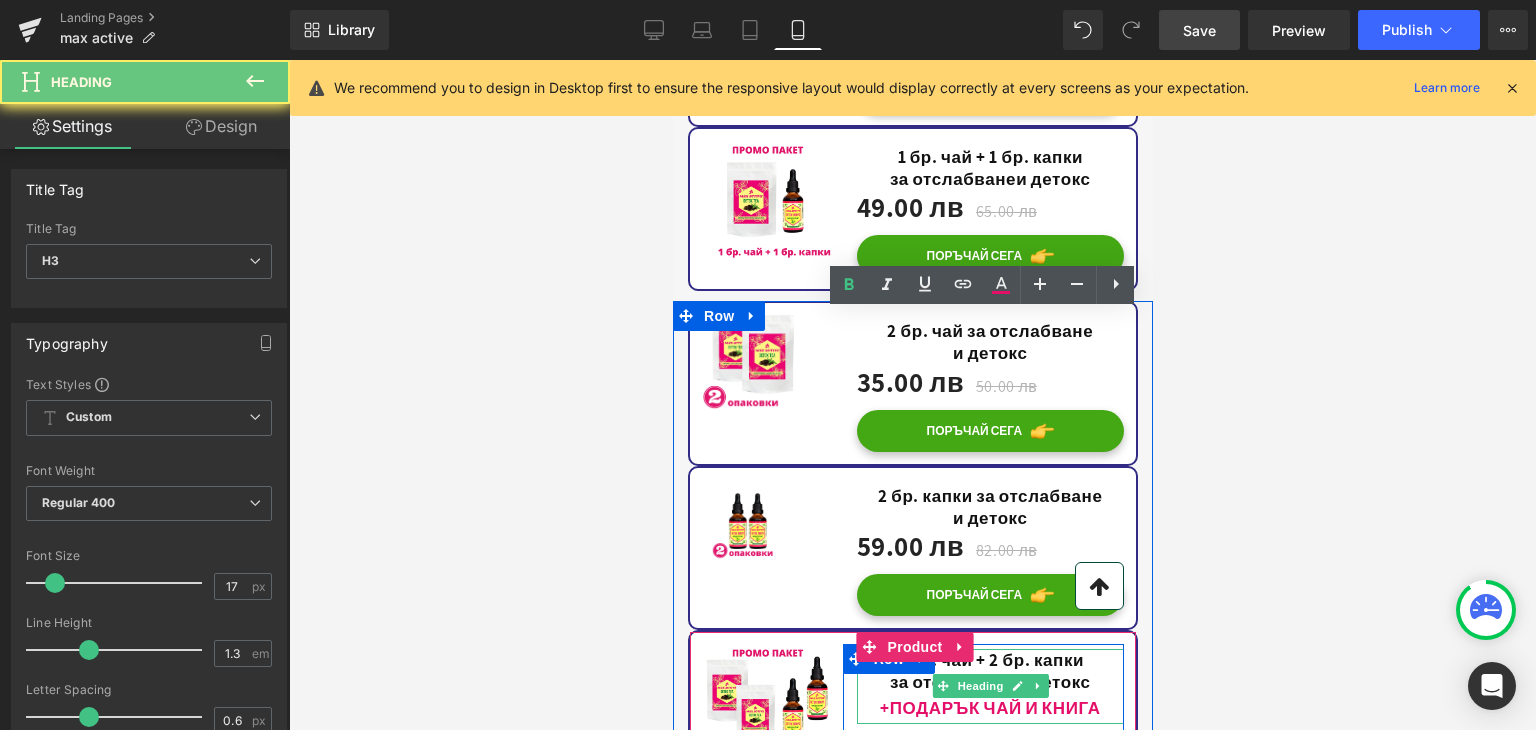 click on "+ПОДАРЪК ЧАЙ И КНИГА" at bounding box center (989, 708) 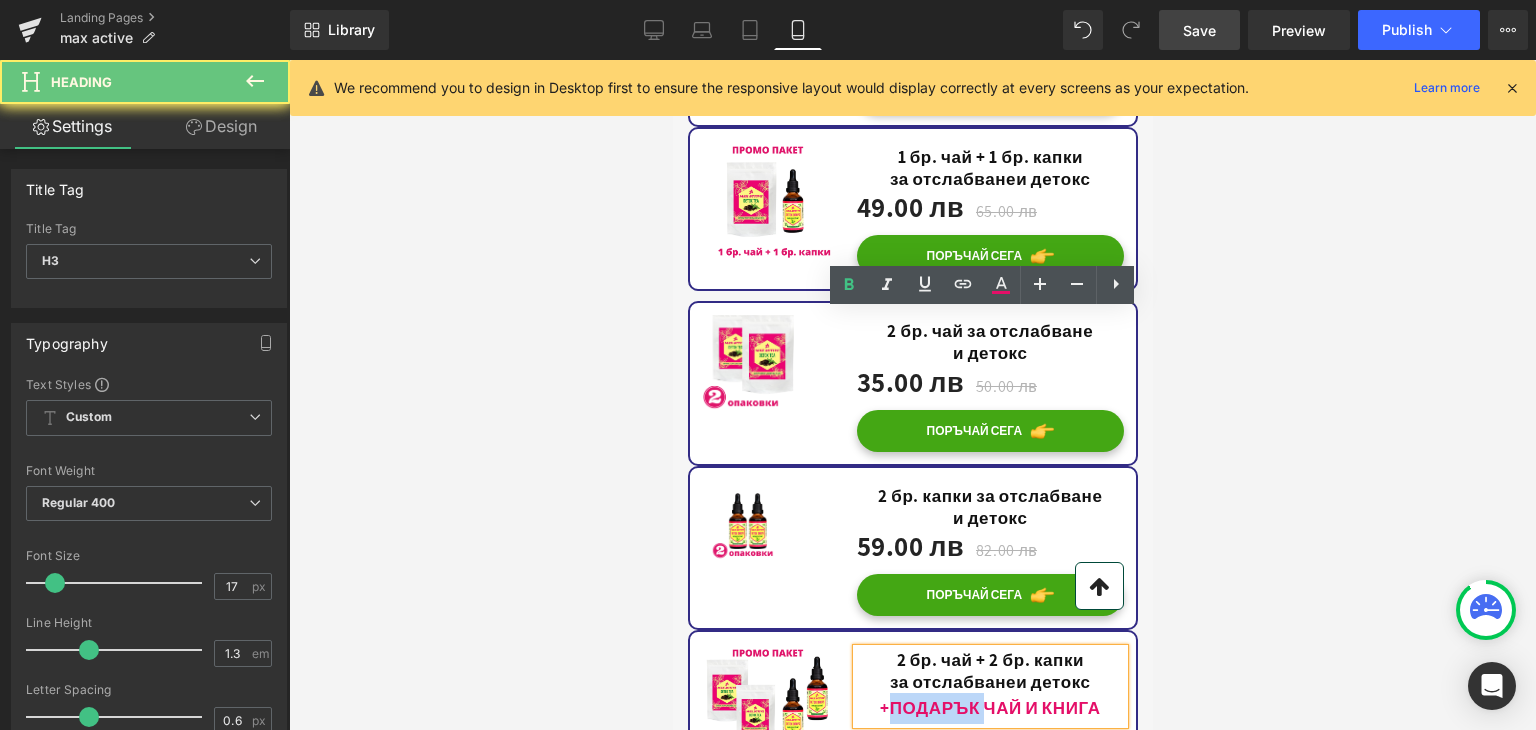 click on "+ПОДАРЪК ЧАЙ И КНИГА" at bounding box center [989, 708] 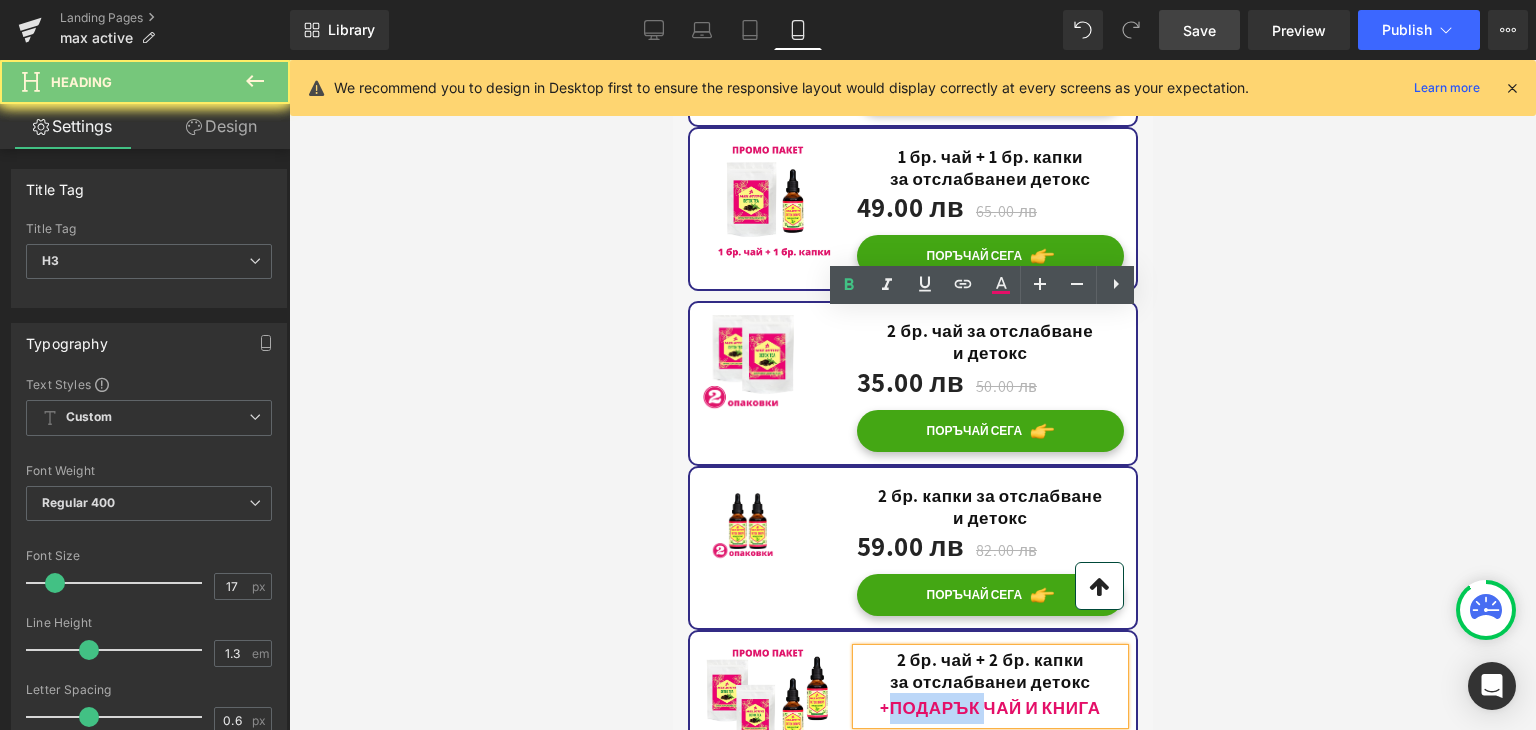 click on "+ПОДАРЪК ЧАЙ И КНИГА" at bounding box center [989, 708] 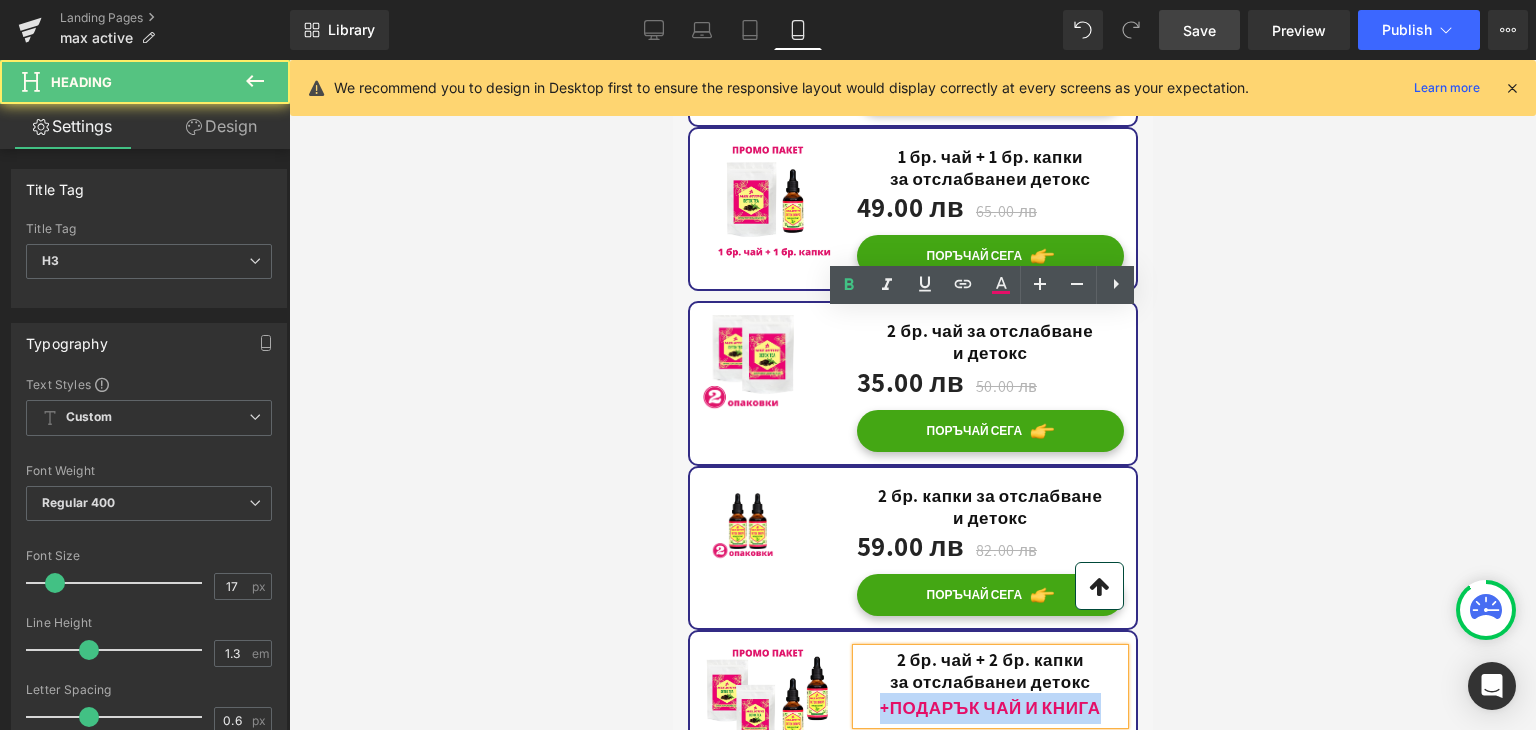 click on "+ПОДАРЪК ЧАЙ И КНИГА" at bounding box center (989, 708) 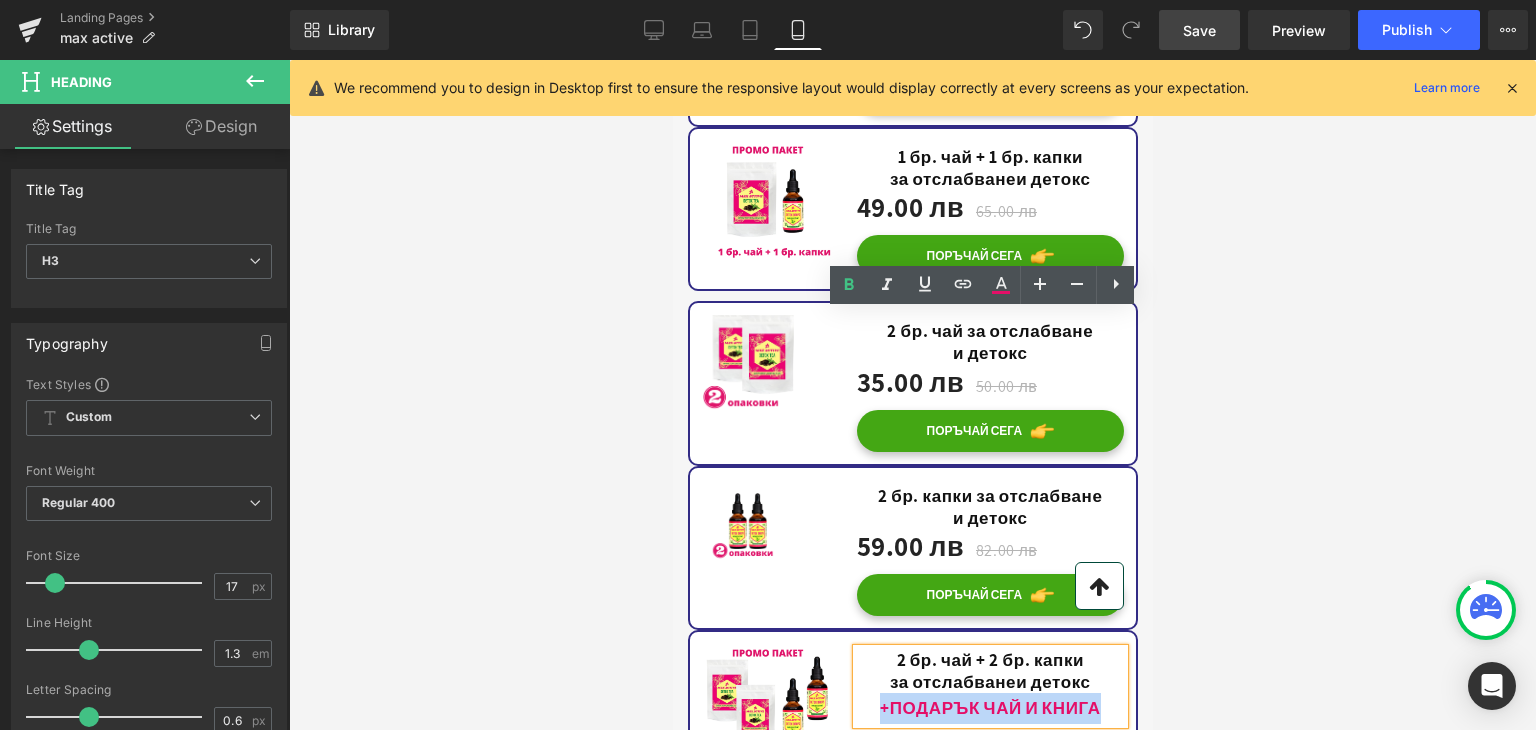 type 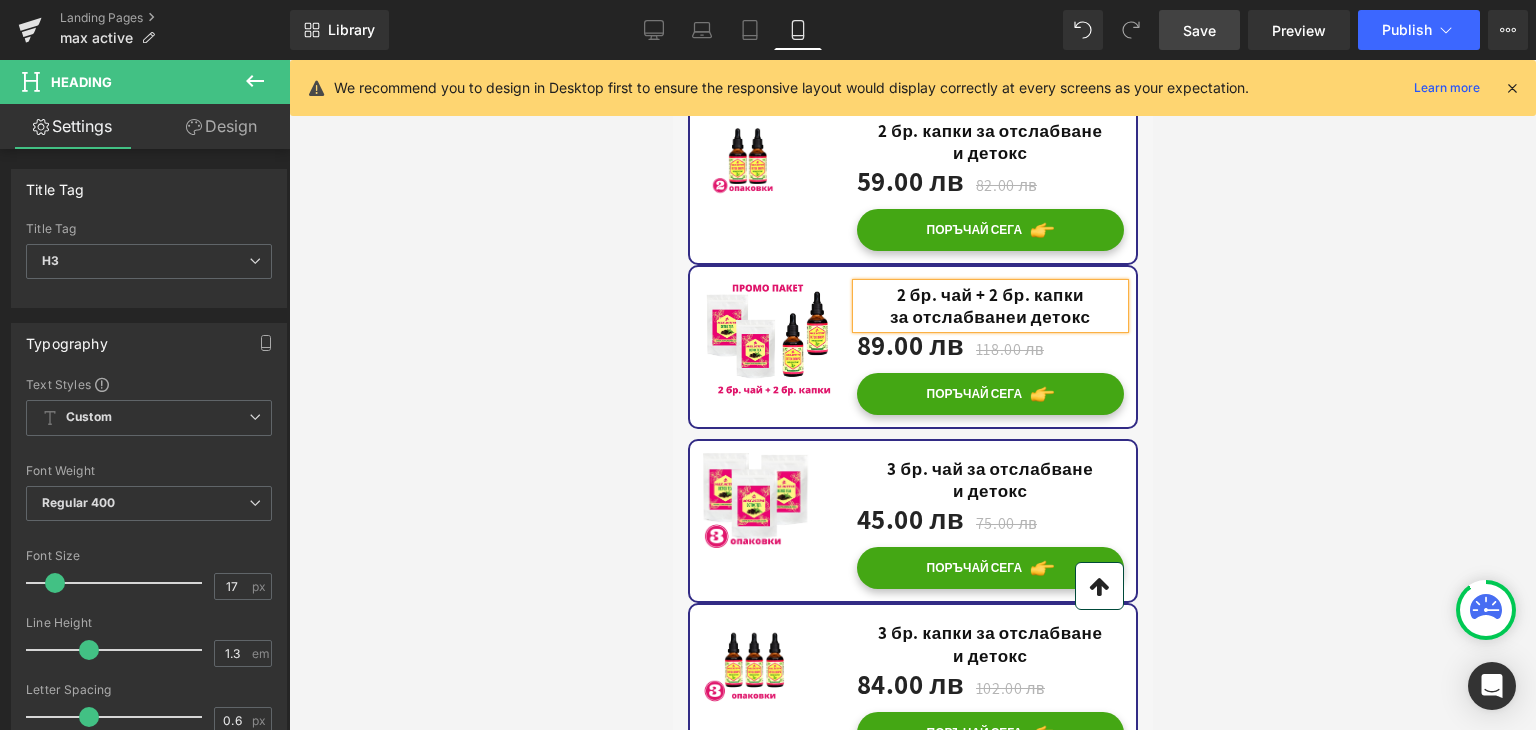 scroll, scrollTop: 22000, scrollLeft: 0, axis: vertical 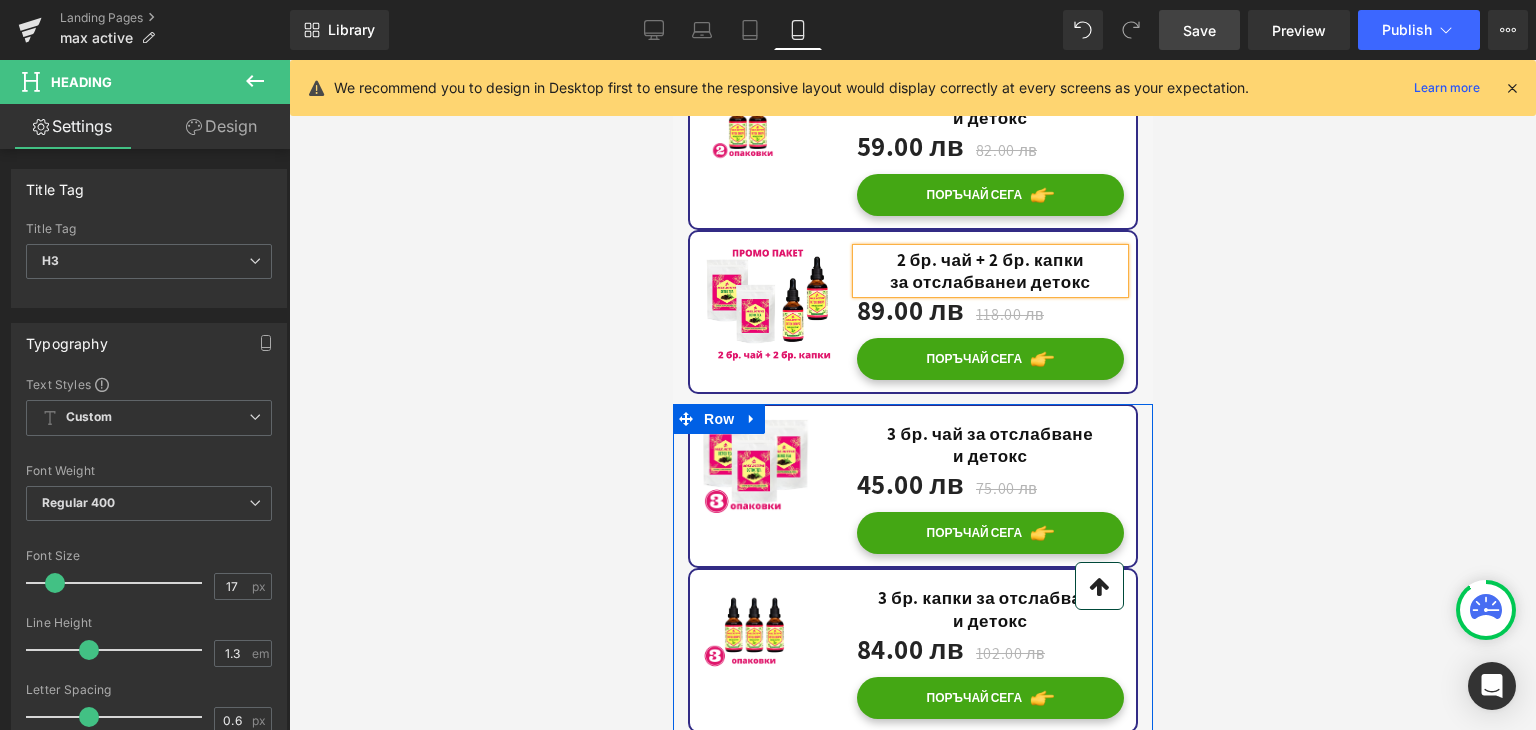 click on "Product" at bounding box center (914, 751) 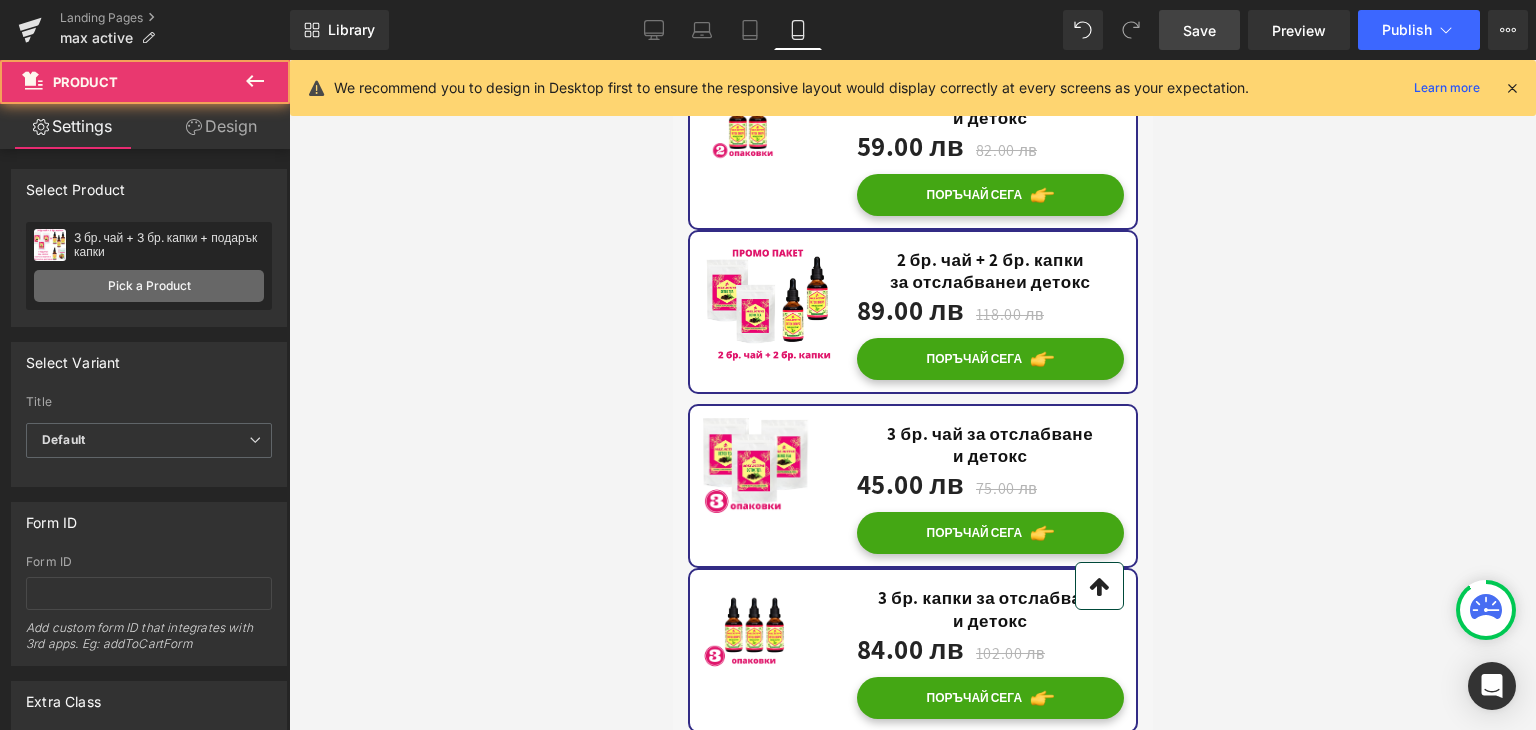 click on "Pick a Product" at bounding box center [149, 286] 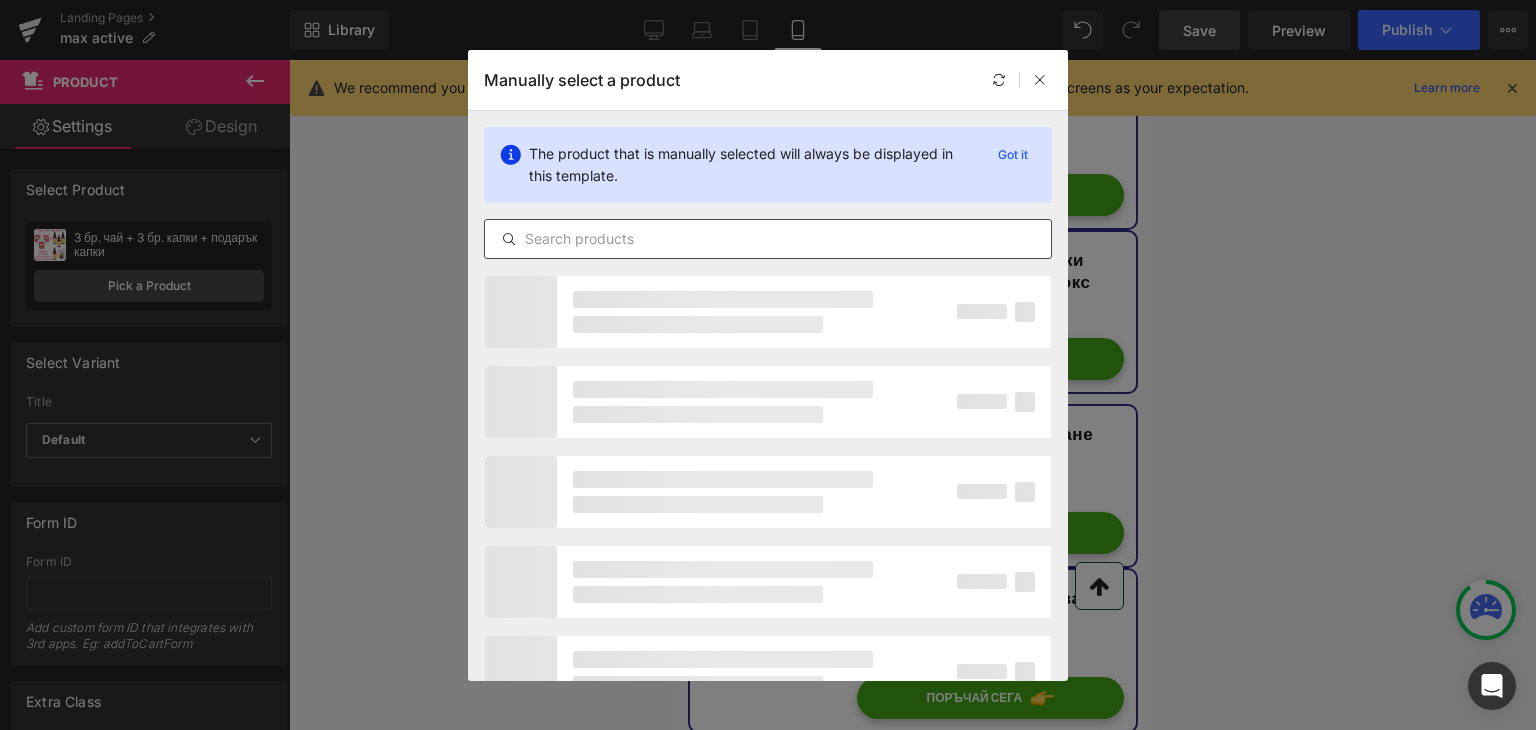 click at bounding box center (768, 239) 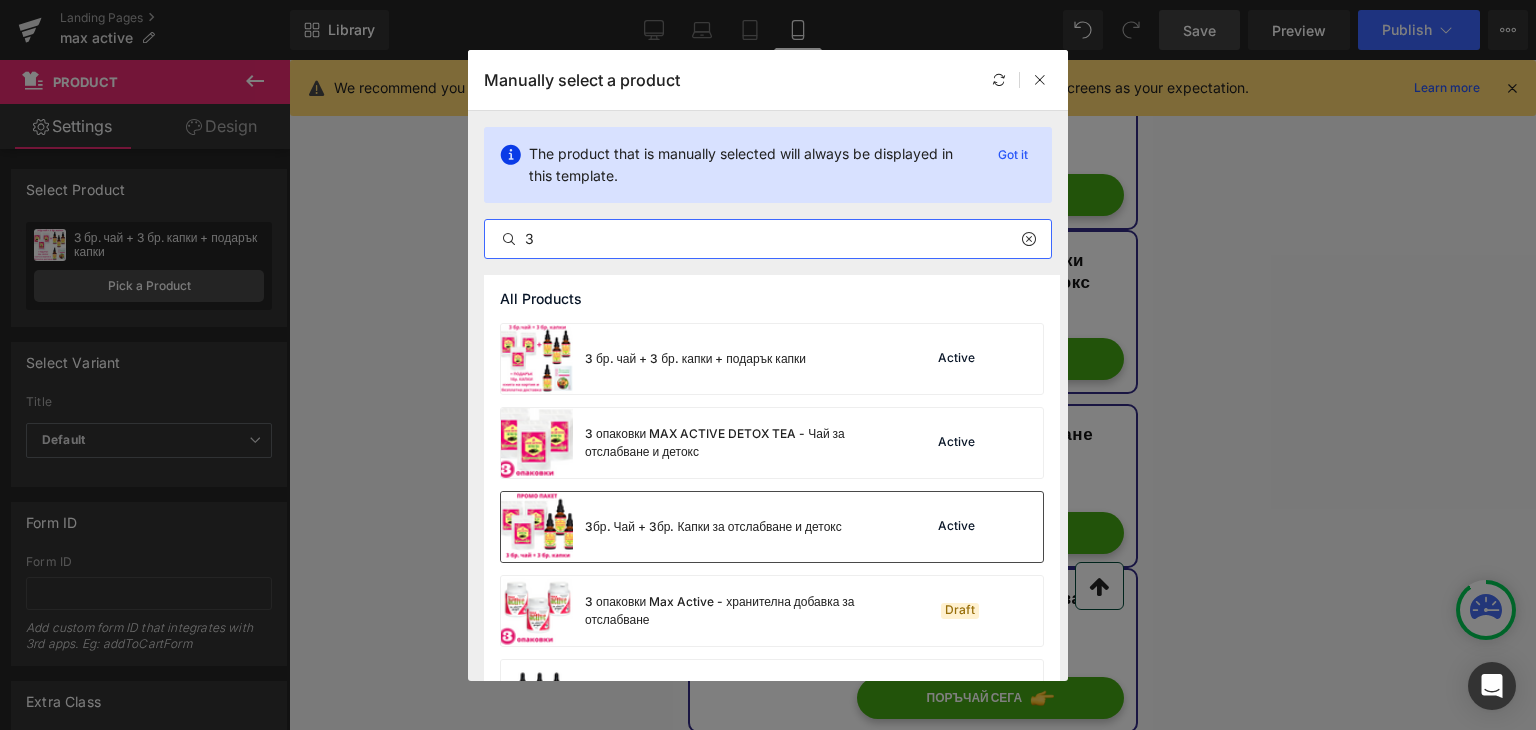 type on "3" 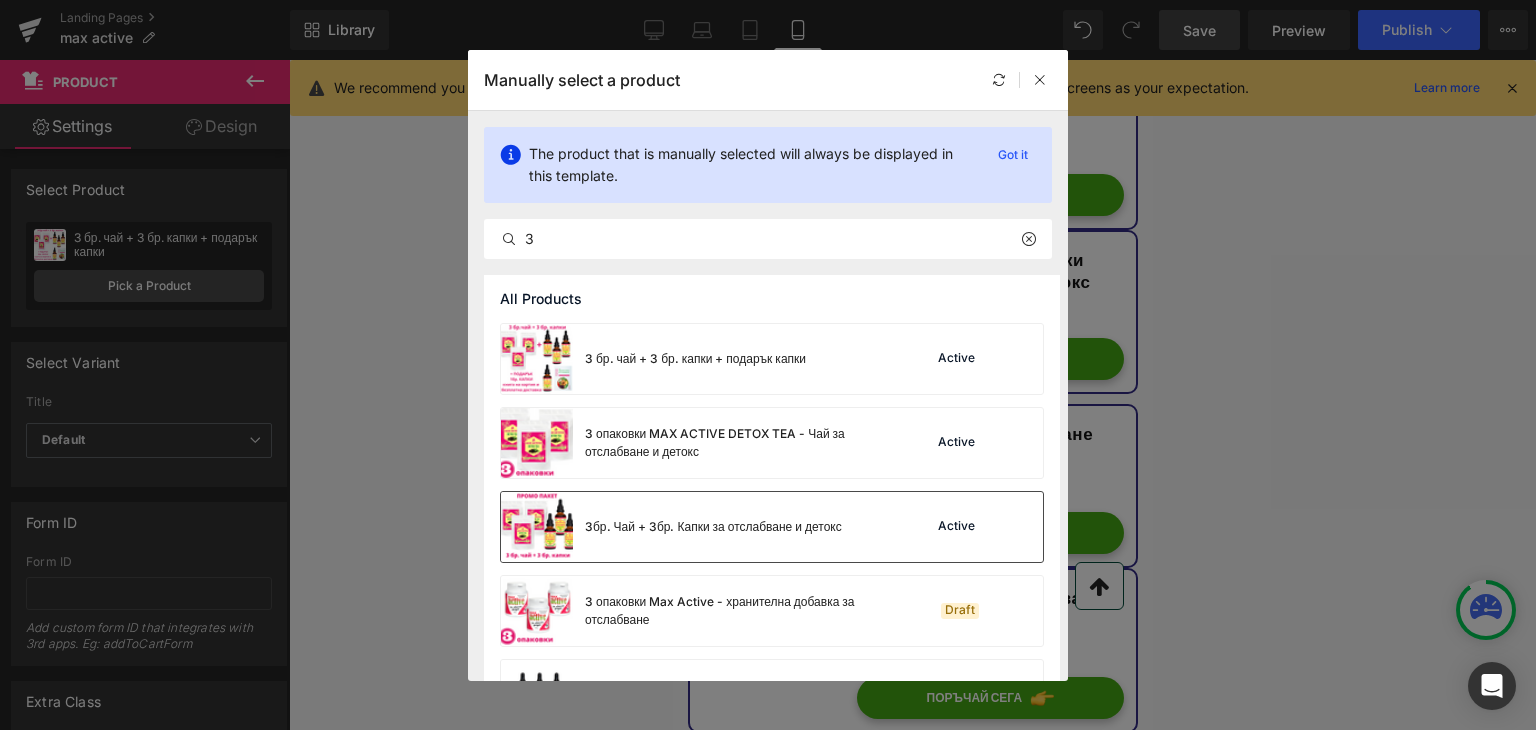 click on "3бр. Чай + 3бр. Капки за отслабване и детокс" at bounding box center [671, 527] 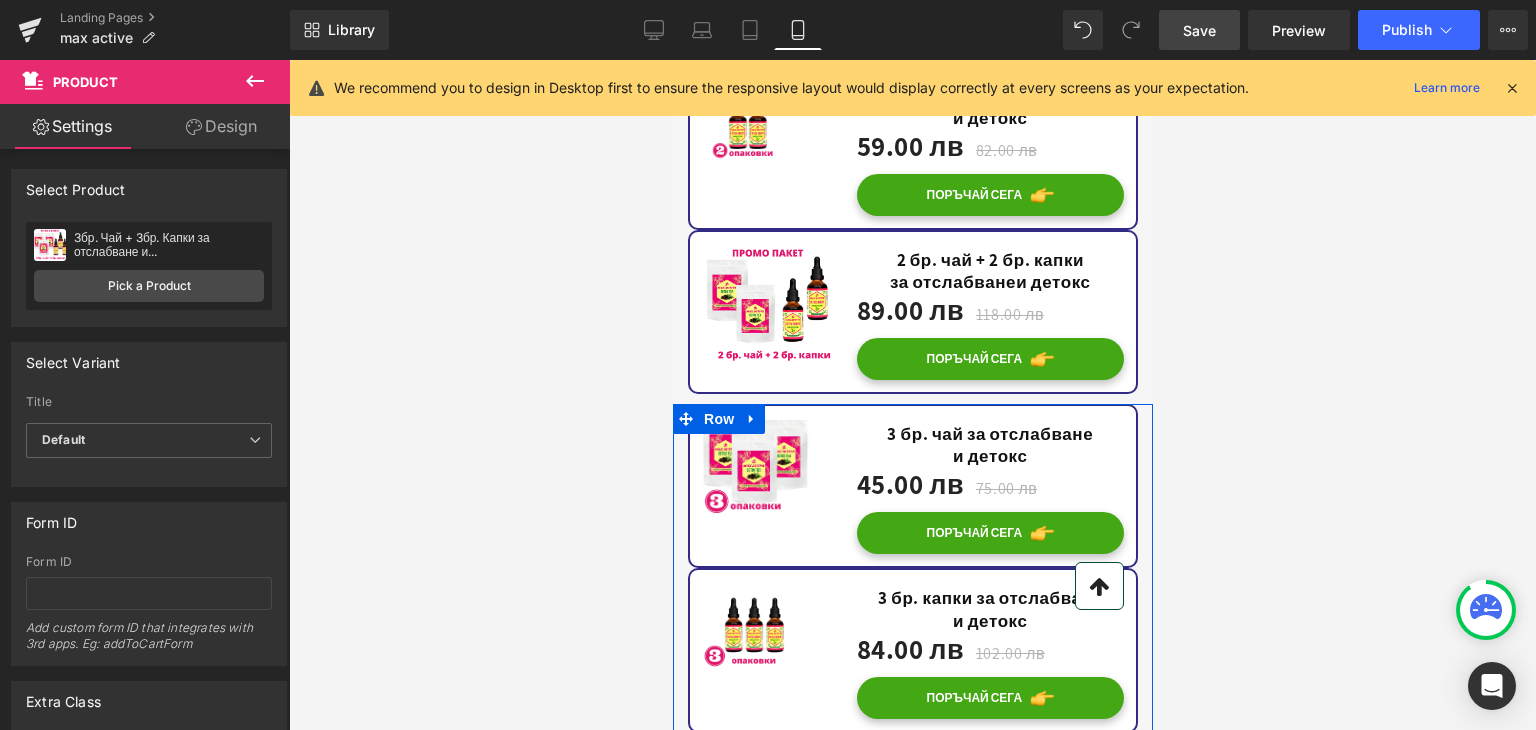 click on "+ПОДАРЪК КАПКИ И КНИГА" at bounding box center [989, 811] 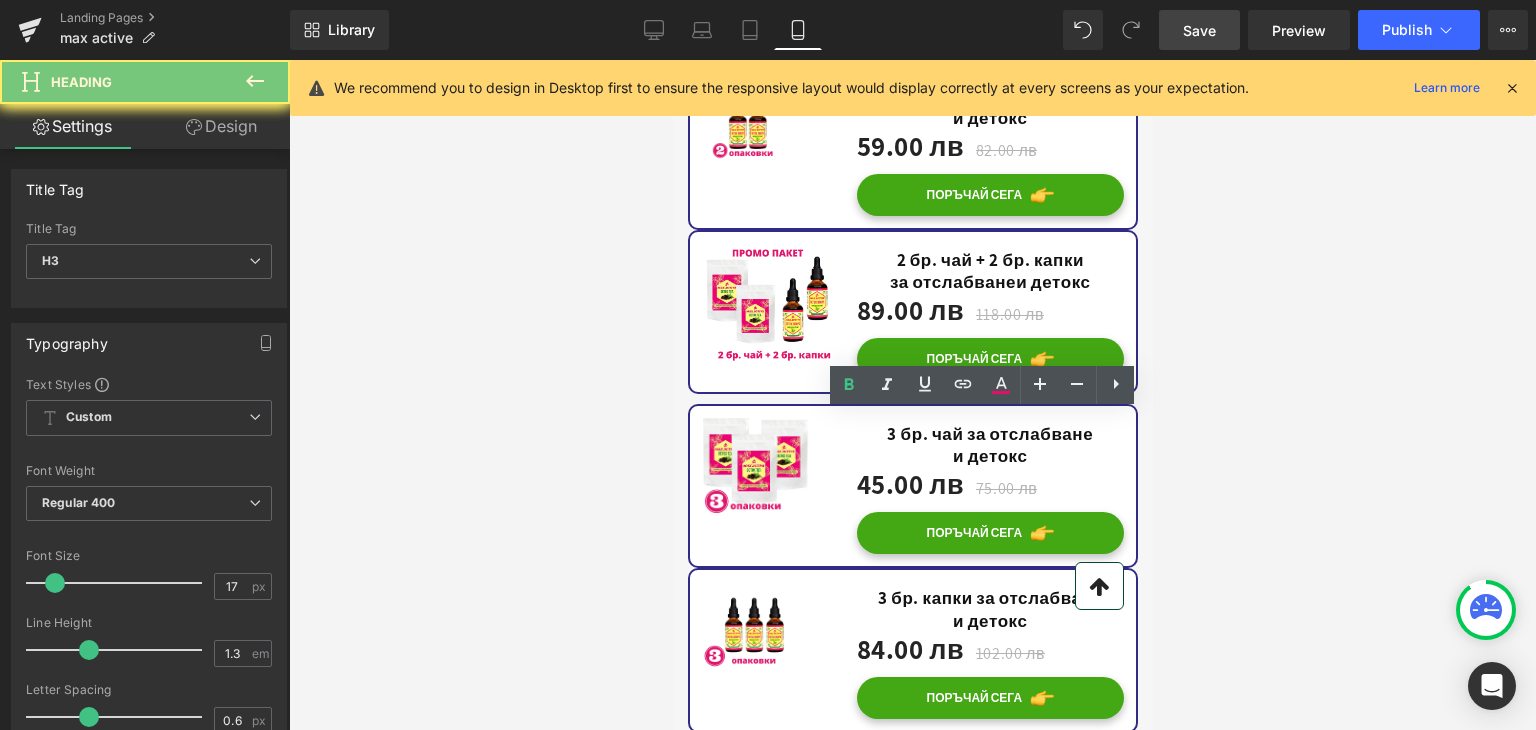click on "+ПОДАРЪК КАПКИ И КНИГА" at bounding box center [989, 811] 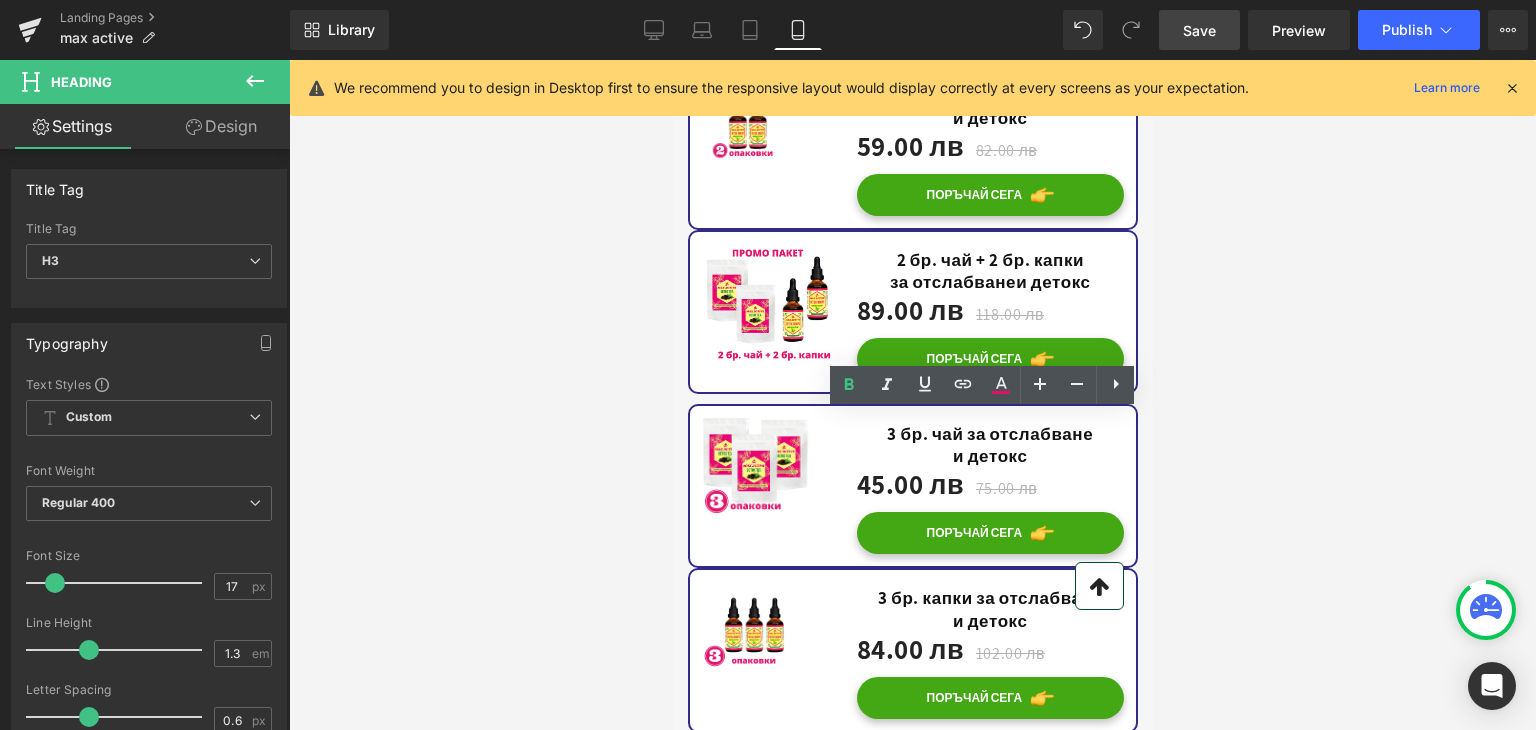 type 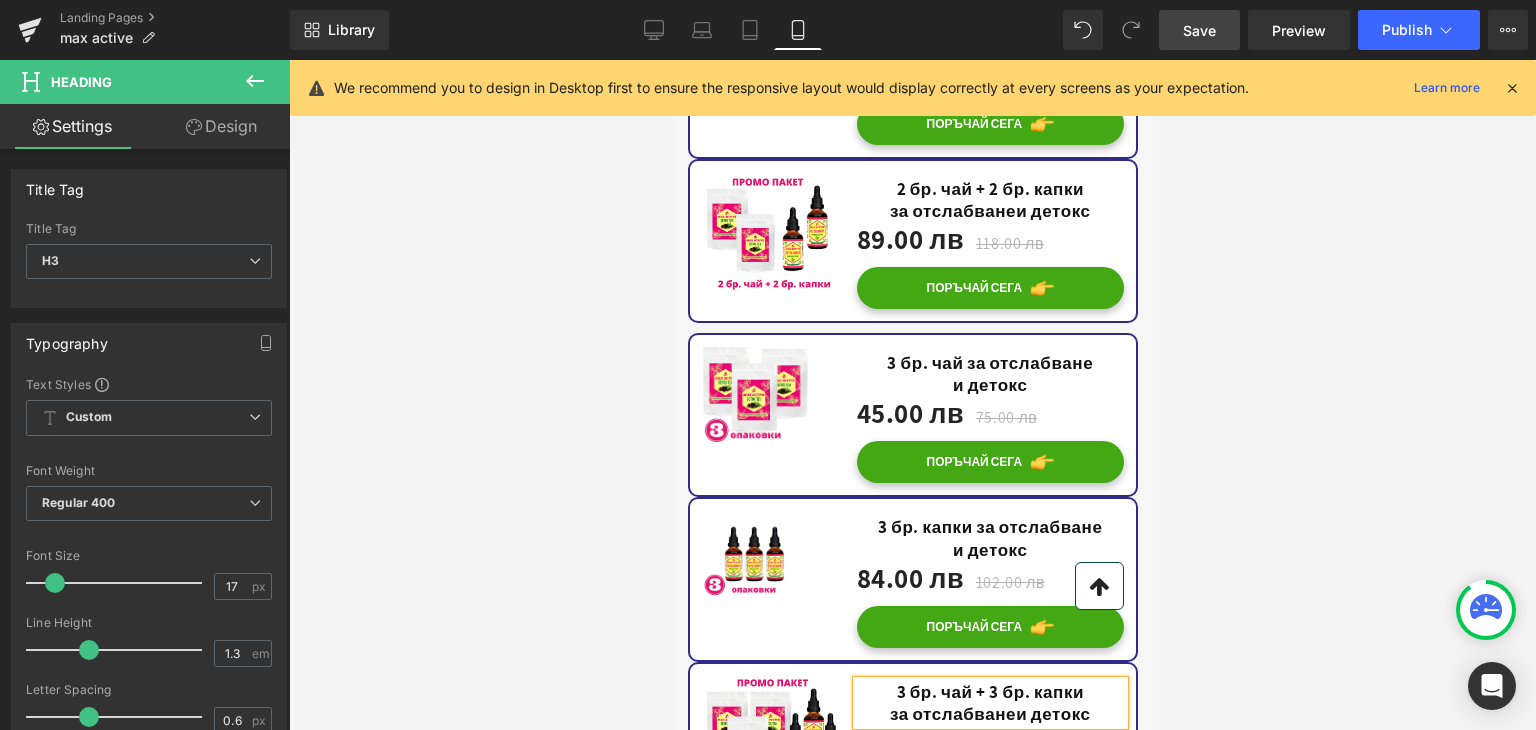 scroll, scrollTop: 22000, scrollLeft: 0, axis: vertical 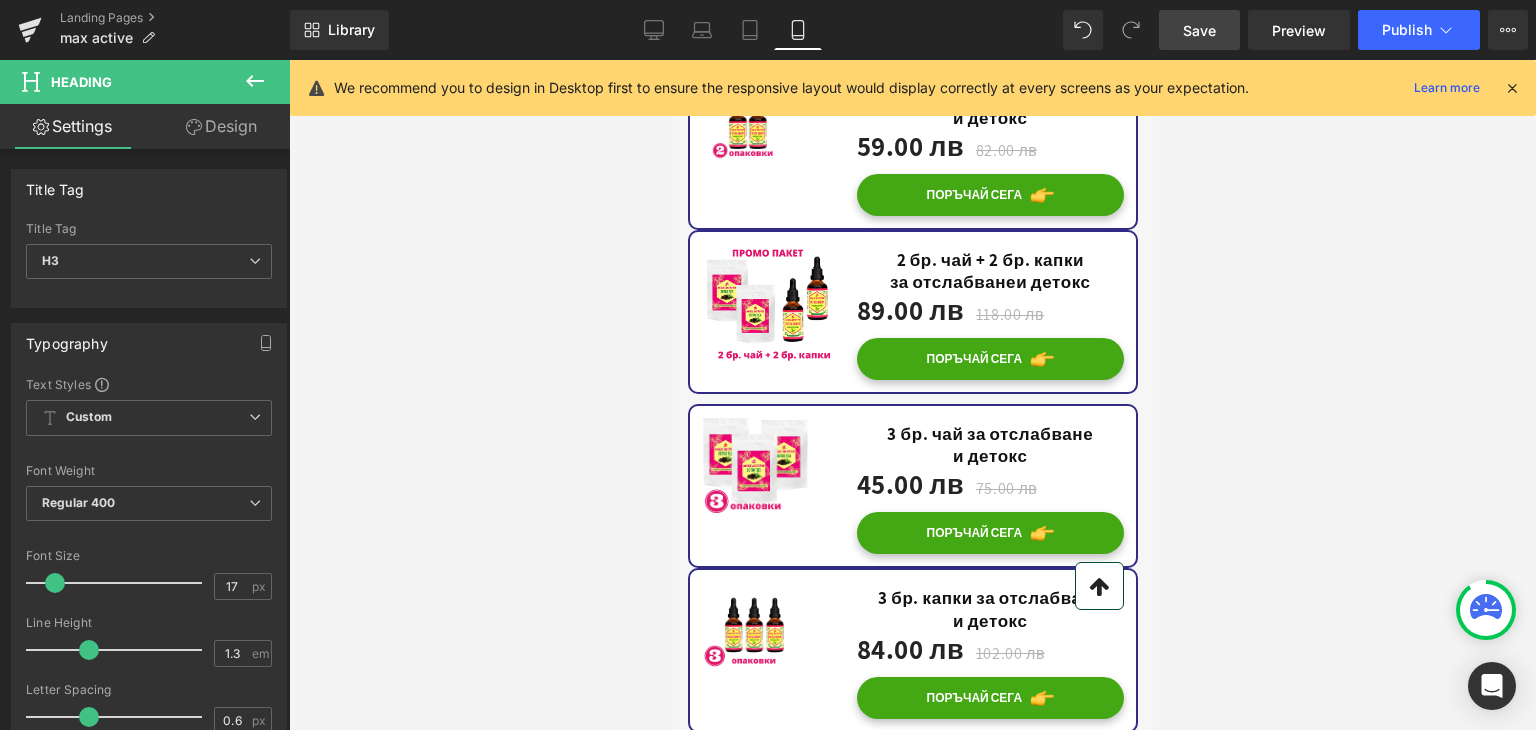 click on "и детокс" at bounding box center [1052, 785] 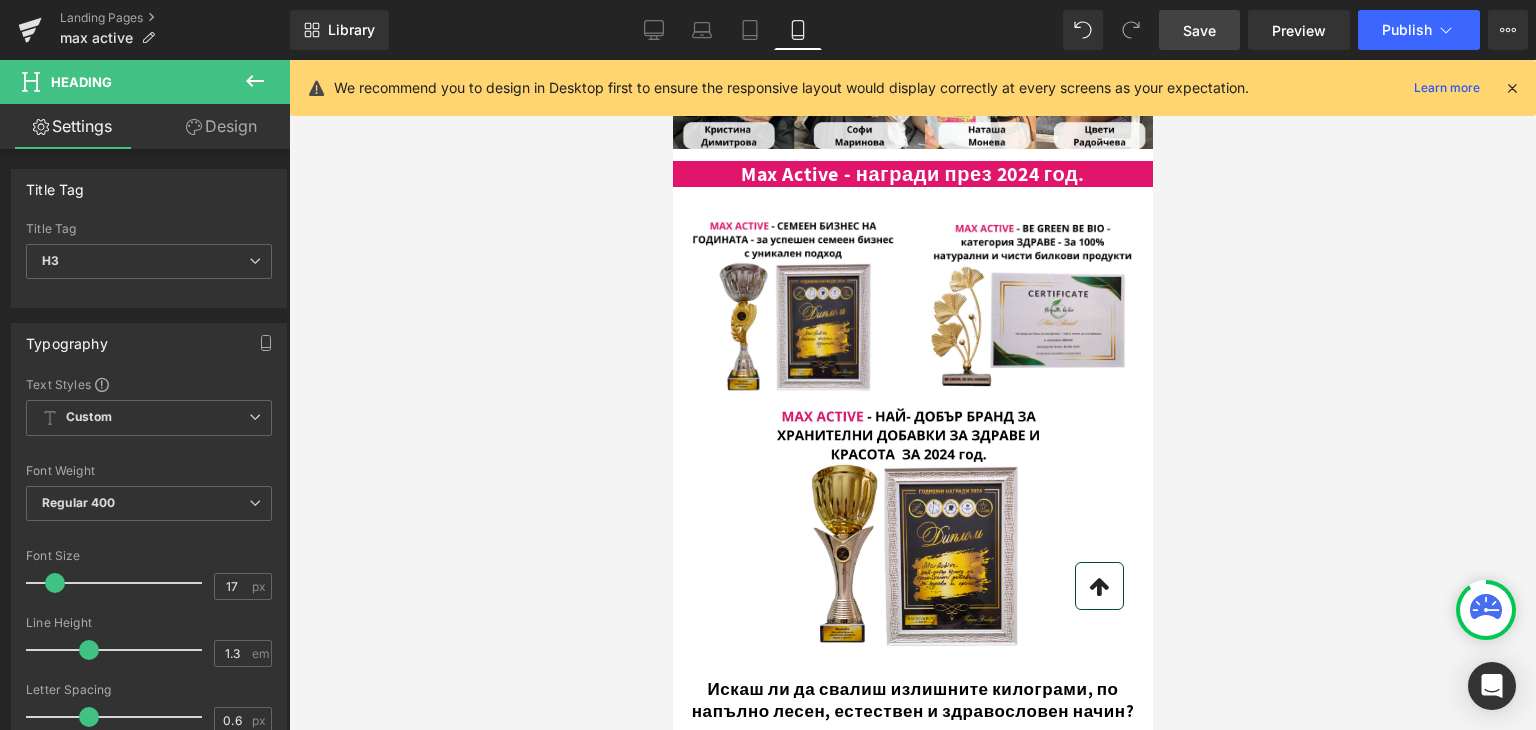 scroll, scrollTop: 0, scrollLeft: 0, axis: both 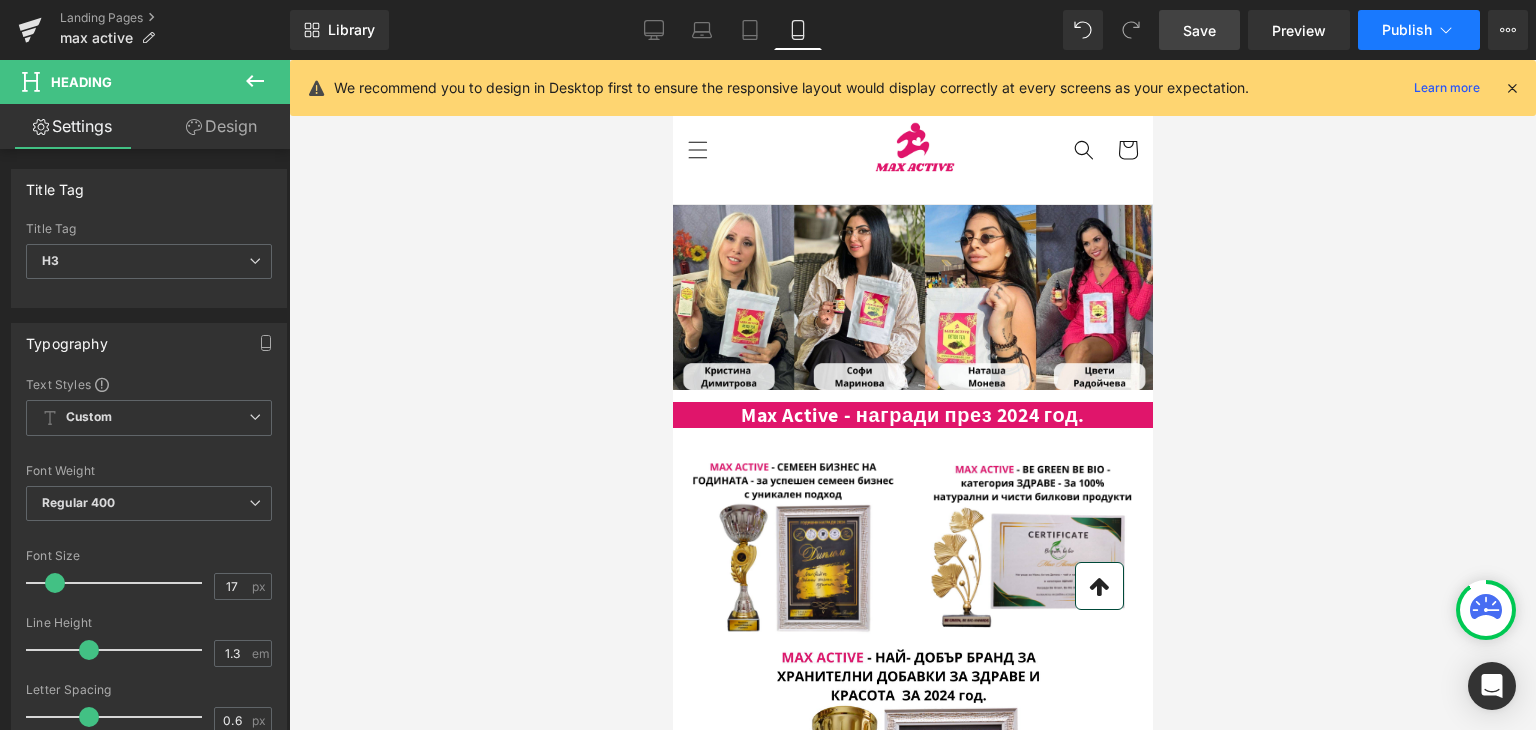 click on "Publish" at bounding box center (1407, 30) 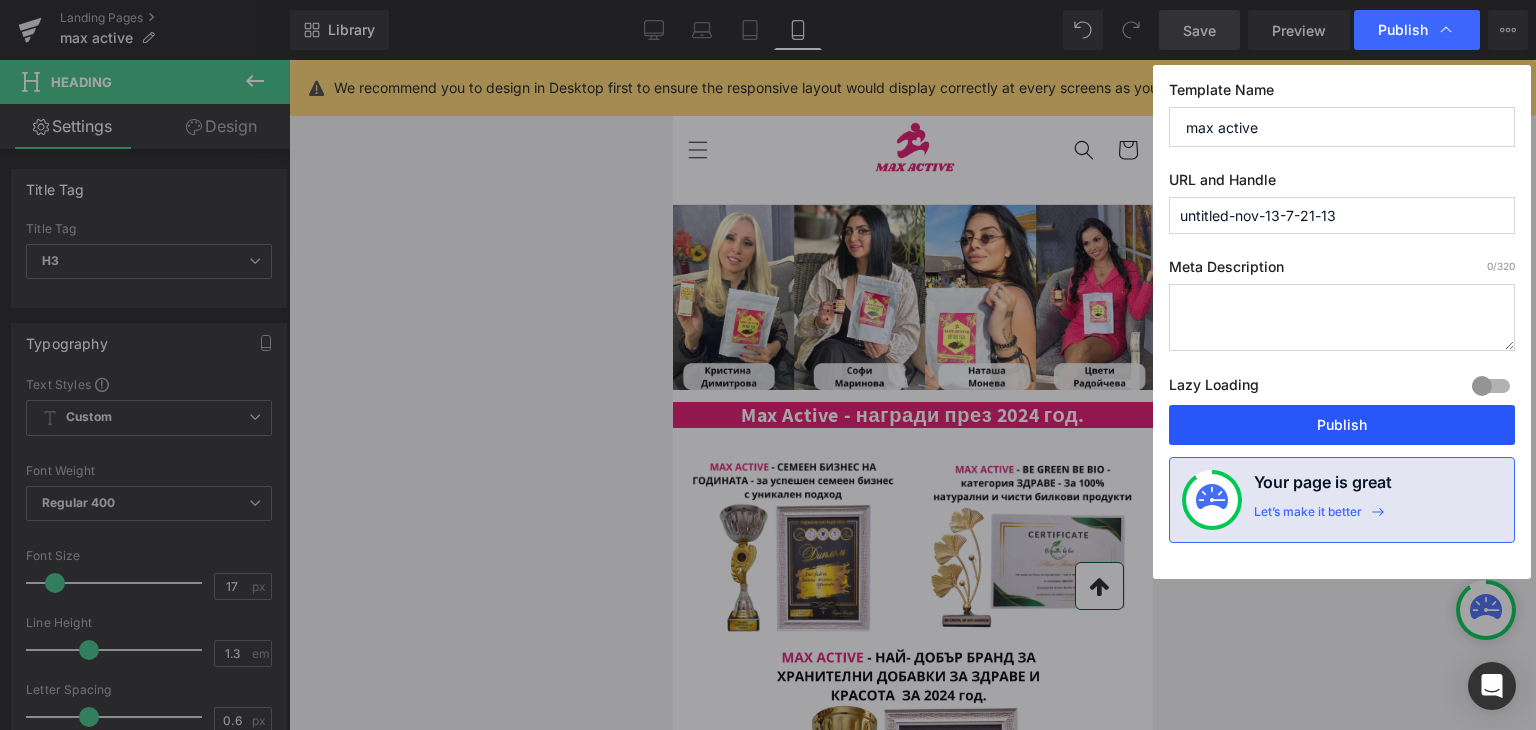click on "Publish" at bounding box center [1342, 425] 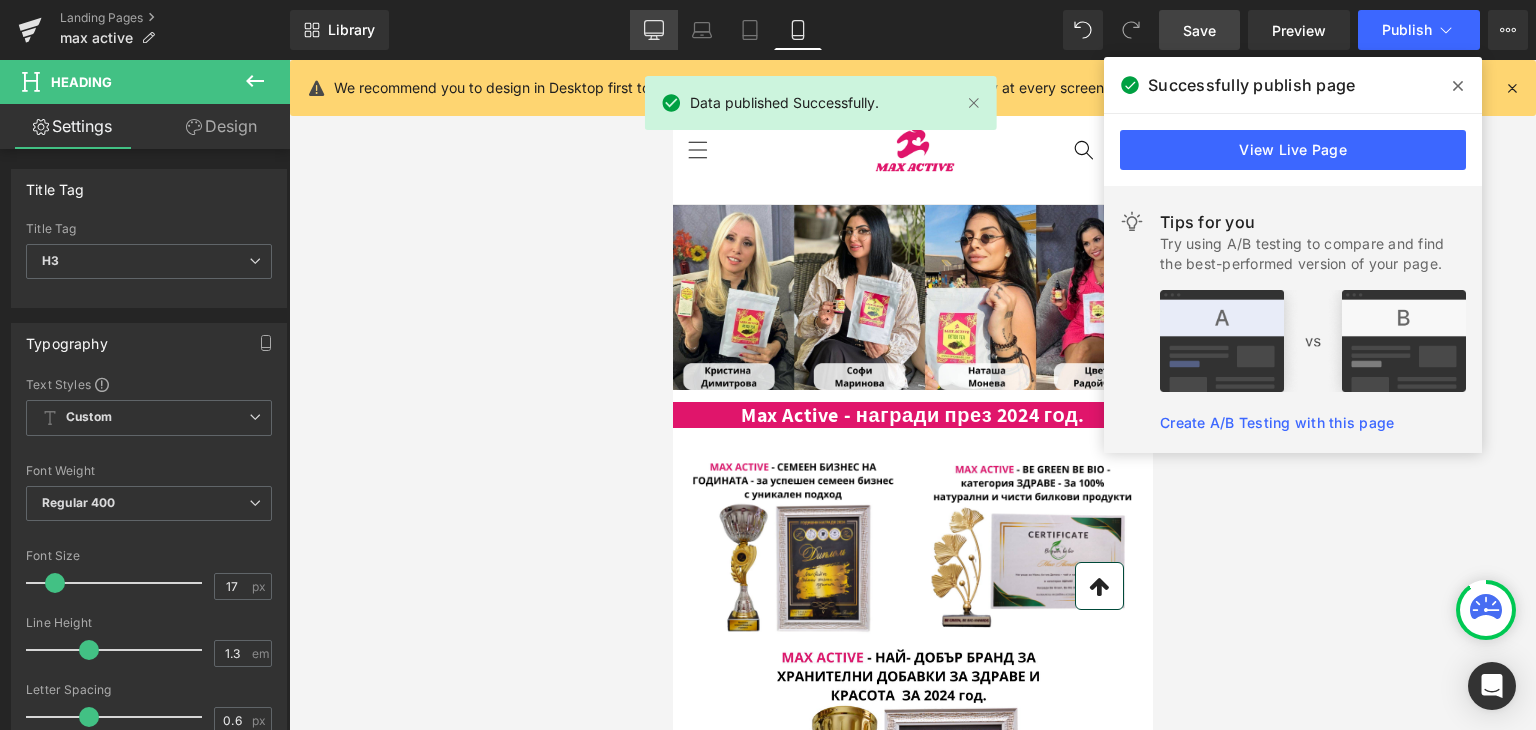 click 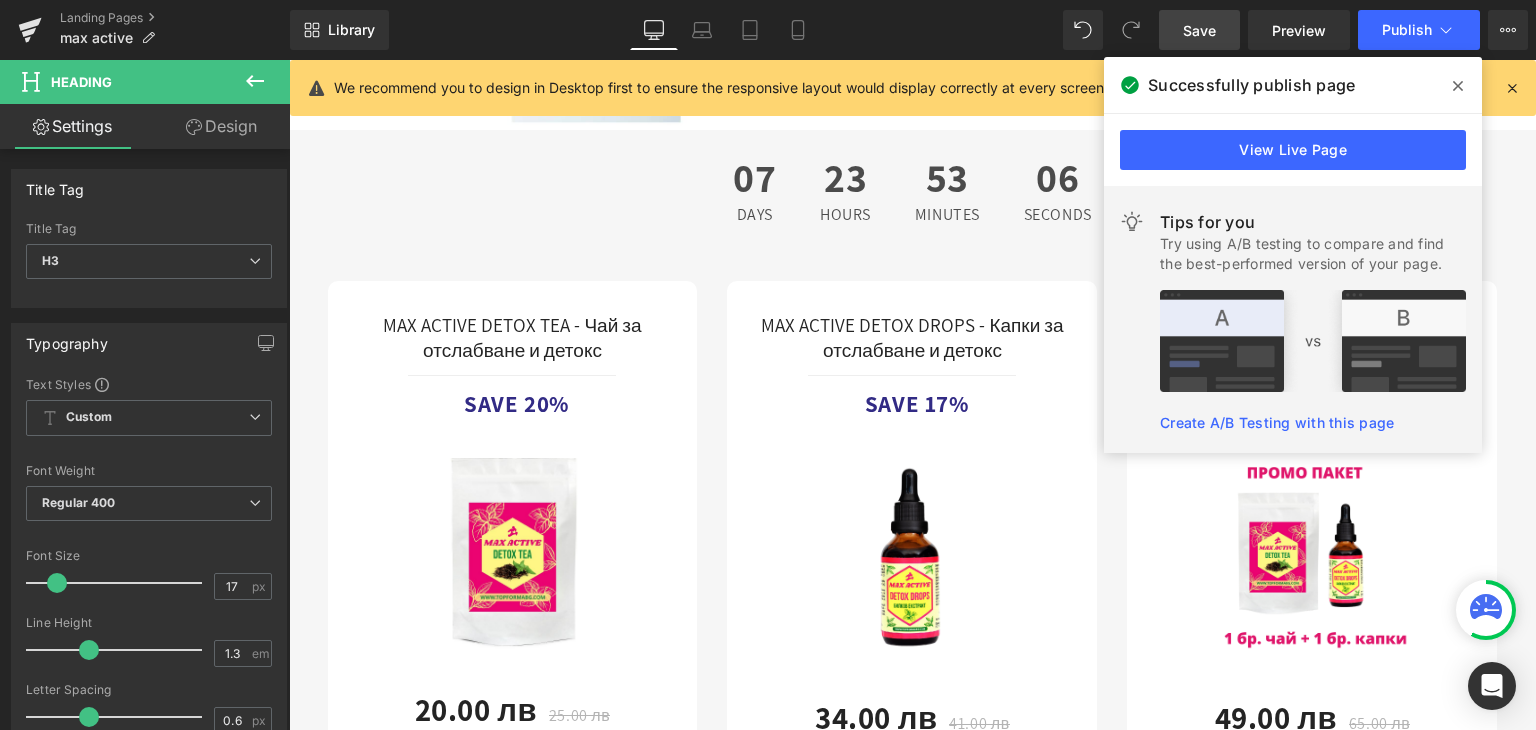 scroll, scrollTop: 3600, scrollLeft: 0, axis: vertical 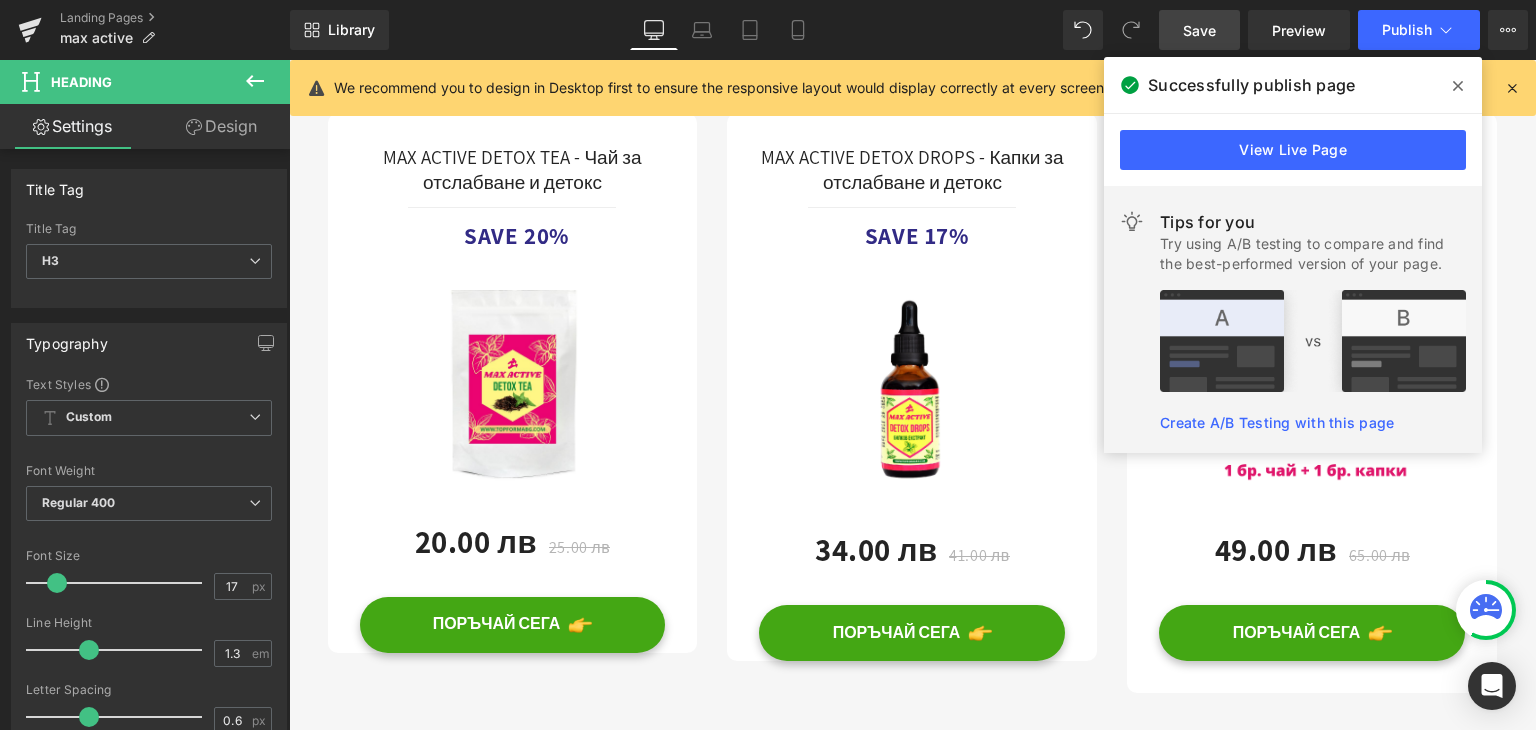 click at bounding box center [1458, 86] 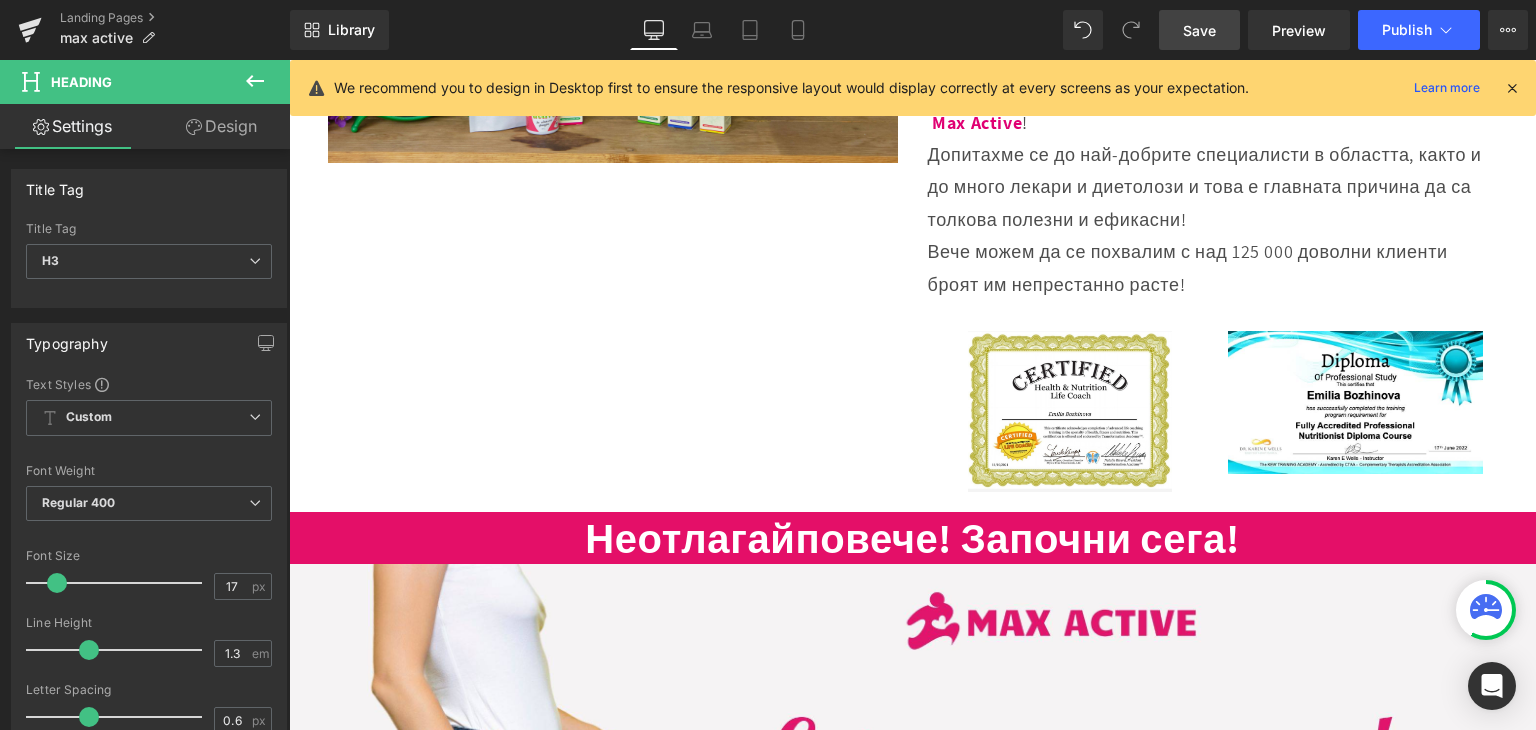 scroll, scrollTop: 15400, scrollLeft: 0, axis: vertical 